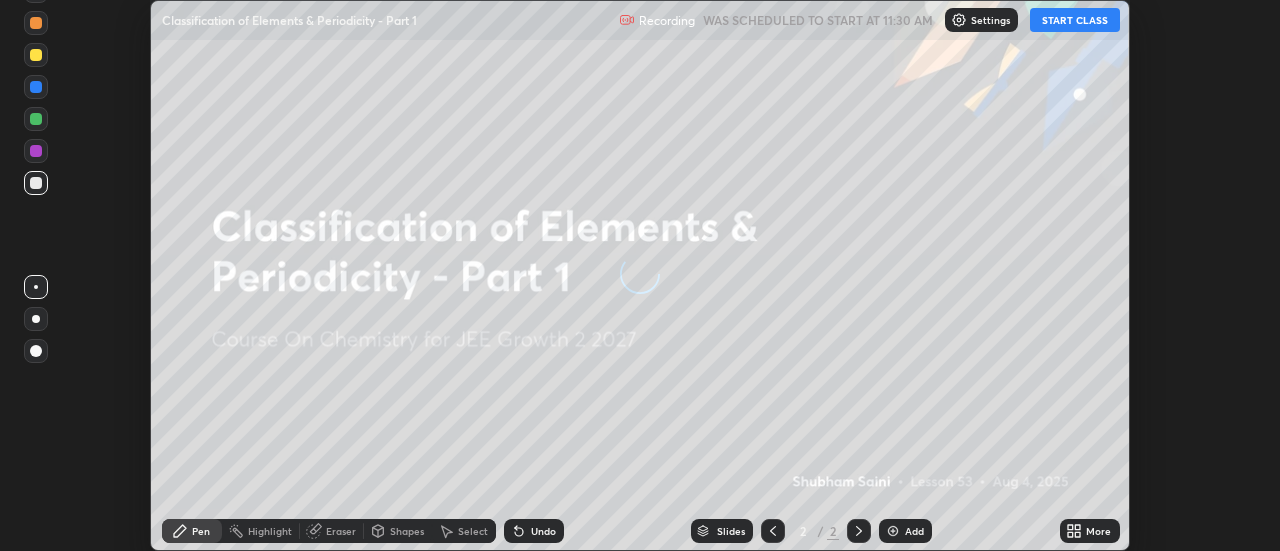scroll, scrollTop: 0, scrollLeft: 0, axis: both 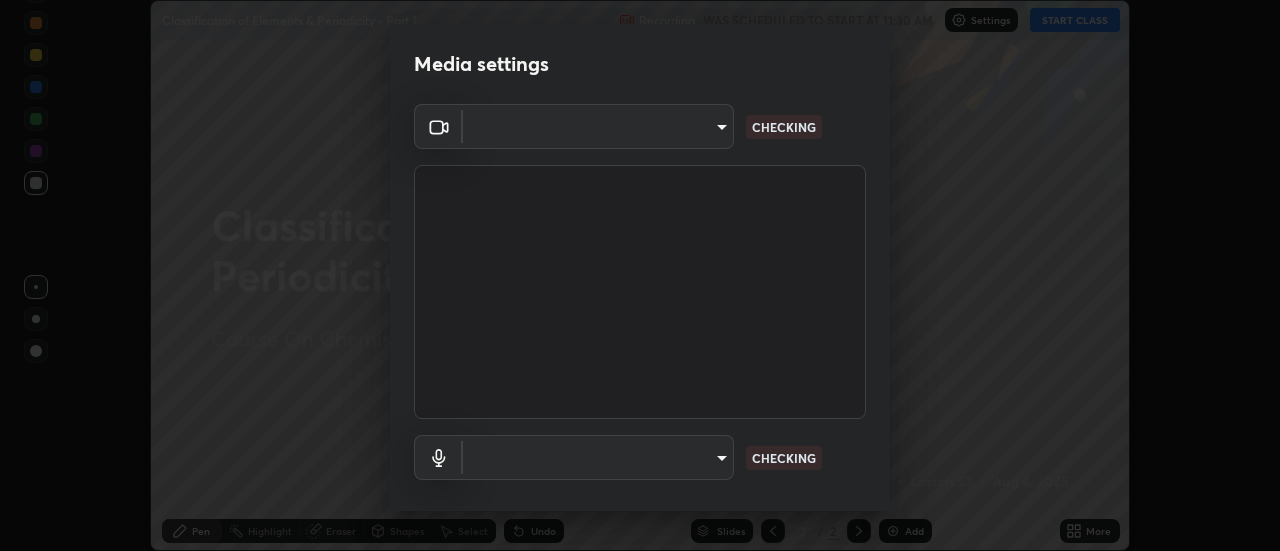 type on "de4d584312b4434b91bb48b0c0e382846541704910f56accdd629dbaa70238e6" 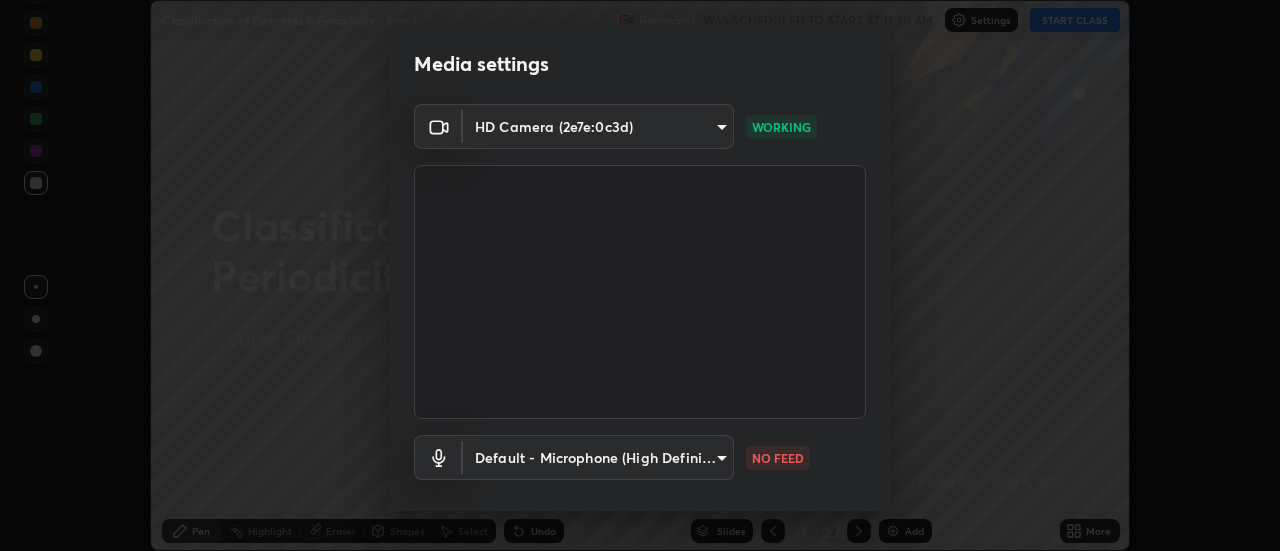 click on "Erase all Classification of Elements & Periodicity - Part 1 Recording WAS SCHEDULED TO START AT  11:30 AM Settings START CLASS Setting up your live class Classification of Elements & Periodicity - Part 1 • L53 of Course On Chemistry for JEE Growth 2 2027 [NAME] Pen Highlight Eraser Shapes Select Undo Slides 2 / 2 Add More No doubts shared Encourage your learners to ask a doubt for better clarity Report an issue Reason for reporting Buffering Chat not working Audio - Video sync issue Educator video quality low ​ Attach an image Report Media settings HD Camera (2e7e:0c3d) de4d584312b4434b91bb48b0c0e382846541704910f56accdd629dbaa70238e6 WORKING Default - Microphone (High Definition Audio Device) default NO FEED 1 / 5 Next" at bounding box center (640, 275) 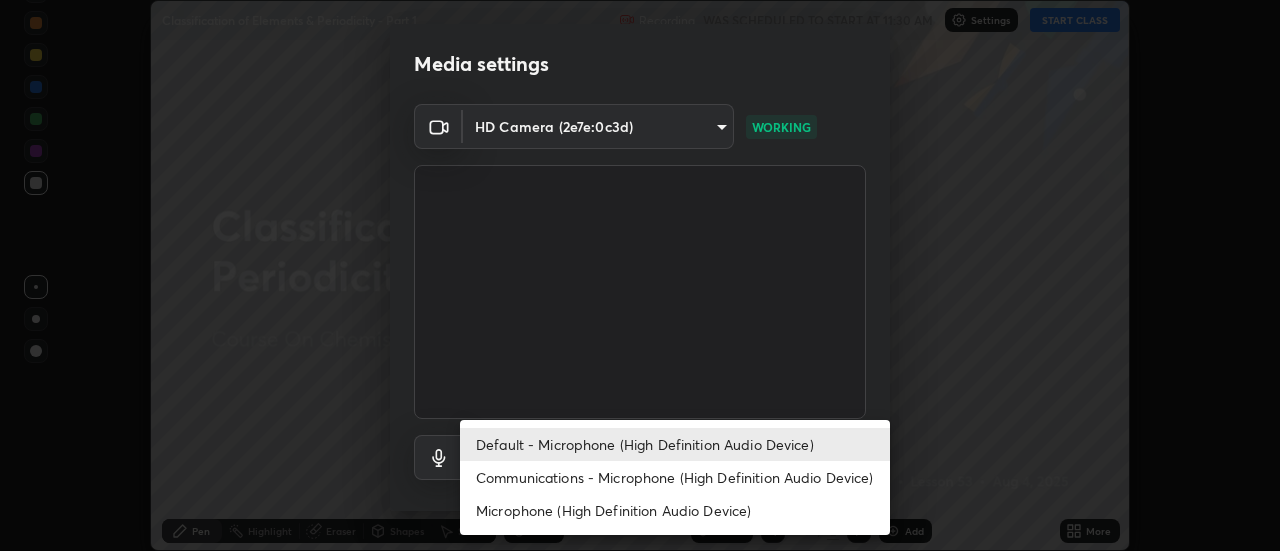 click on "Communications - Microphone (High Definition Audio Device)" at bounding box center (675, 477) 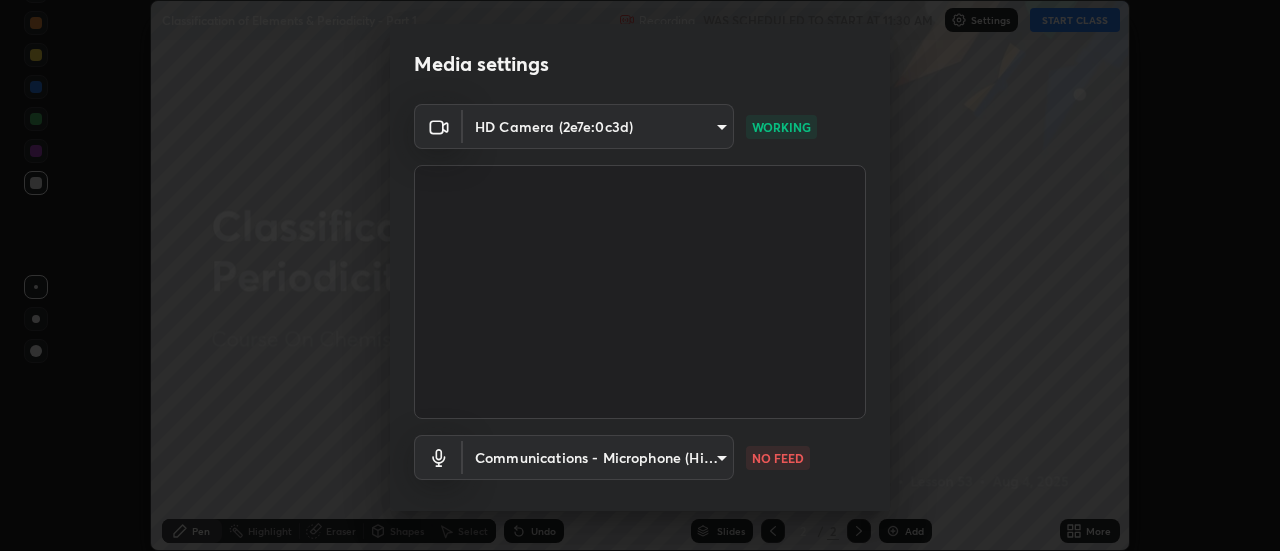 click on "Erase all Classification of Elements & Periodicity - Part 1 Recording WAS SCHEDULED TO START AT  11:30 AM Settings START CLASS Setting up your live class Classification of Elements & Periodicity - Part 1 • L53 of Course On Chemistry for JEE Growth 2 2027 [NAME] Pen Highlight Eraser Shapes Select Undo Slides 2 / 2 Add More No doubts shared Encourage your learners to ask a doubt for better clarity Report an issue Reason for reporting Buffering Chat not working Audio - Video sync issue Educator video quality low ​ Attach an image Report Media settings HD Camera (2e7e:0c3d) de4d584312b4434b91bb48b0c0e382846541704910f56accdd629dbaa70238e6 WORKING Communications - Microphone (High Definition Audio Device) communications NO FEED 1 / 5 Next Default - Microphone (High Definition Audio Device) Communications - Microphone (High Definition Audio Device) Microphone (High Definition Audio Device)" at bounding box center (640, 275) 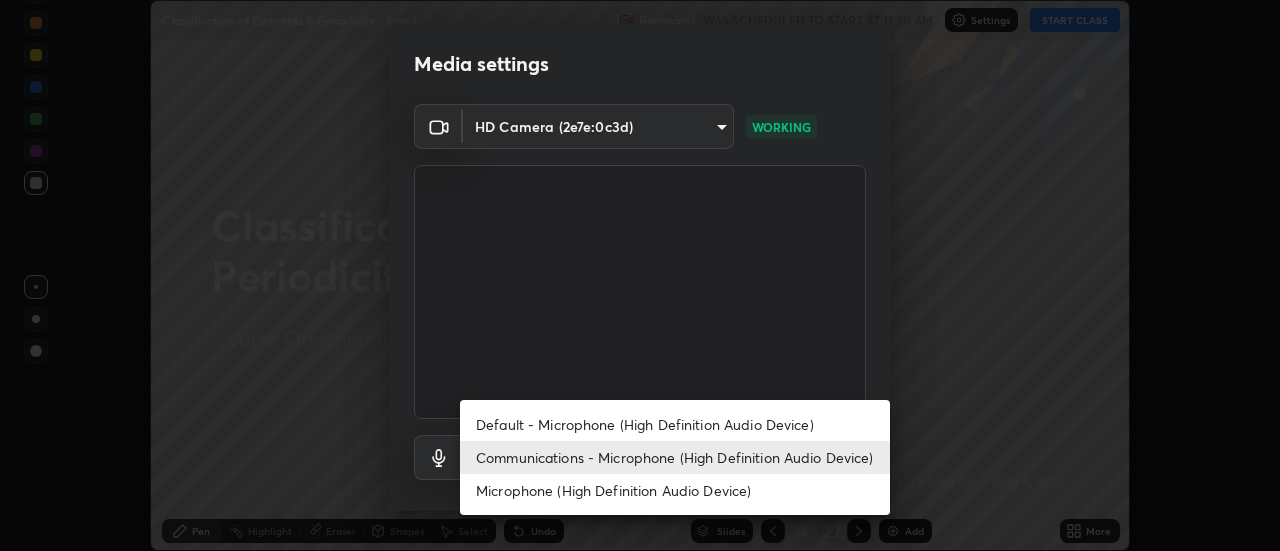 click on "Default - Microphone (High Definition Audio Device)" at bounding box center [675, 424] 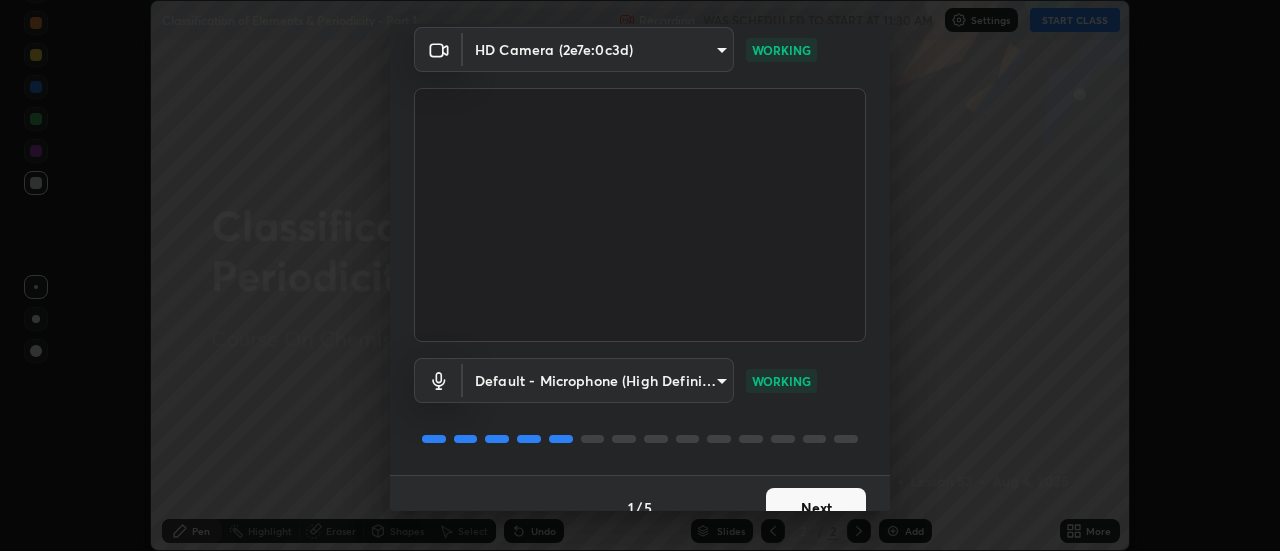 scroll, scrollTop: 105, scrollLeft: 0, axis: vertical 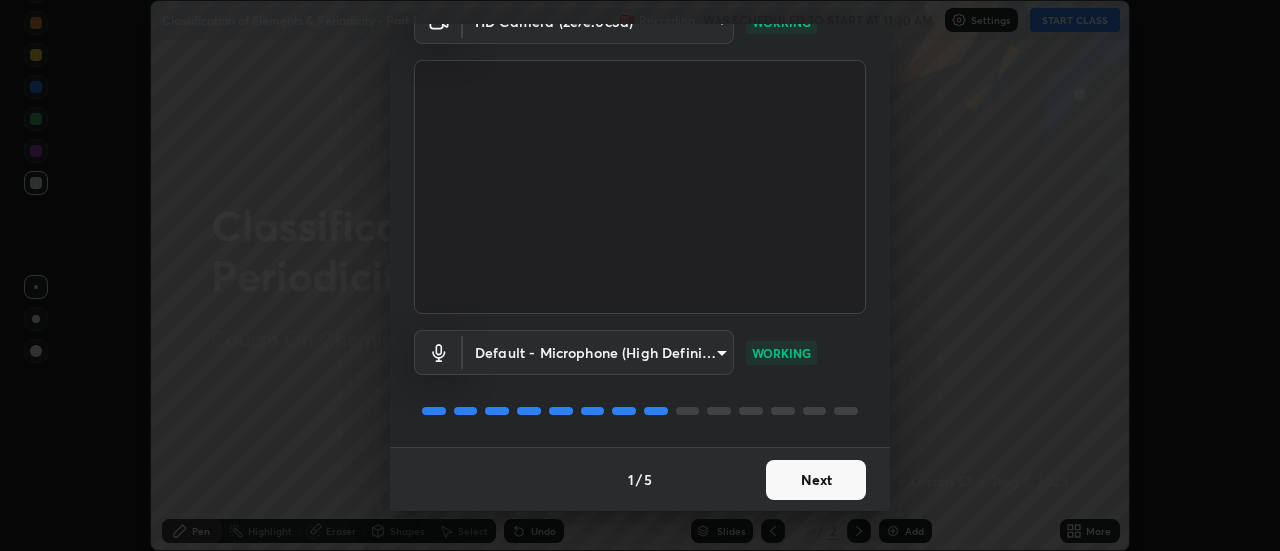 click on "Next" at bounding box center (816, 480) 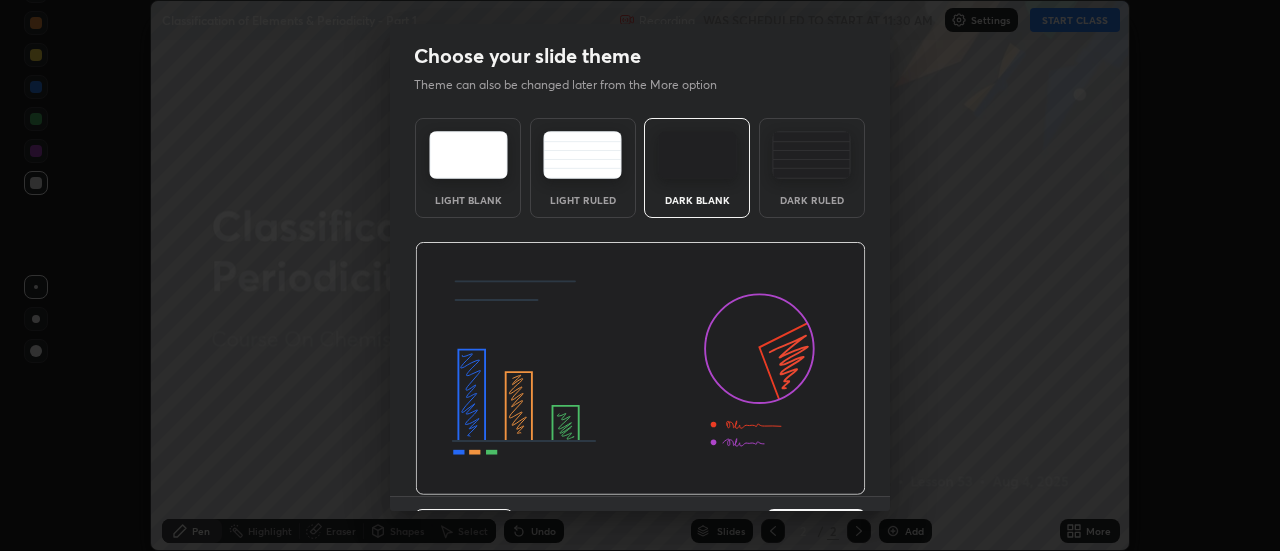 scroll, scrollTop: 49, scrollLeft: 0, axis: vertical 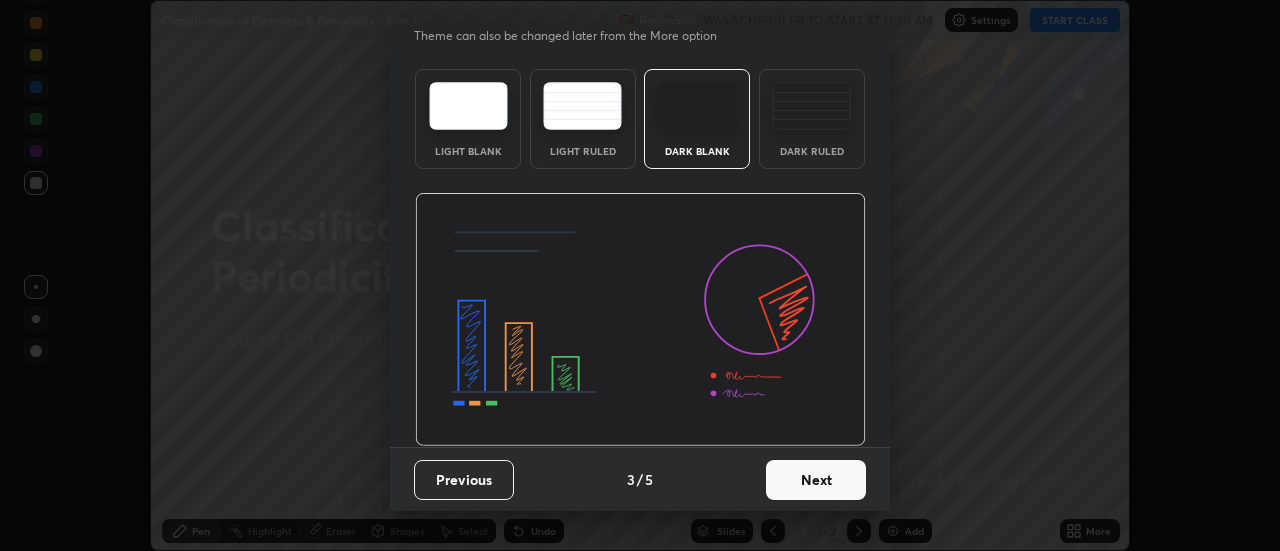 click on "Next" at bounding box center [816, 480] 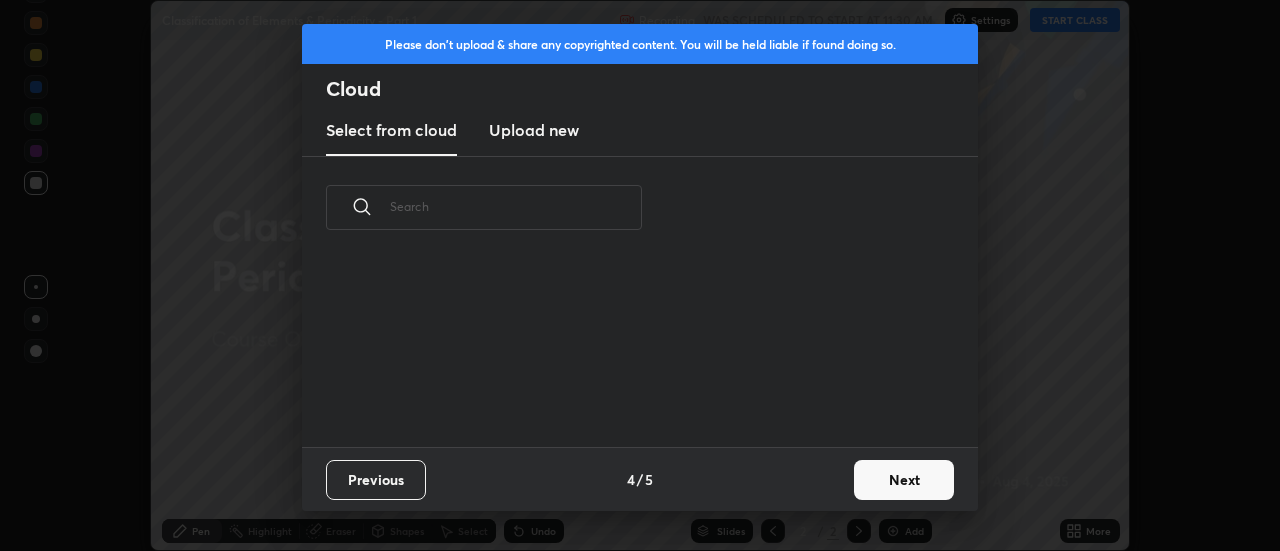 scroll, scrollTop: 0, scrollLeft: 0, axis: both 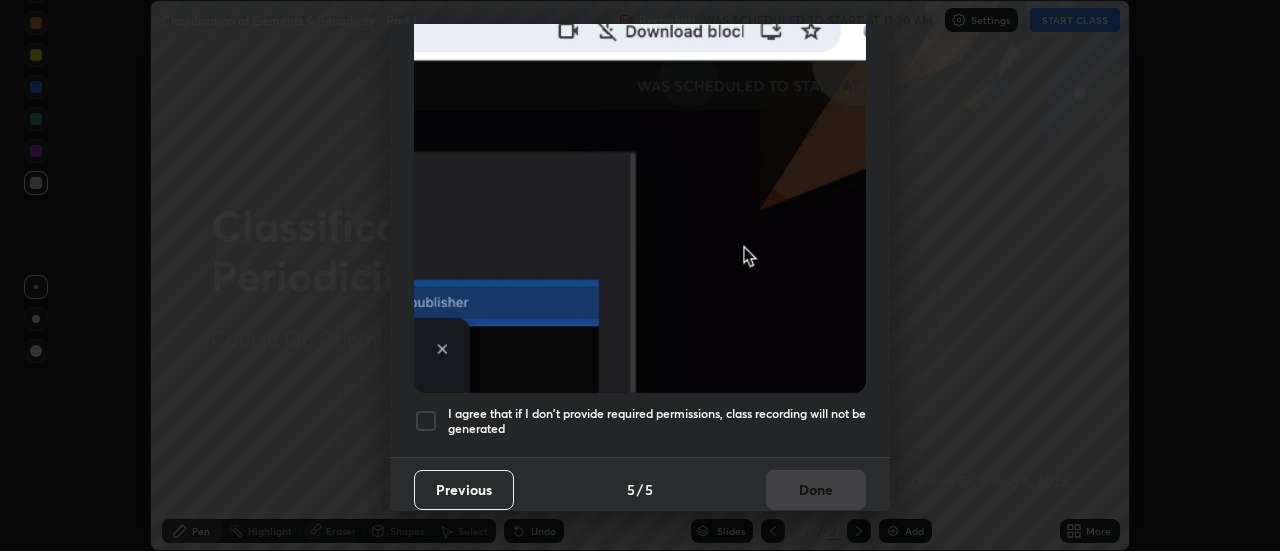 click at bounding box center [426, 421] 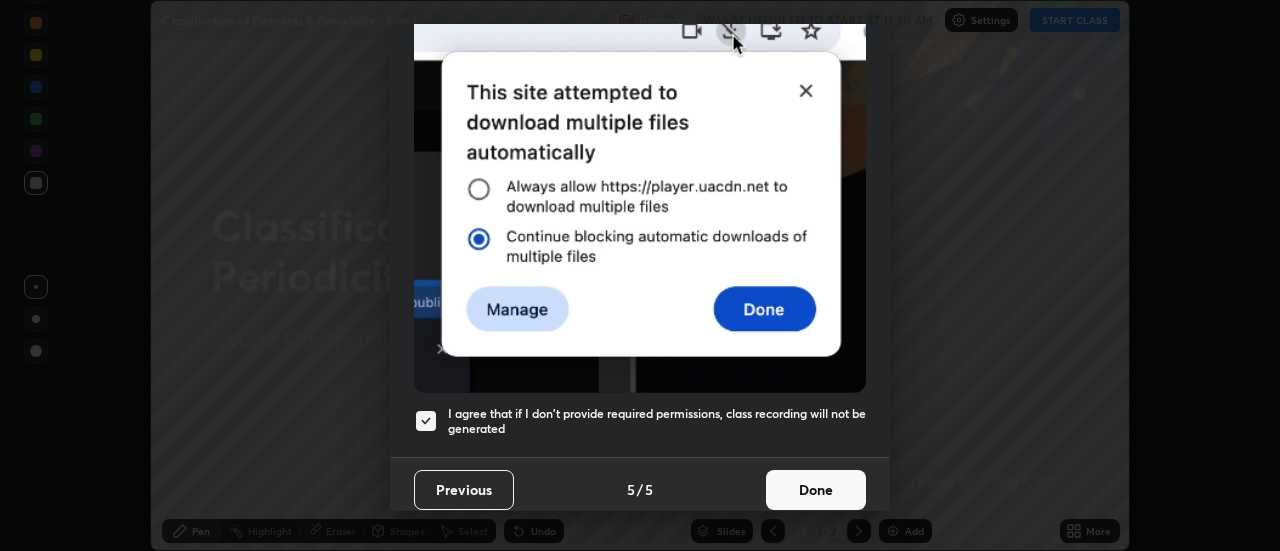 click on "Done" at bounding box center [816, 490] 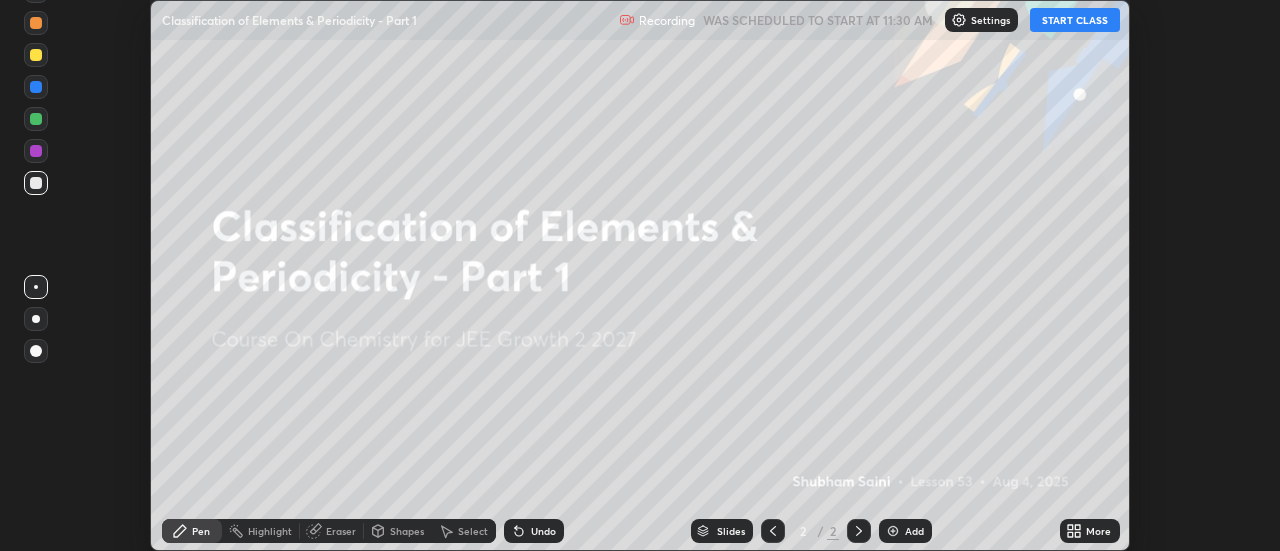 click on "More" at bounding box center [1090, 531] 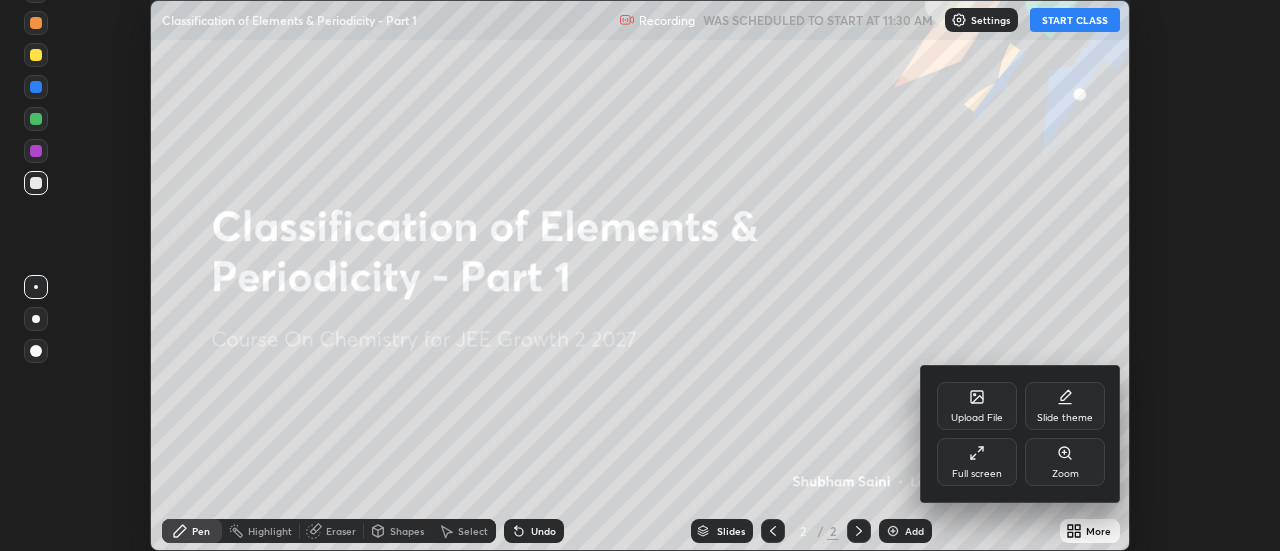 click on "Full screen" at bounding box center [977, 462] 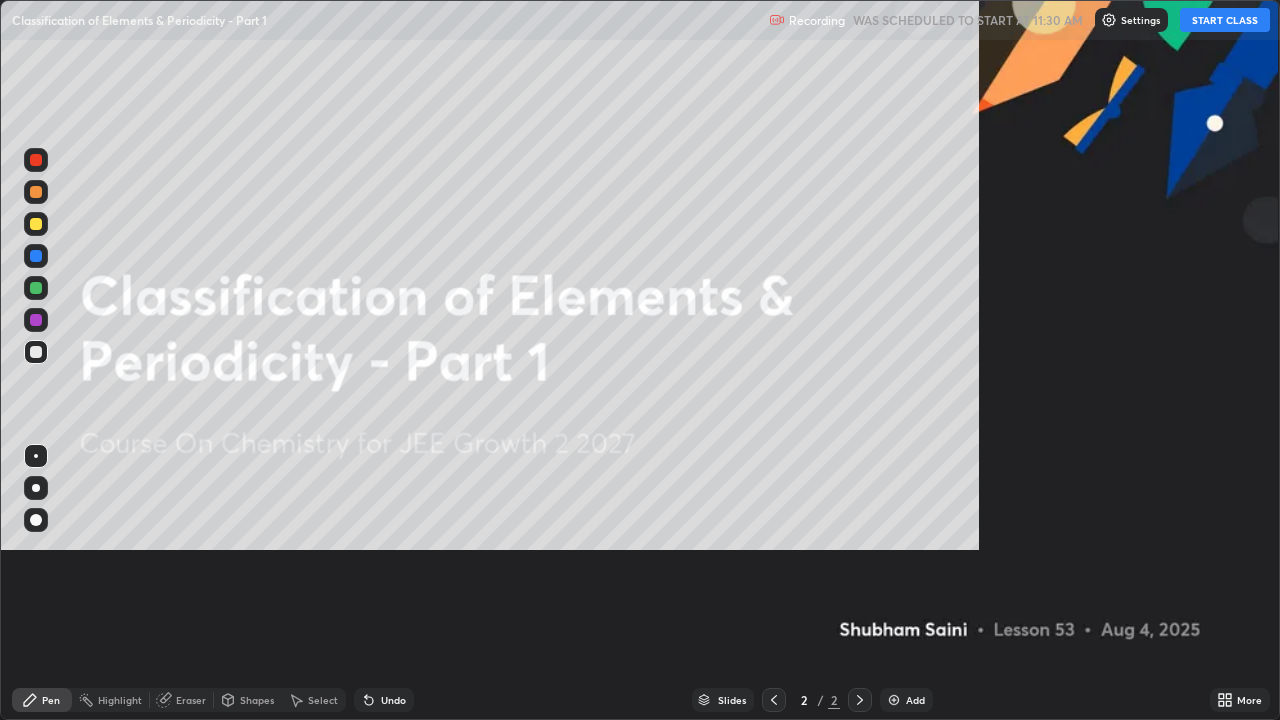 scroll, scrollTop: 99280, scrollLeft: 98720, axis: both 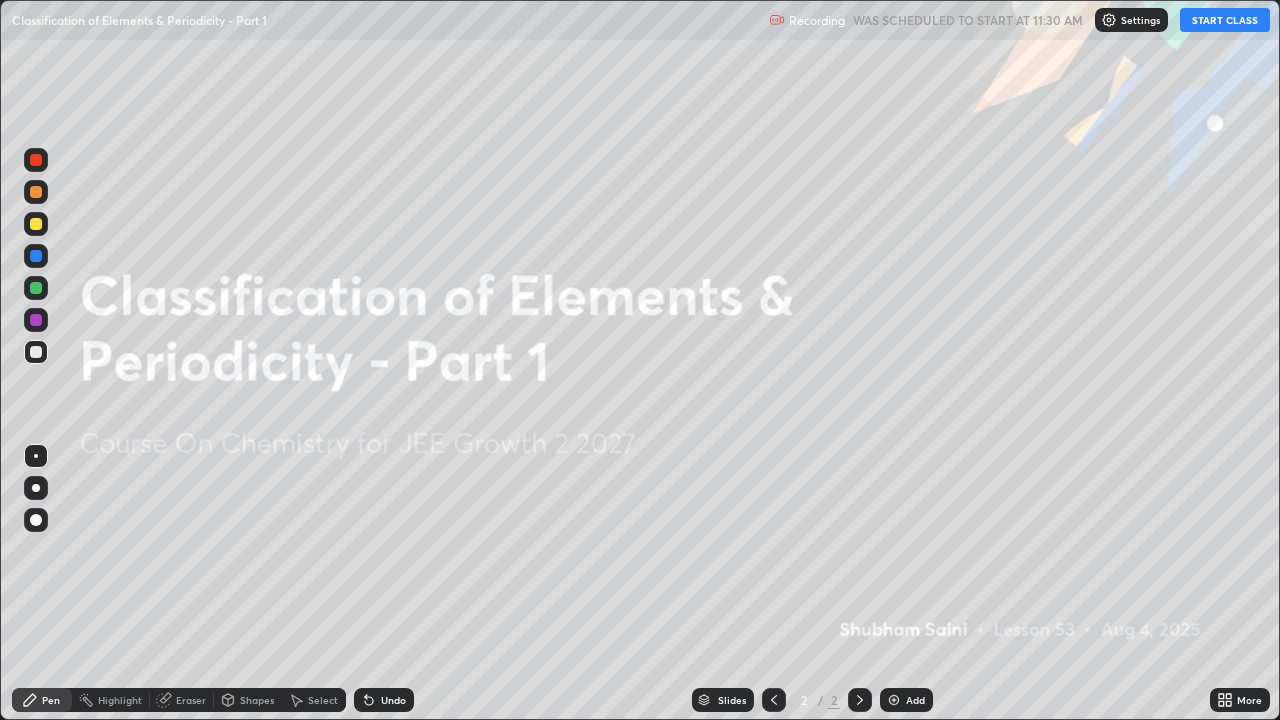 click on "START CLASS" at bounding box center [1225, 20] 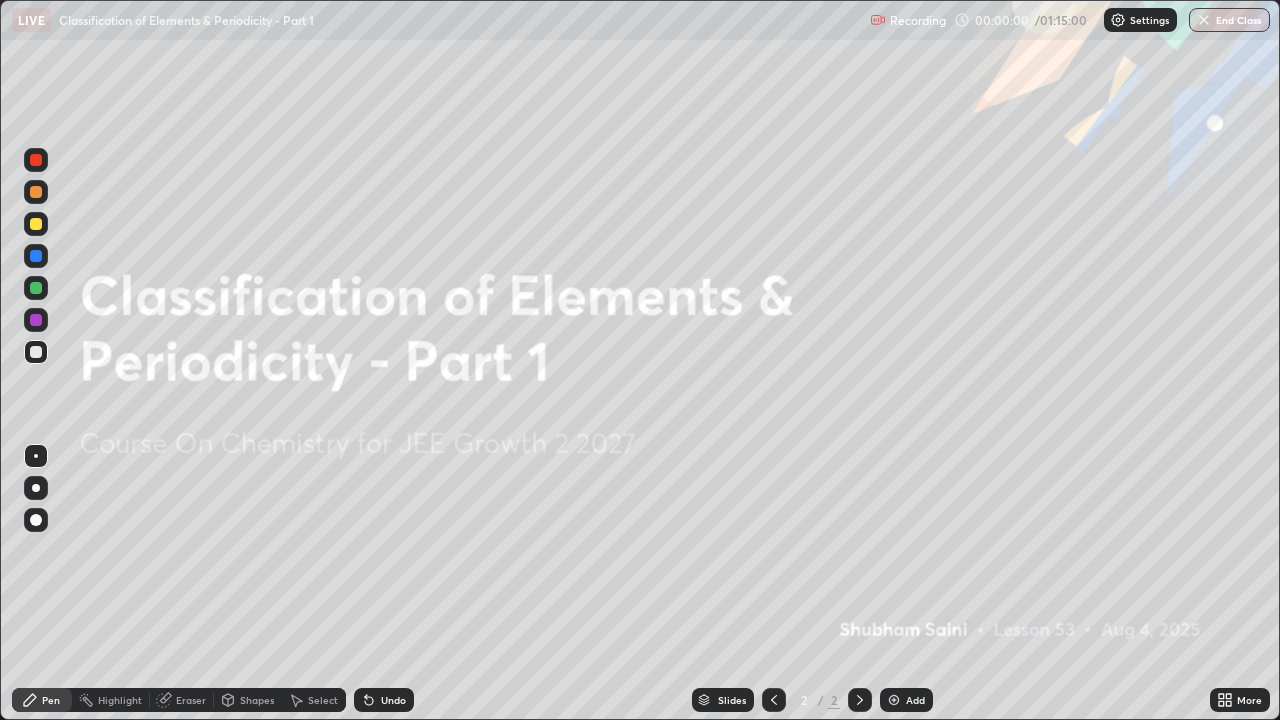 click on "Add" at bounding box center [915, 700] 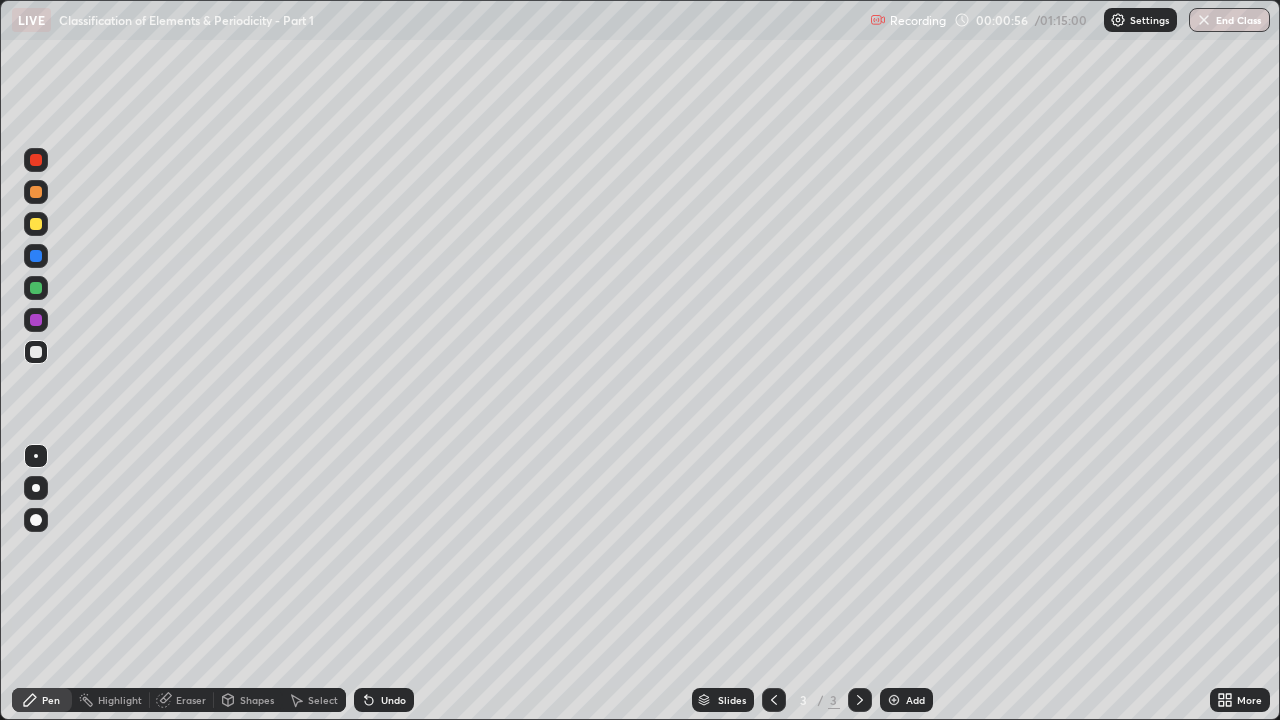 click at bounding box center [774, 700] 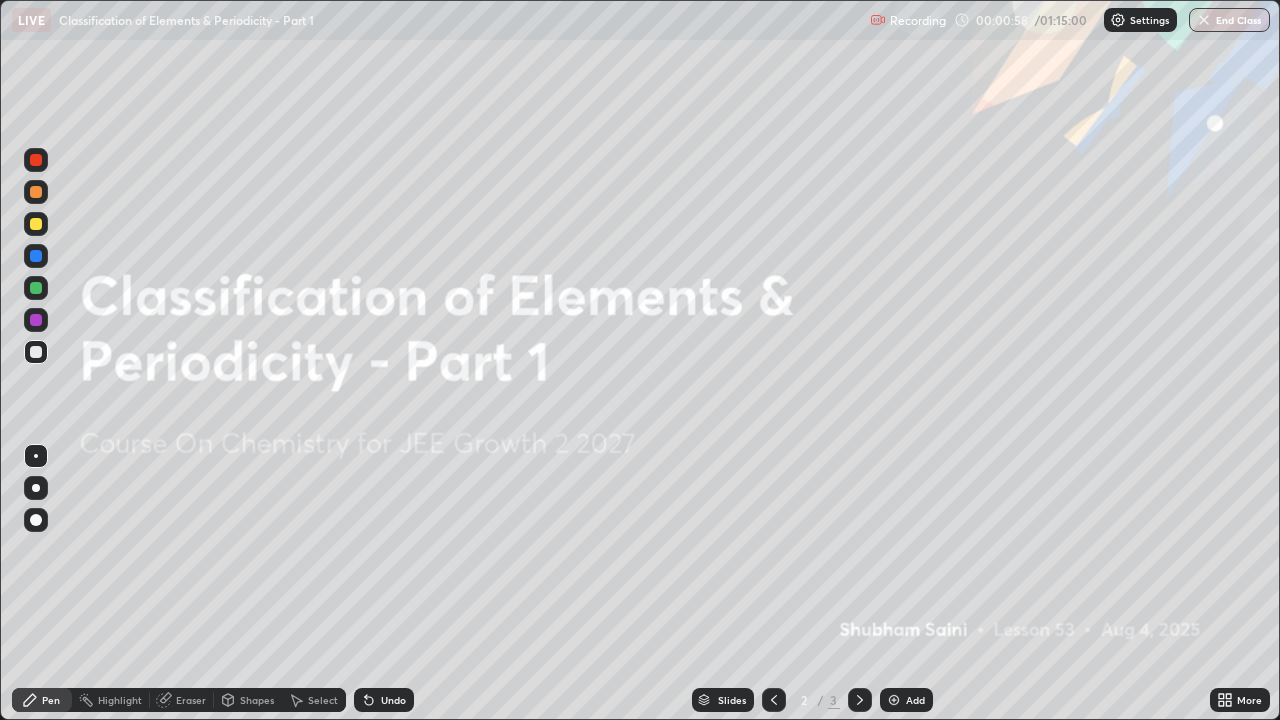click at bounding box center [36, 224] 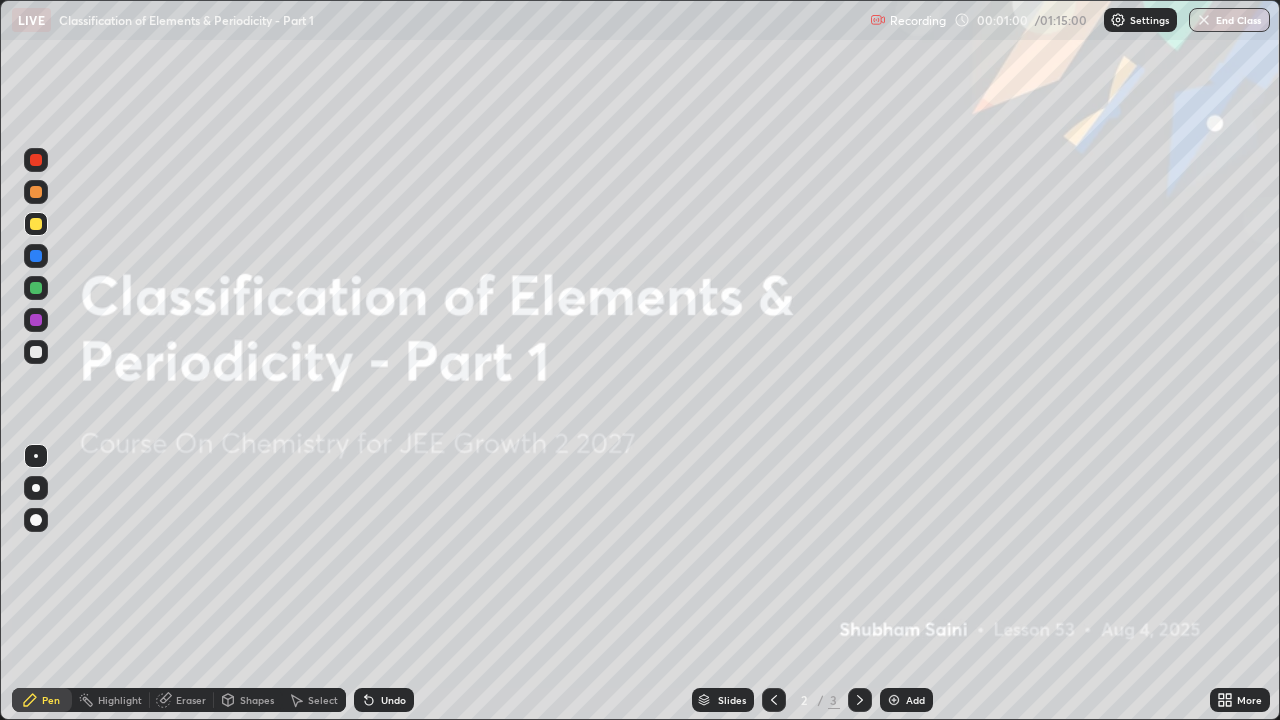 click at bounding box center [36, 488] 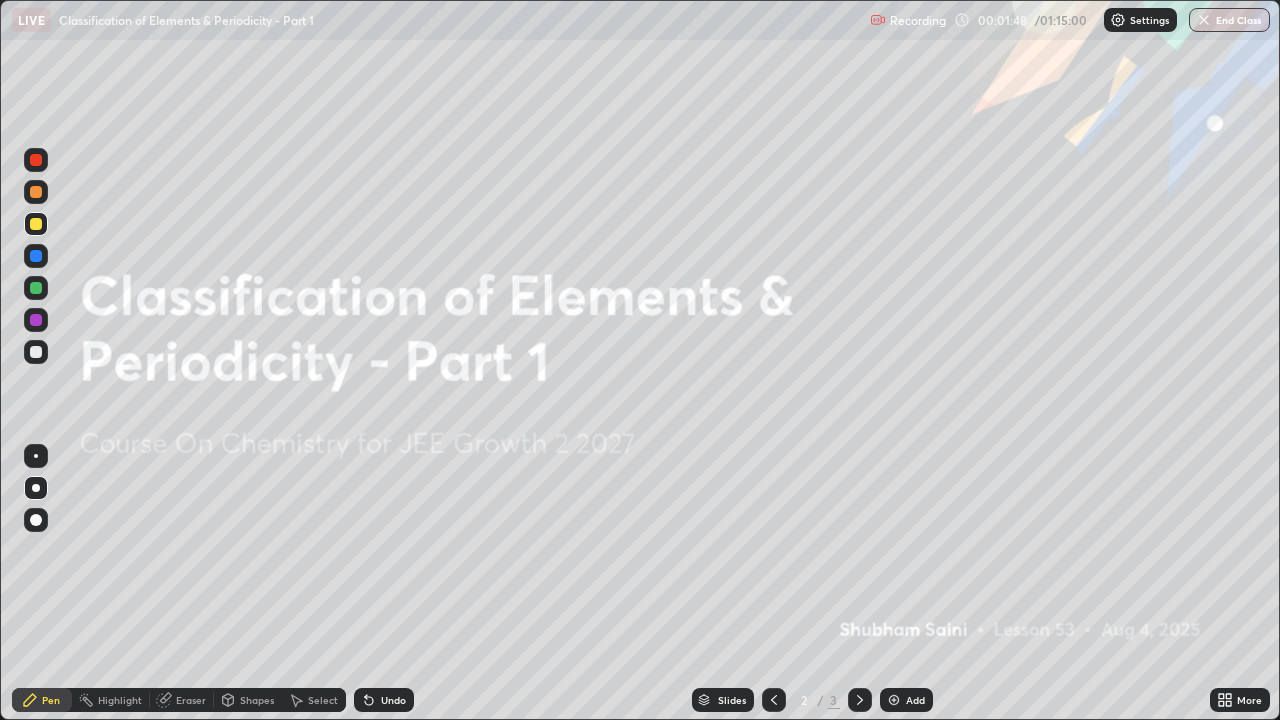 click at bounding box center (860, 700) 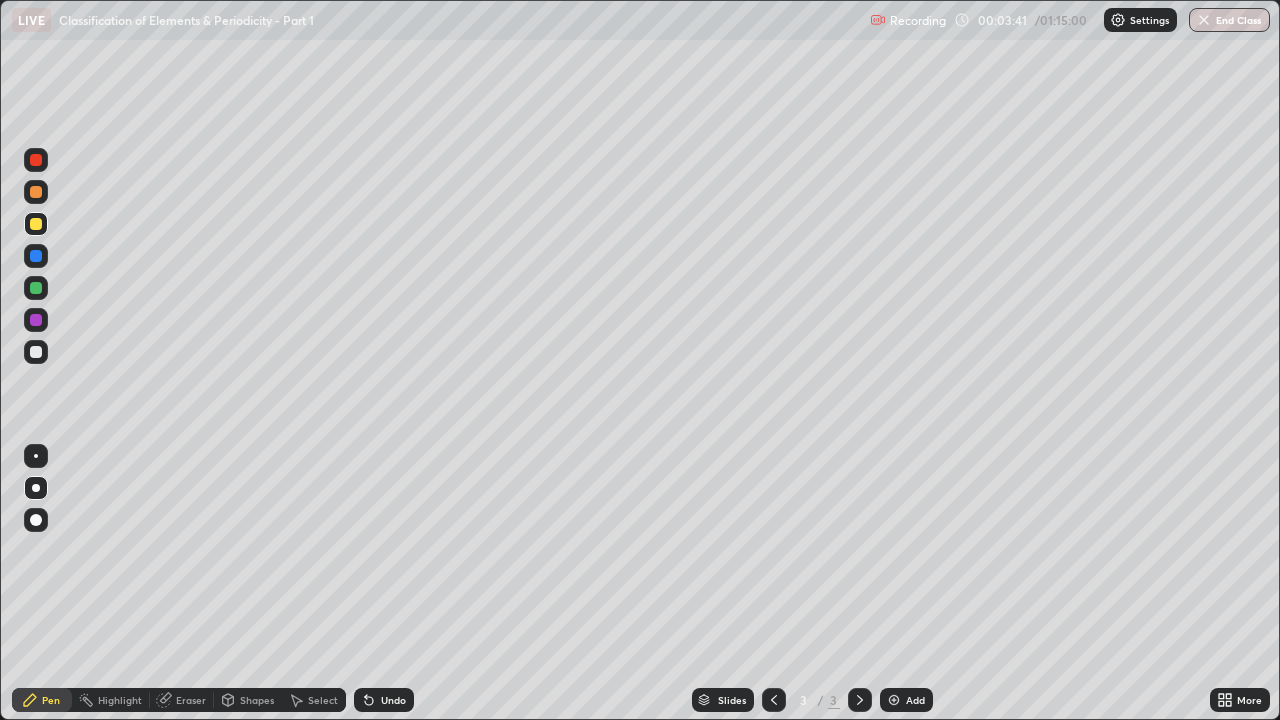 click on "Undo" at bounding box center (384, 700) 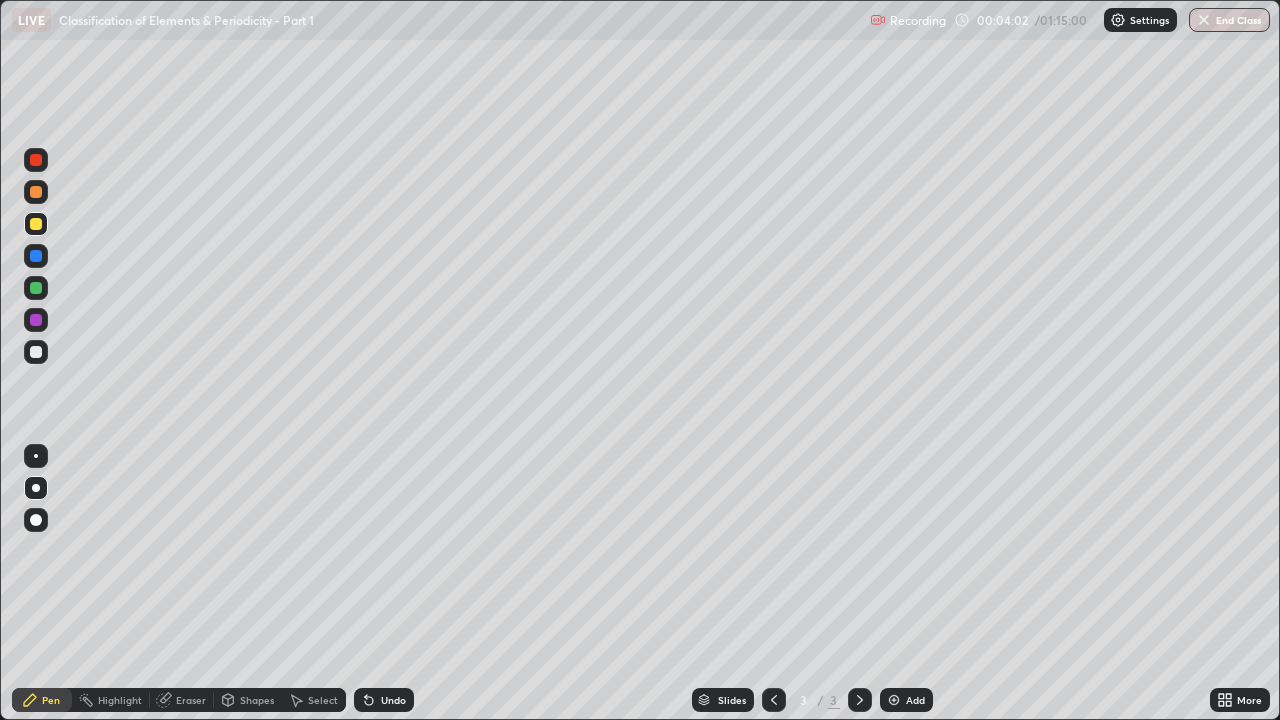 click on "Undo" at bounding box center (384, 700) 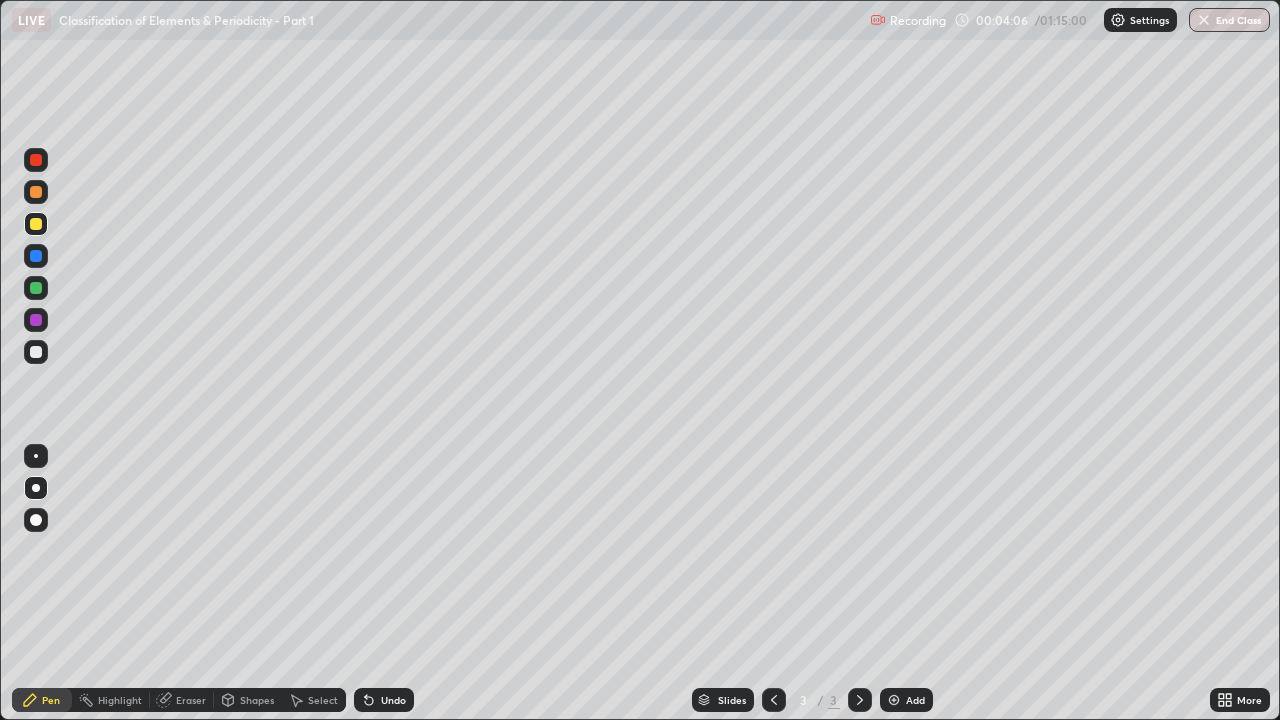 click on "Shapes" at bounding box center [257, 700] 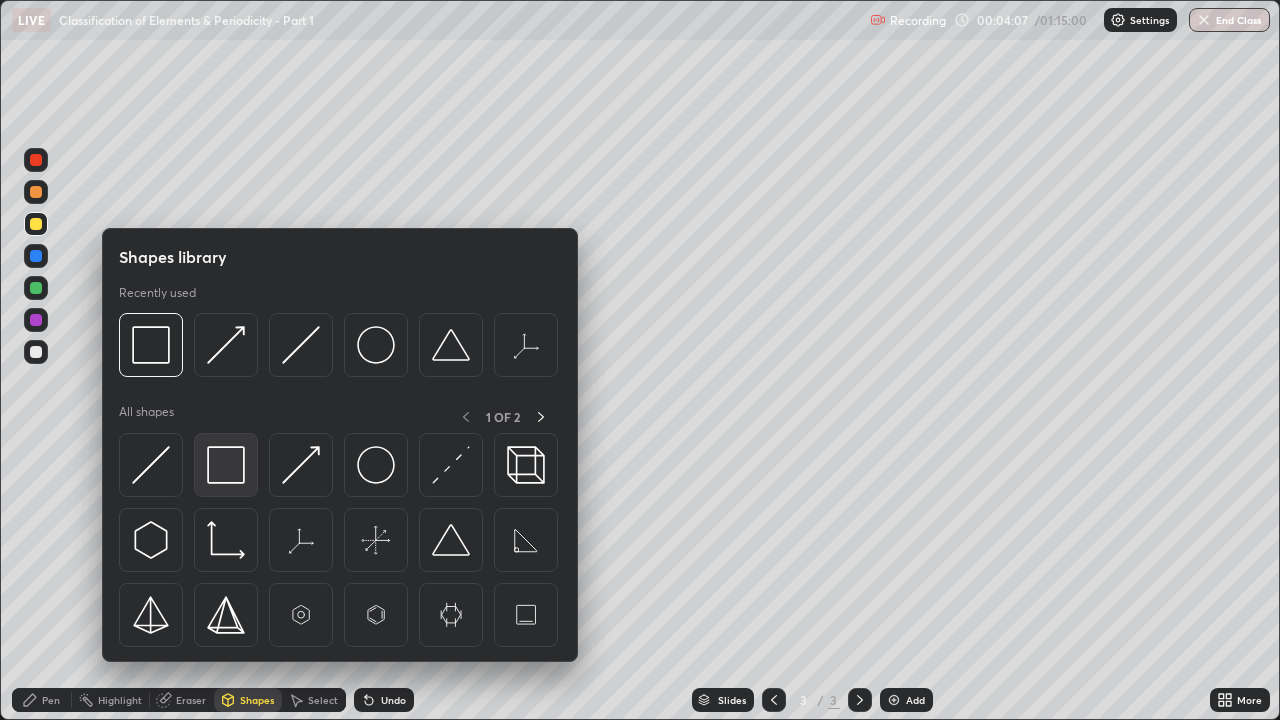 click at bounding box center [226, 465] 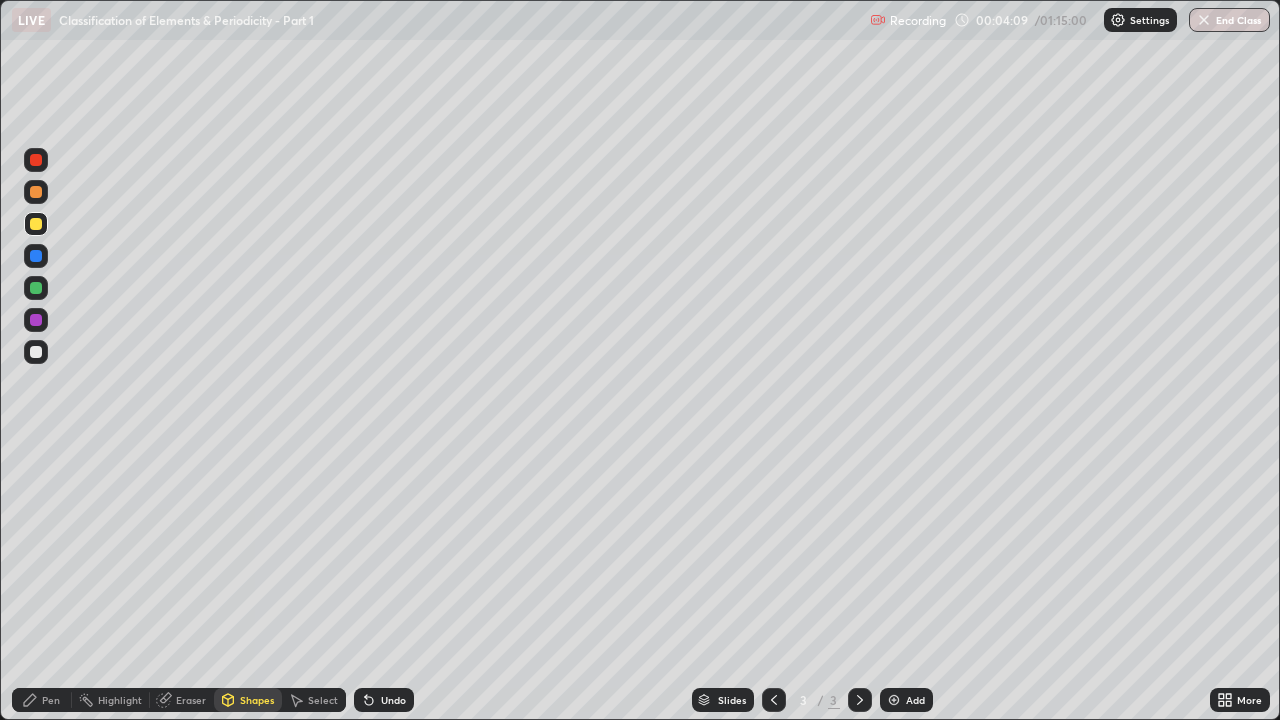 click 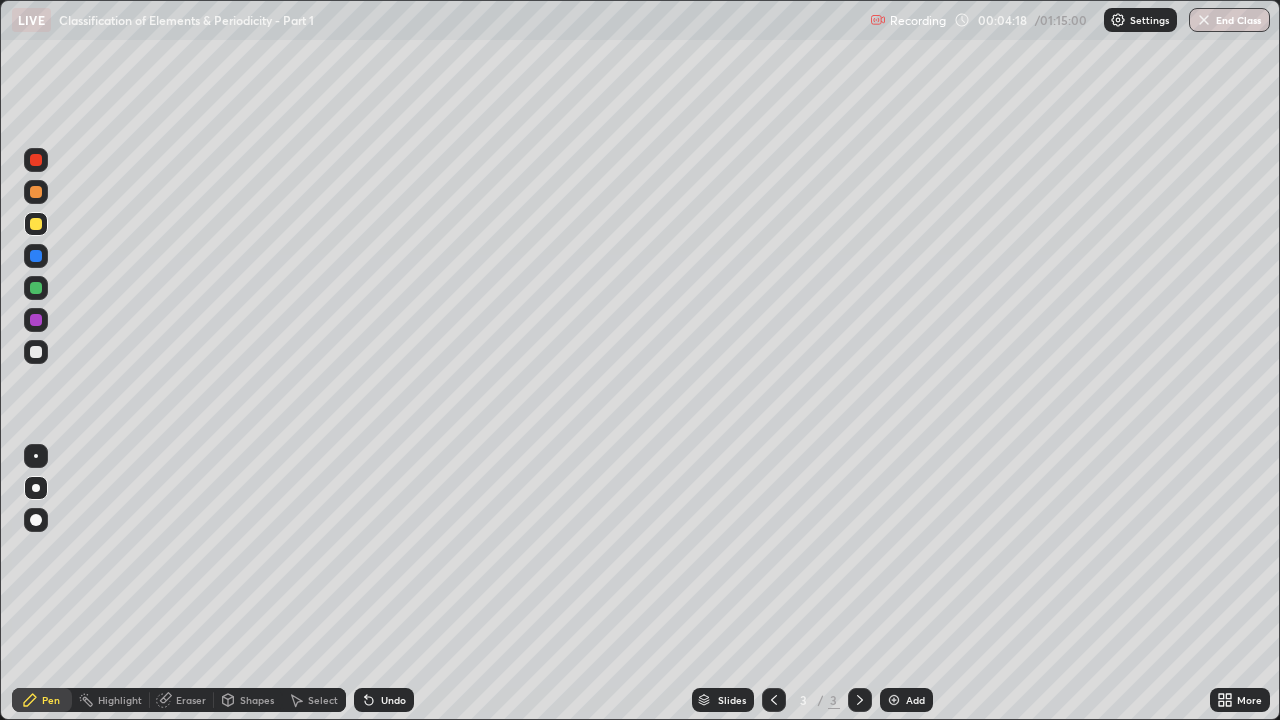 click on "Shapes" at bounding box center [248, 700] 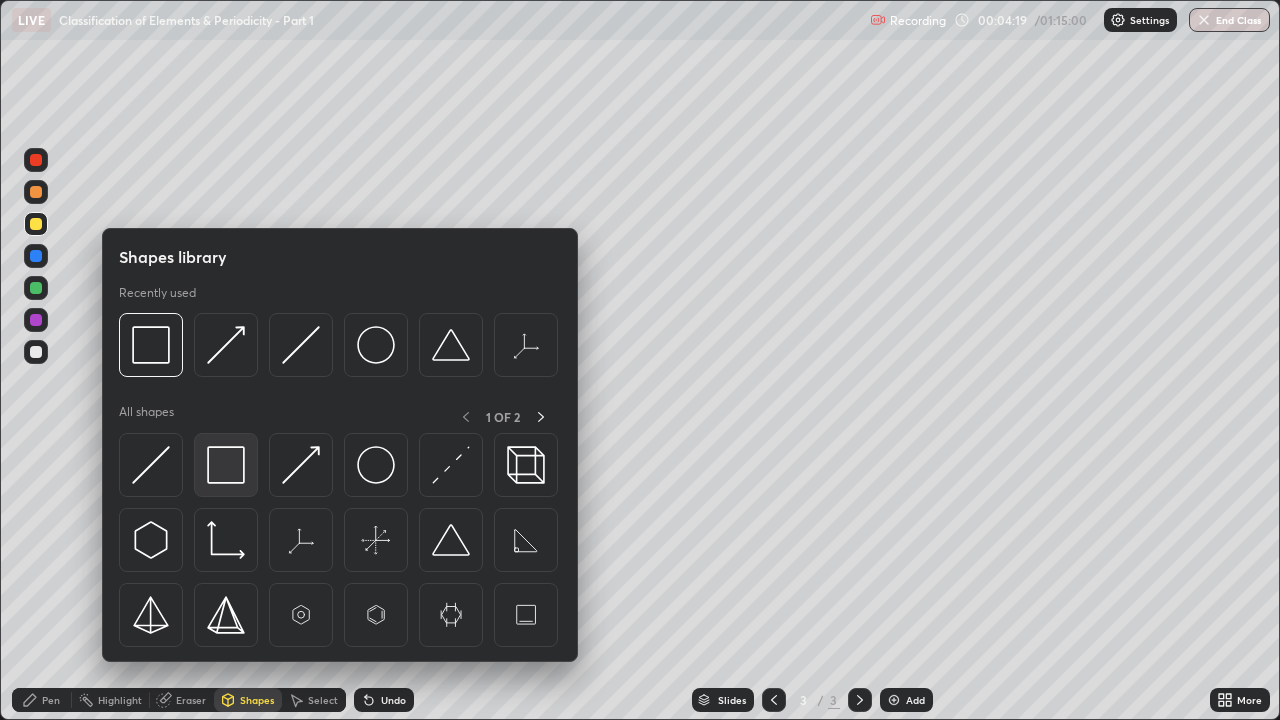 click at bounding box center (226, 465) 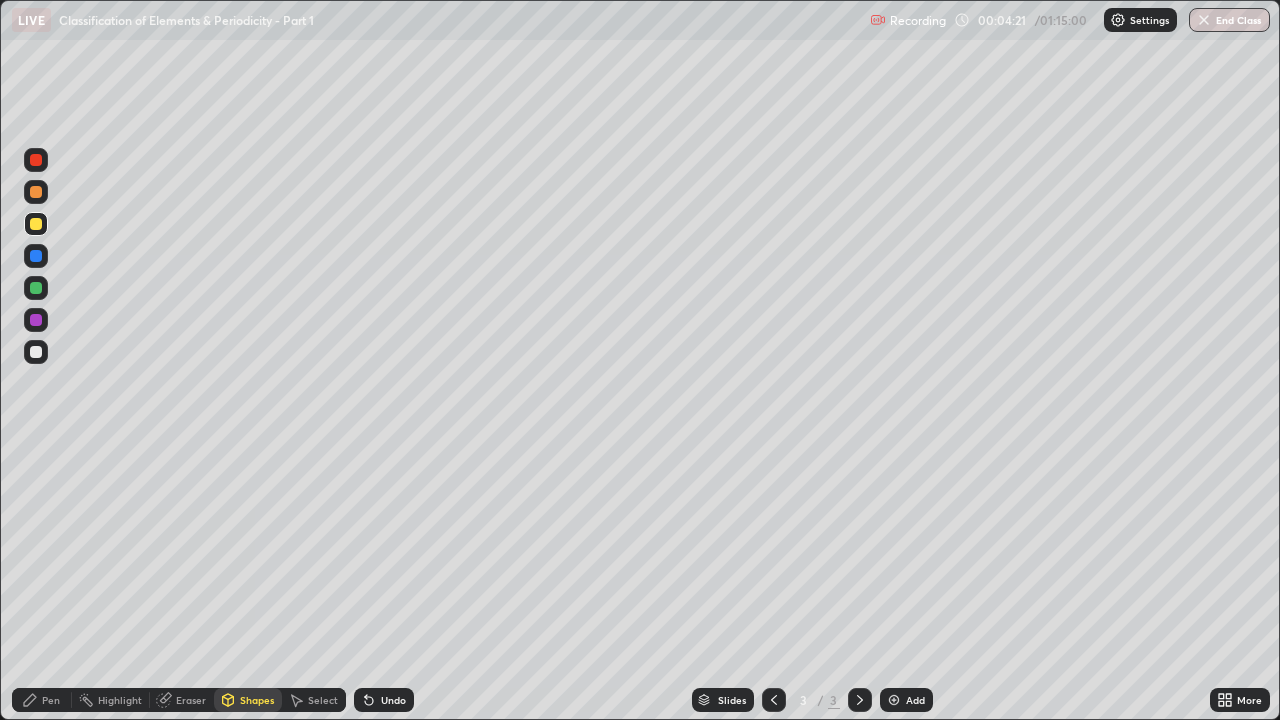 click on "Pen" at bounding box center (42, 700) 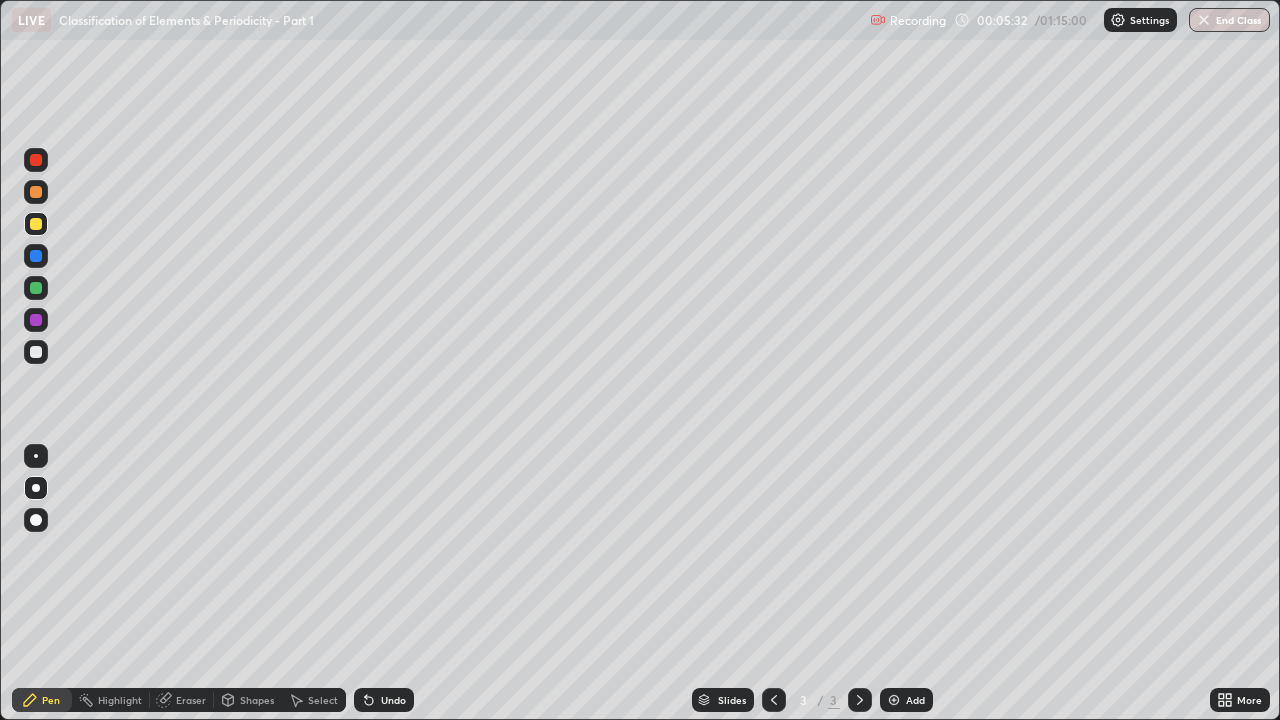 click on "Undo" at bounding box center [384, 700] 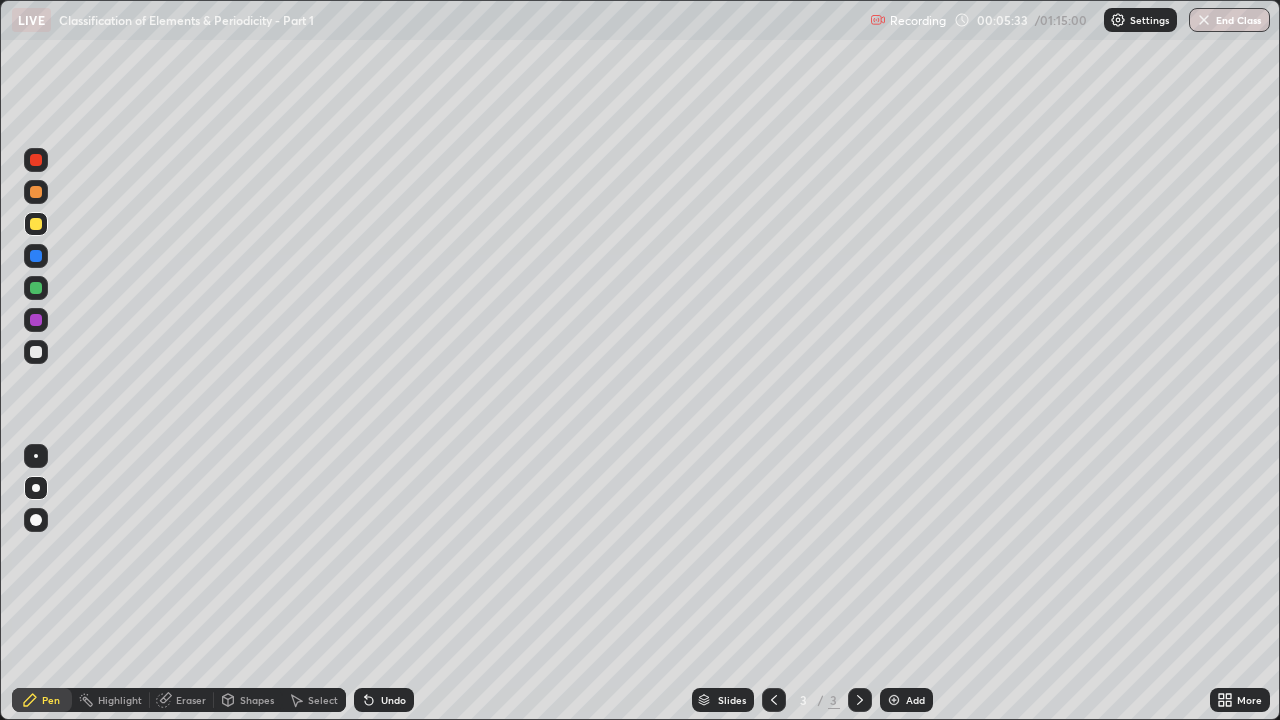 click on "Undo" at bounding box center (393, 700) 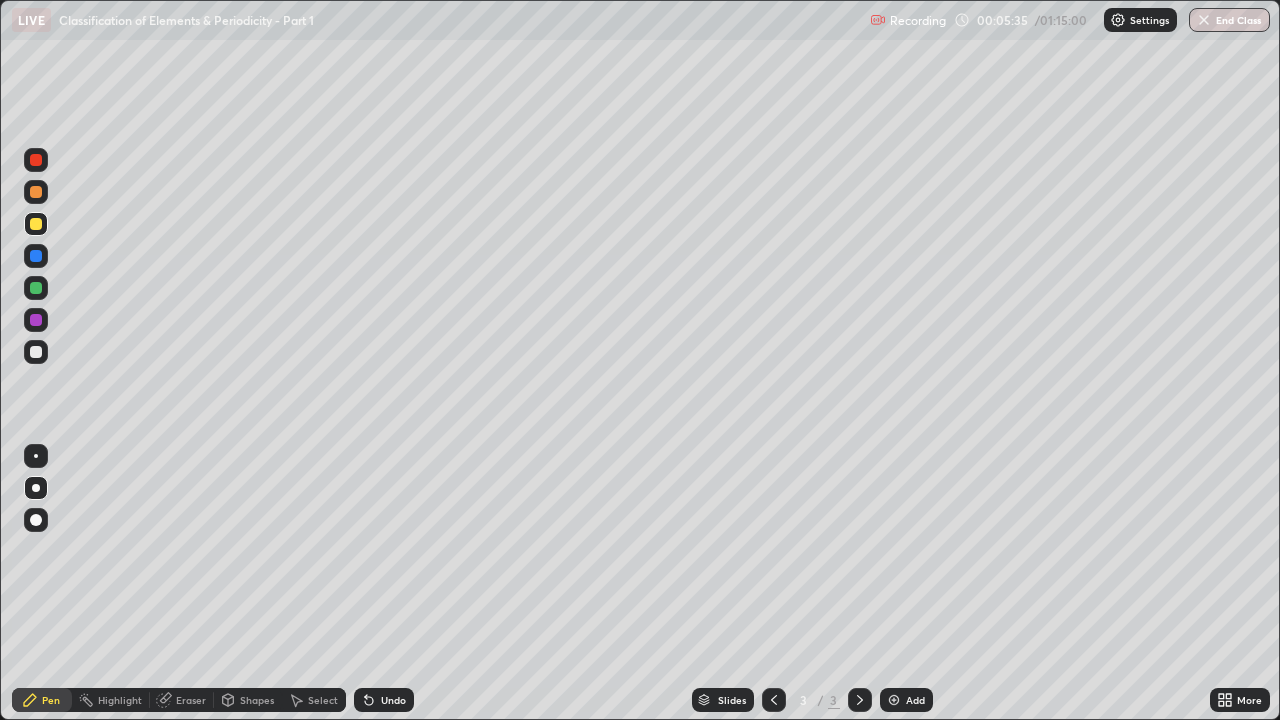 click at bounding box center (894, 700) 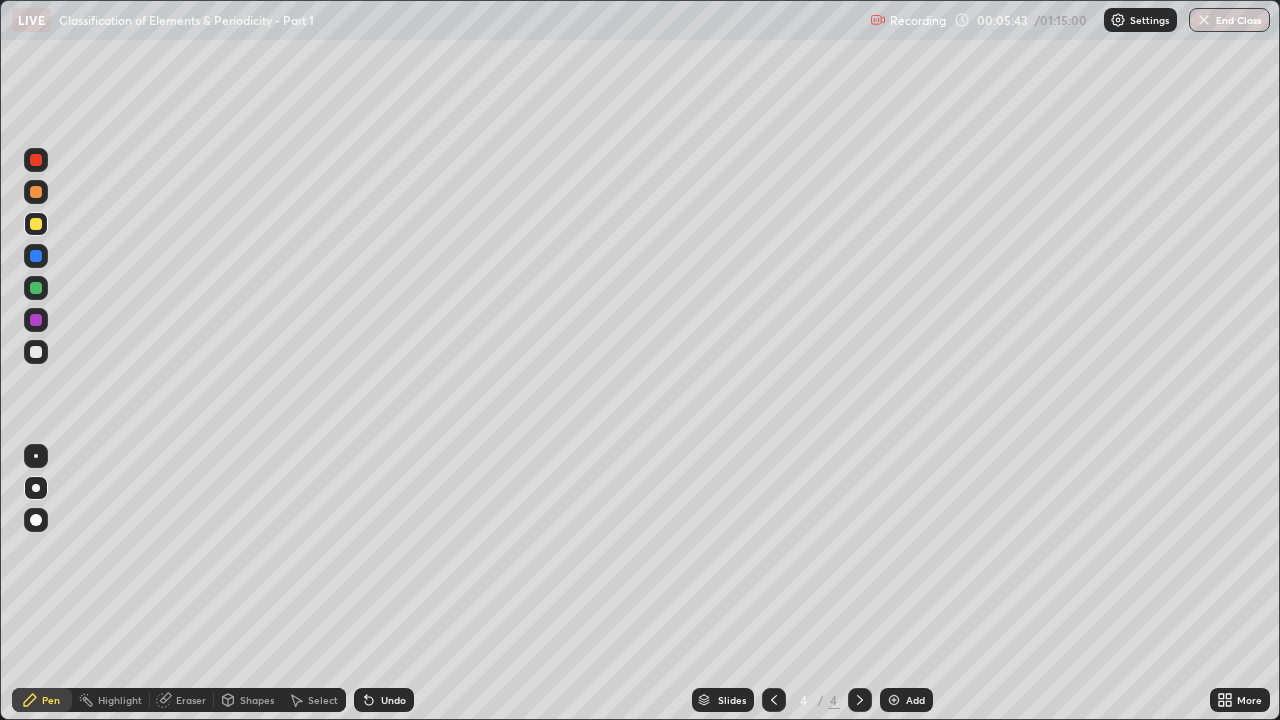 click on "Undo" at bounding box center [384, 700] 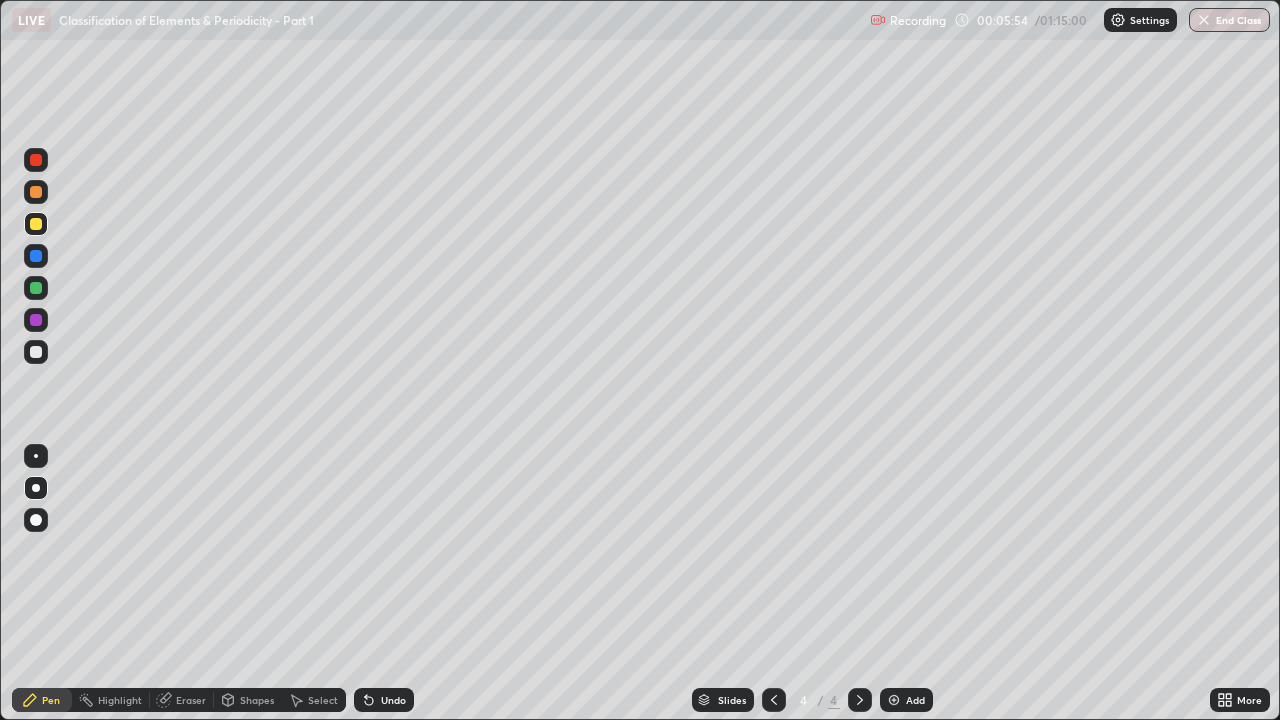click on "Shapes" at bounding box center (248, 700) 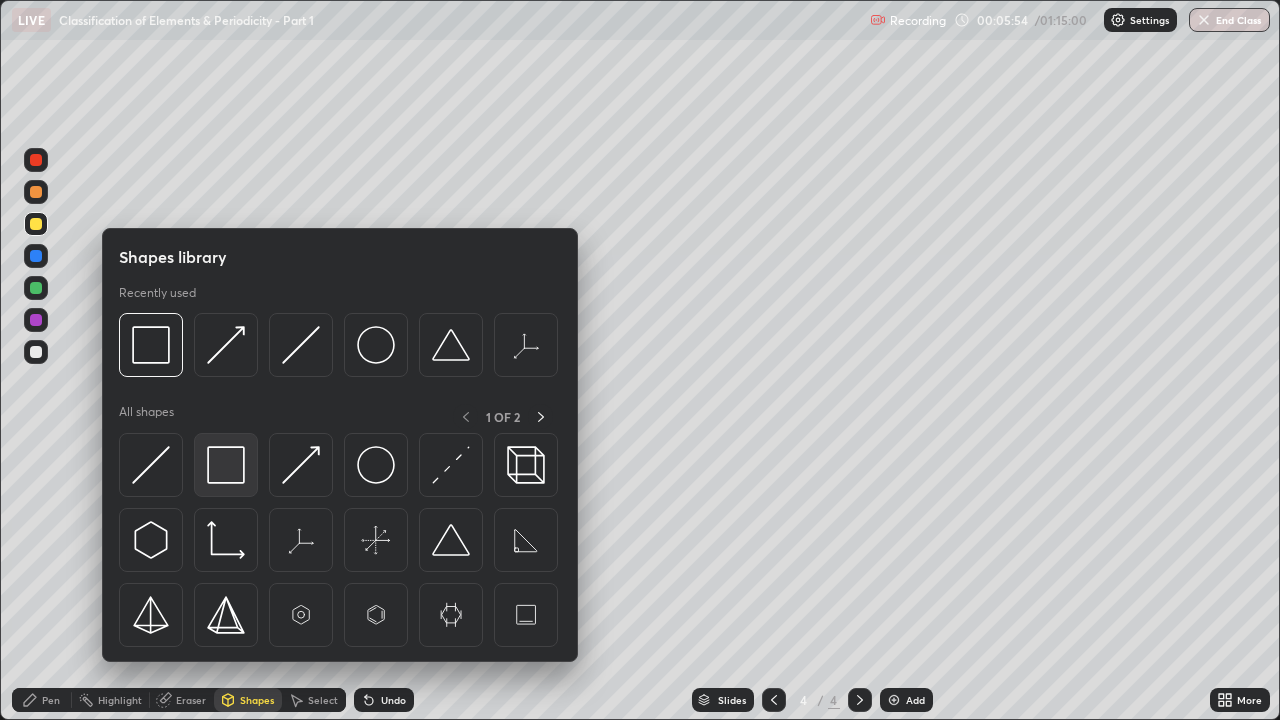 click at bounding box center [226, 465] 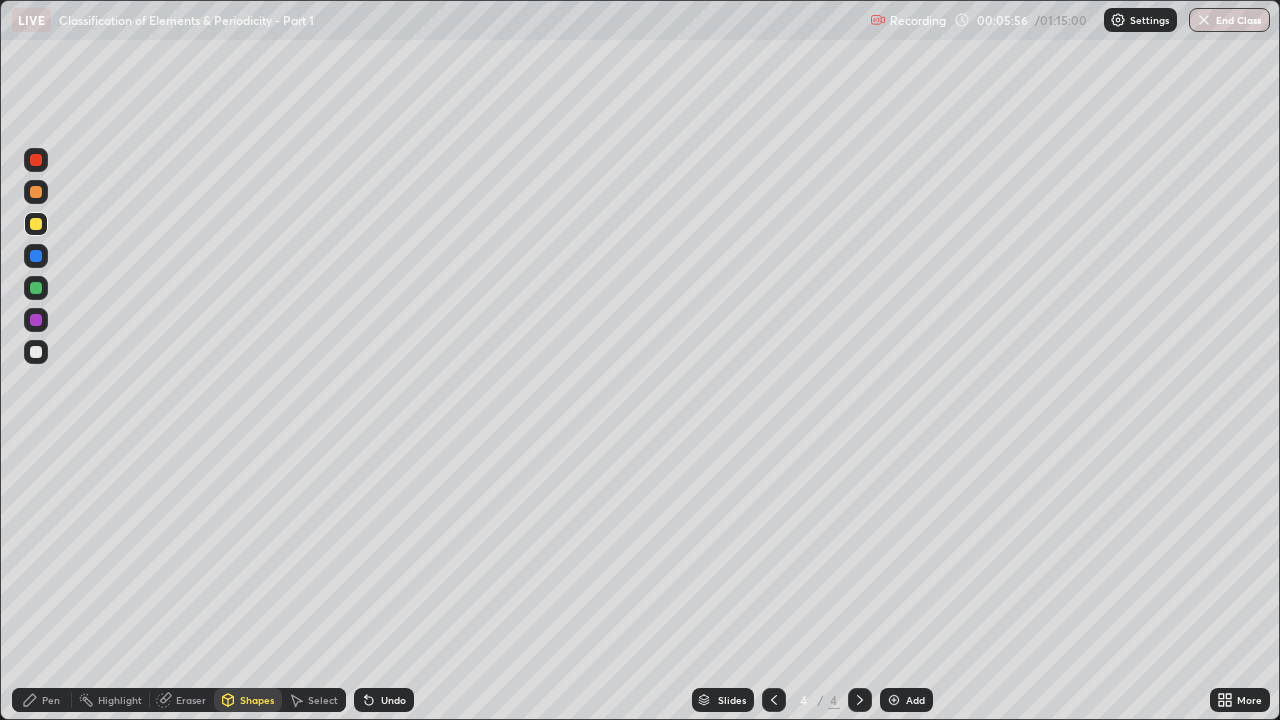 click 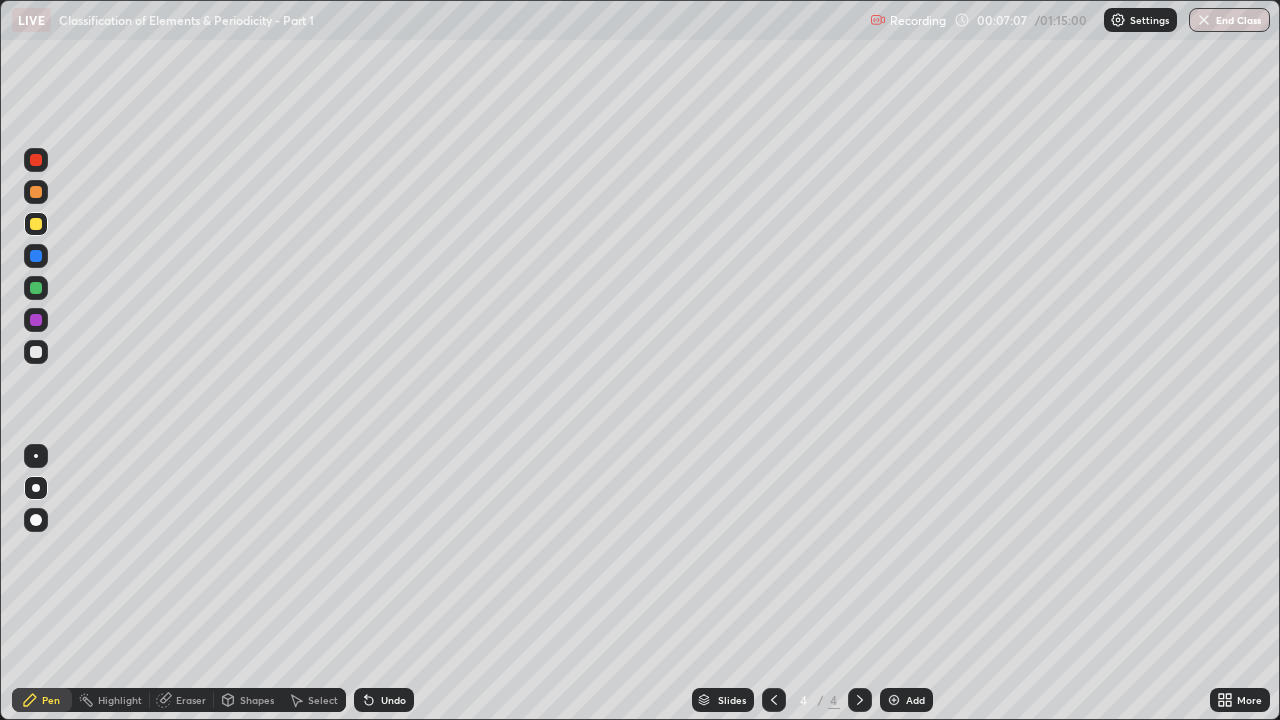 click at bounding box center [36, 352] 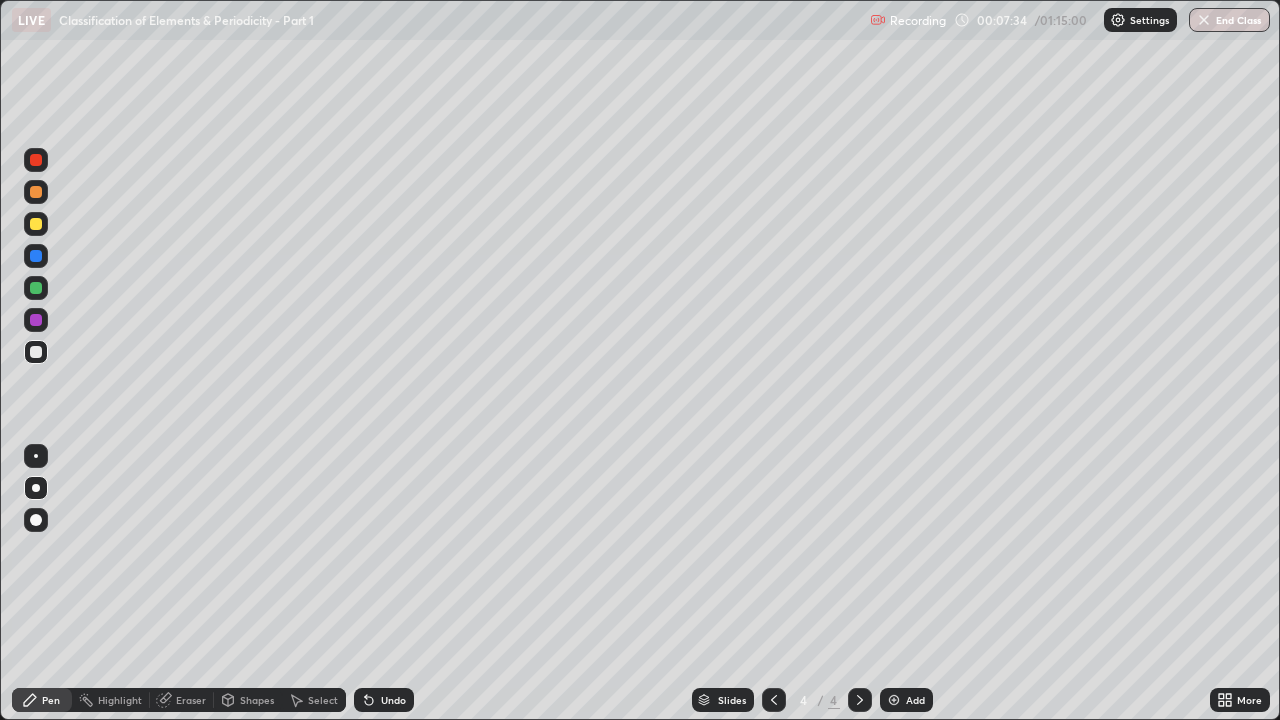 click on "Eraser" at bounding box center [191, 700] 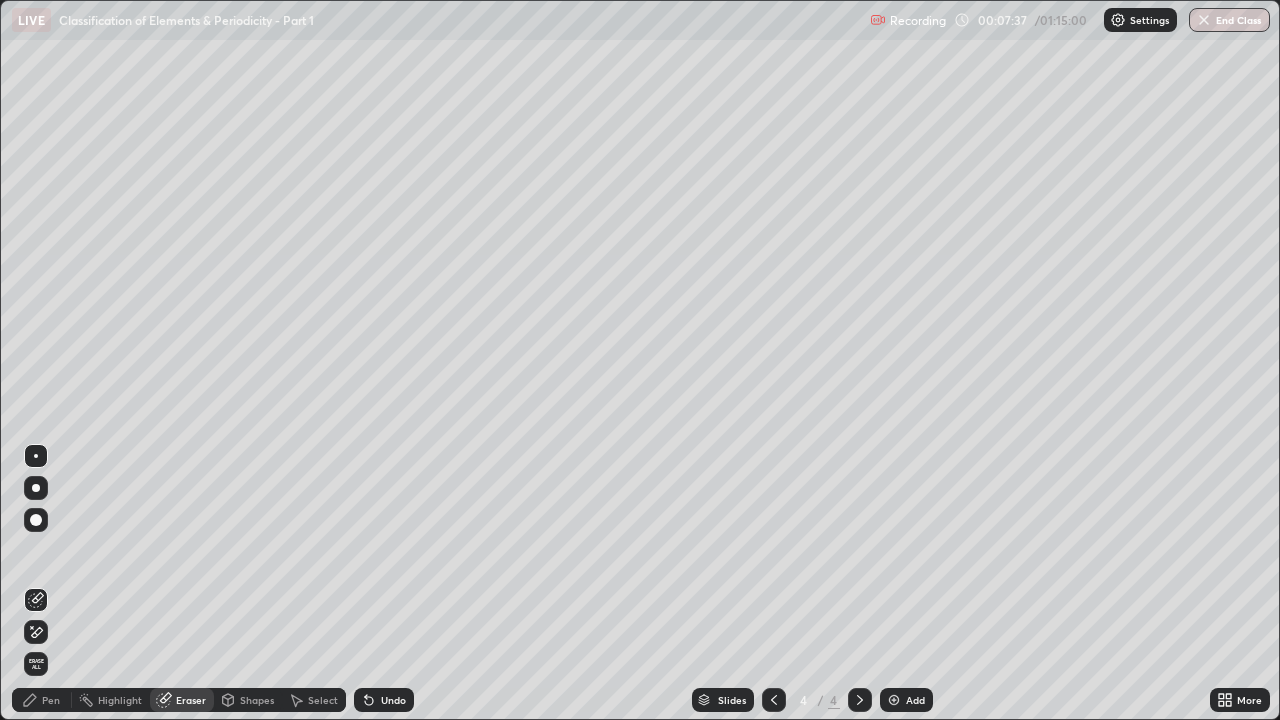 click on "Pen" at bounding box center (42, 700) 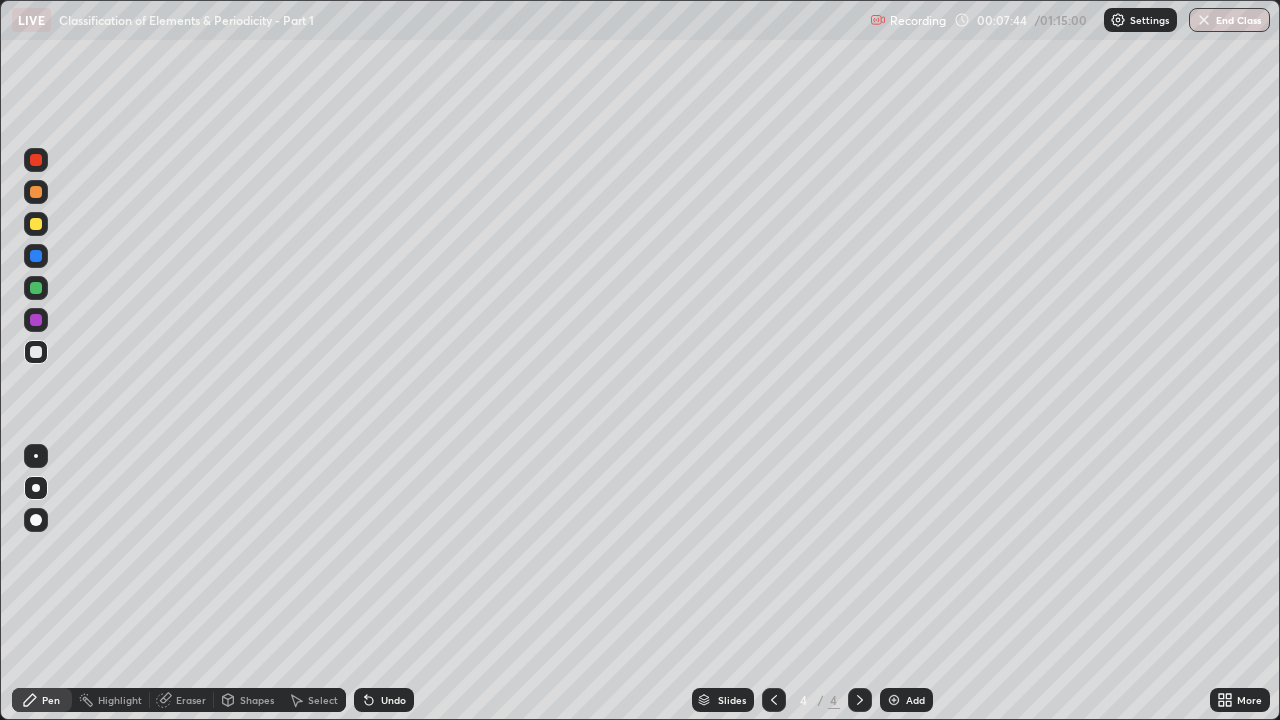 click on "Eraser" at bounding box center [191, 700] 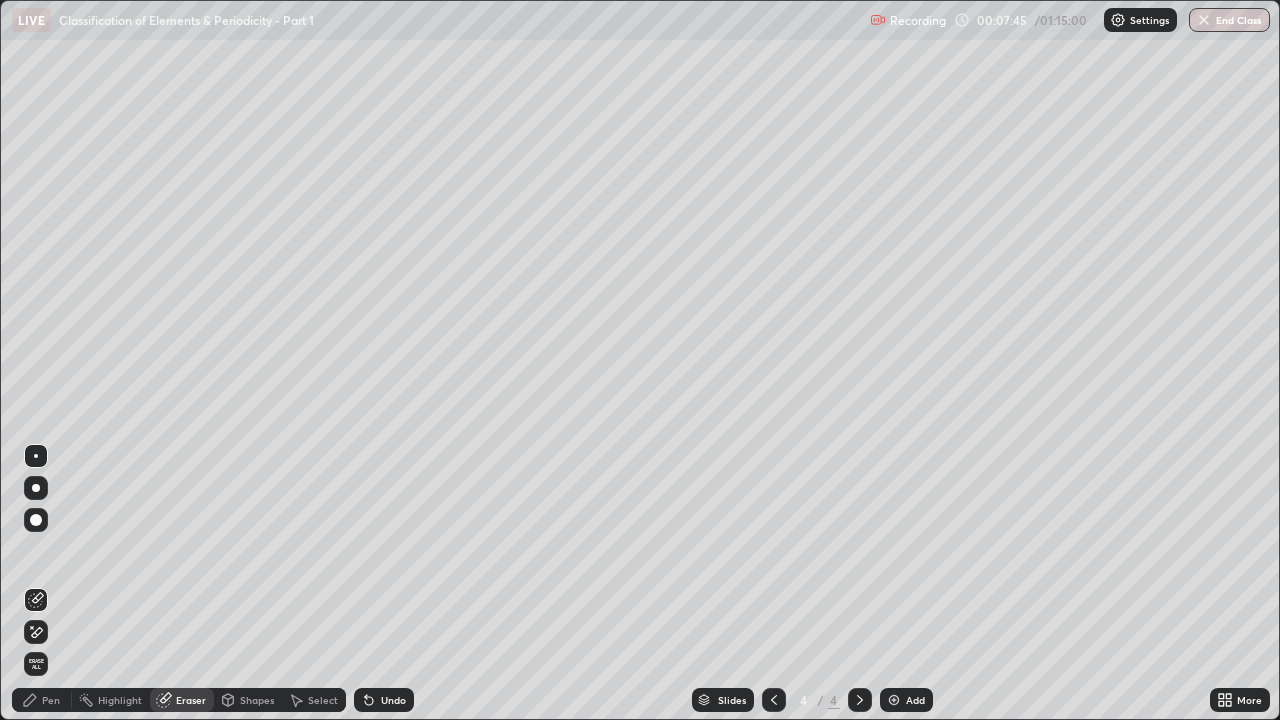 click 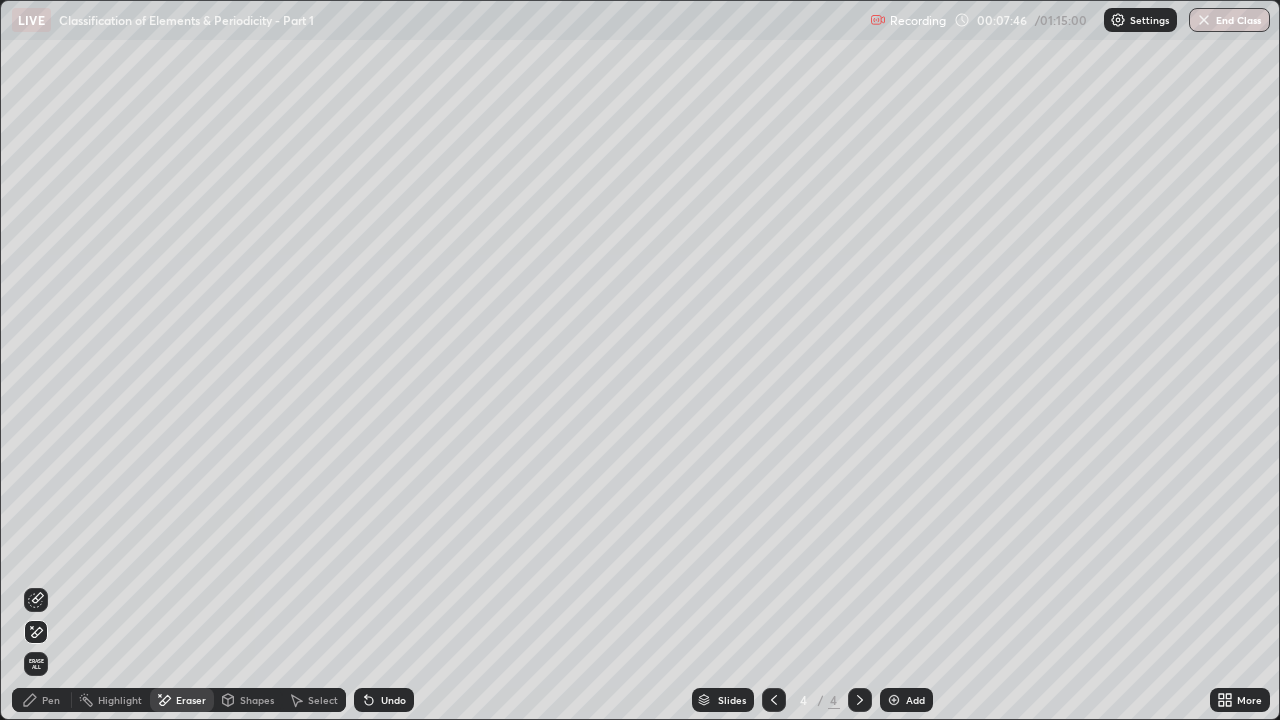 click on "Pen" at bounding box center [42, 700] 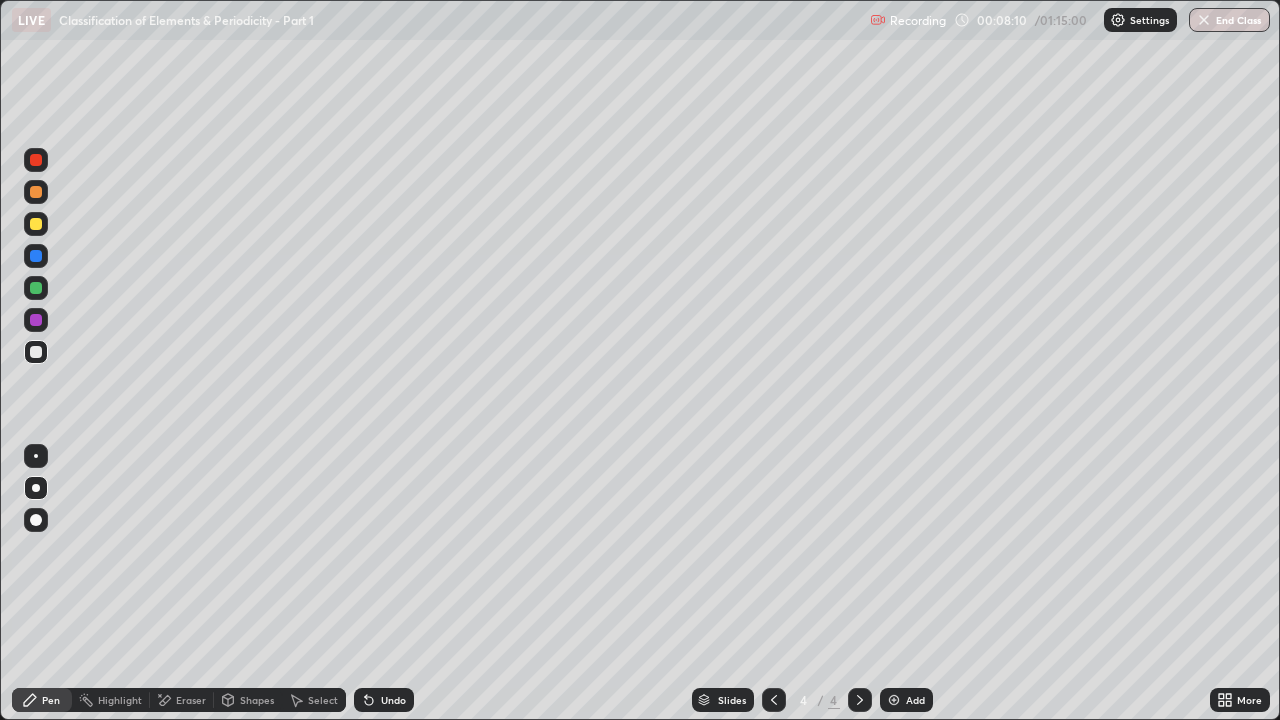 click at bounding box center [36, 224] 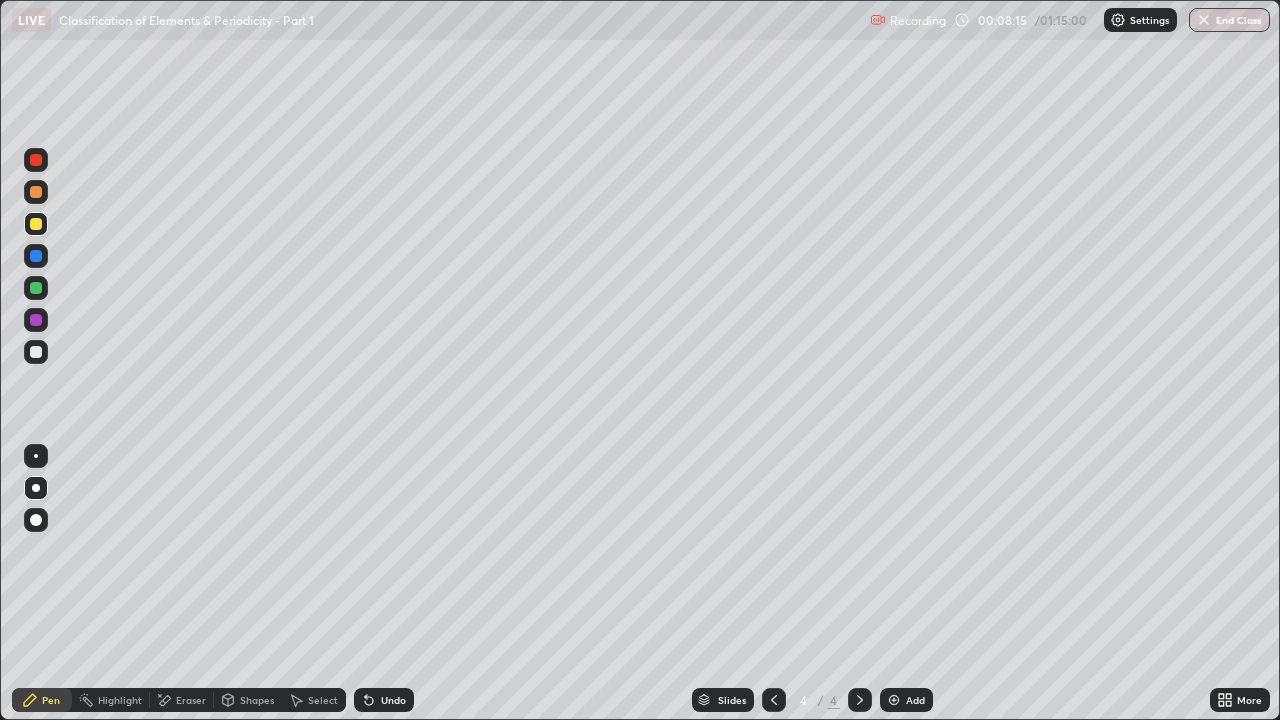 click on "Undo" at bounding box center [384, 700] 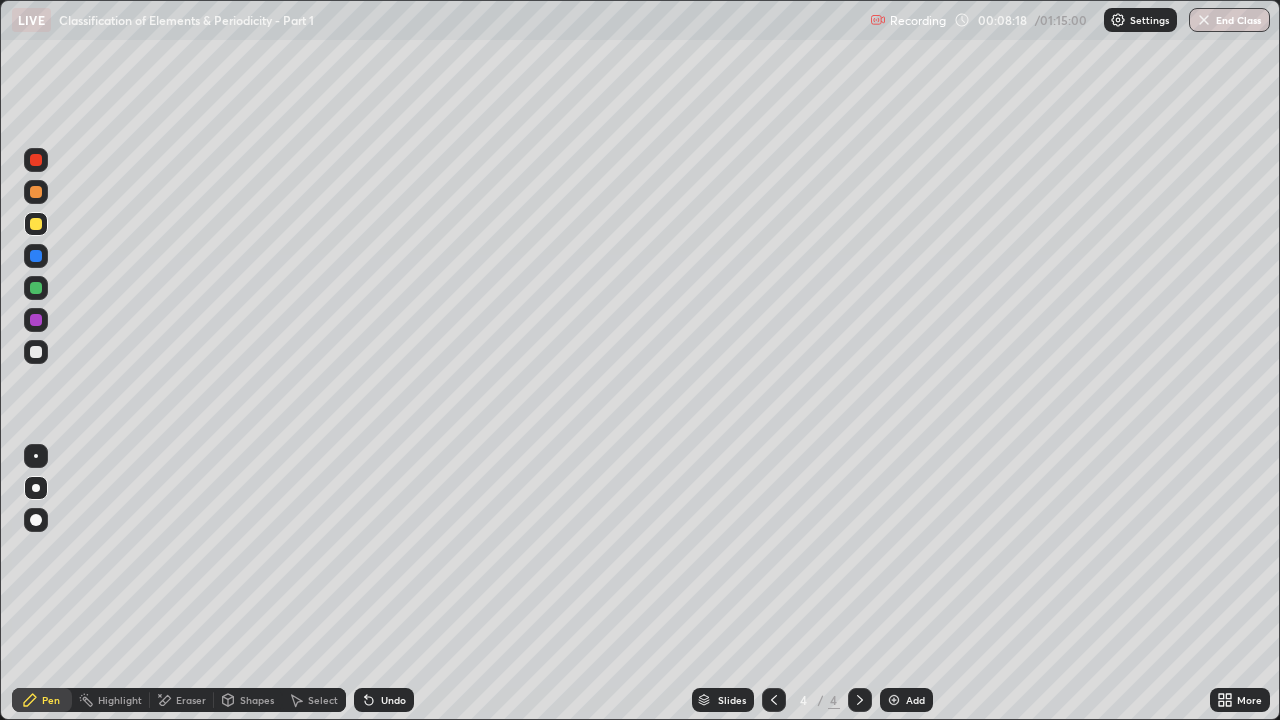 click at bounding box center (36, 288) 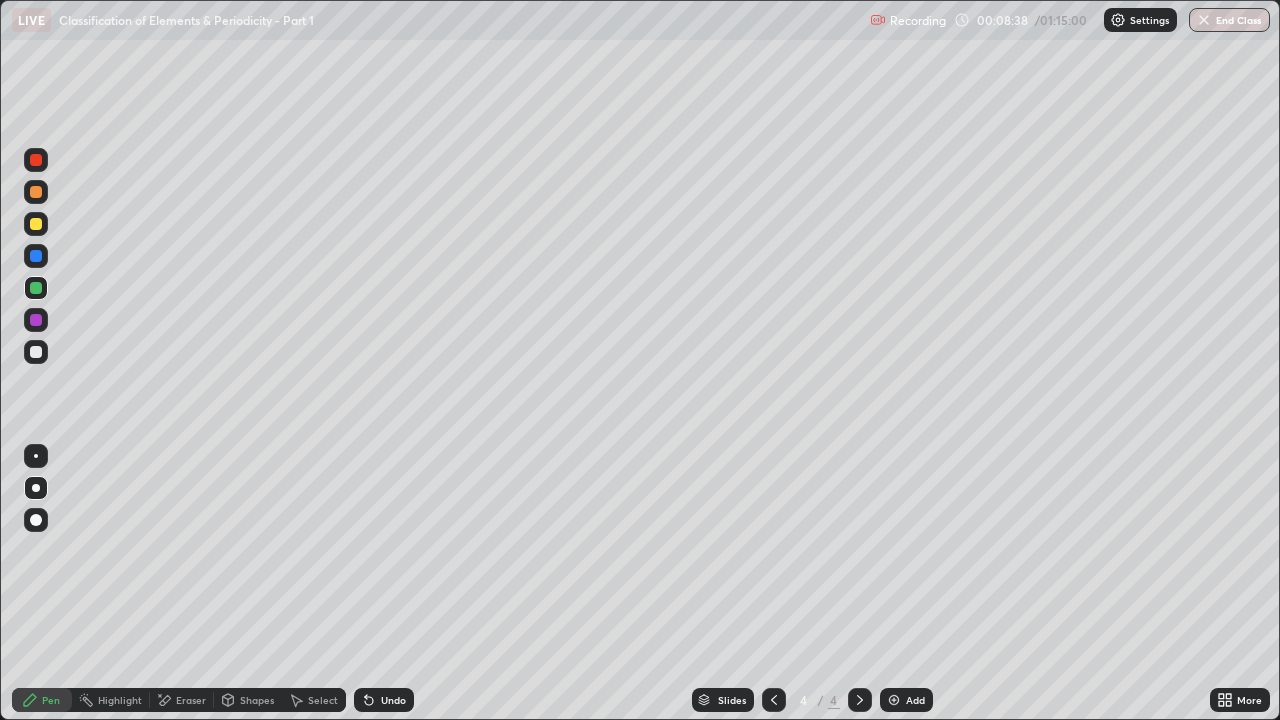 click on "Eraser" at bounding box center (191, 700) 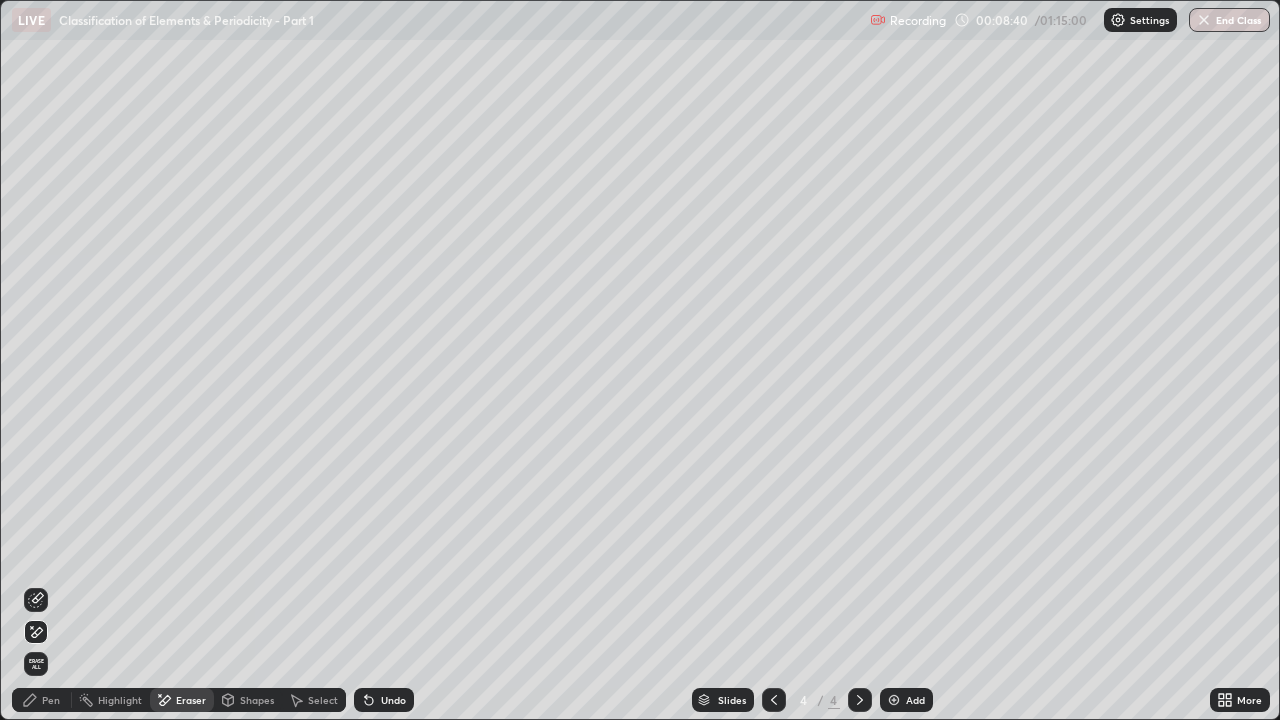 click on "Pen" at bounding box center [42, 700] 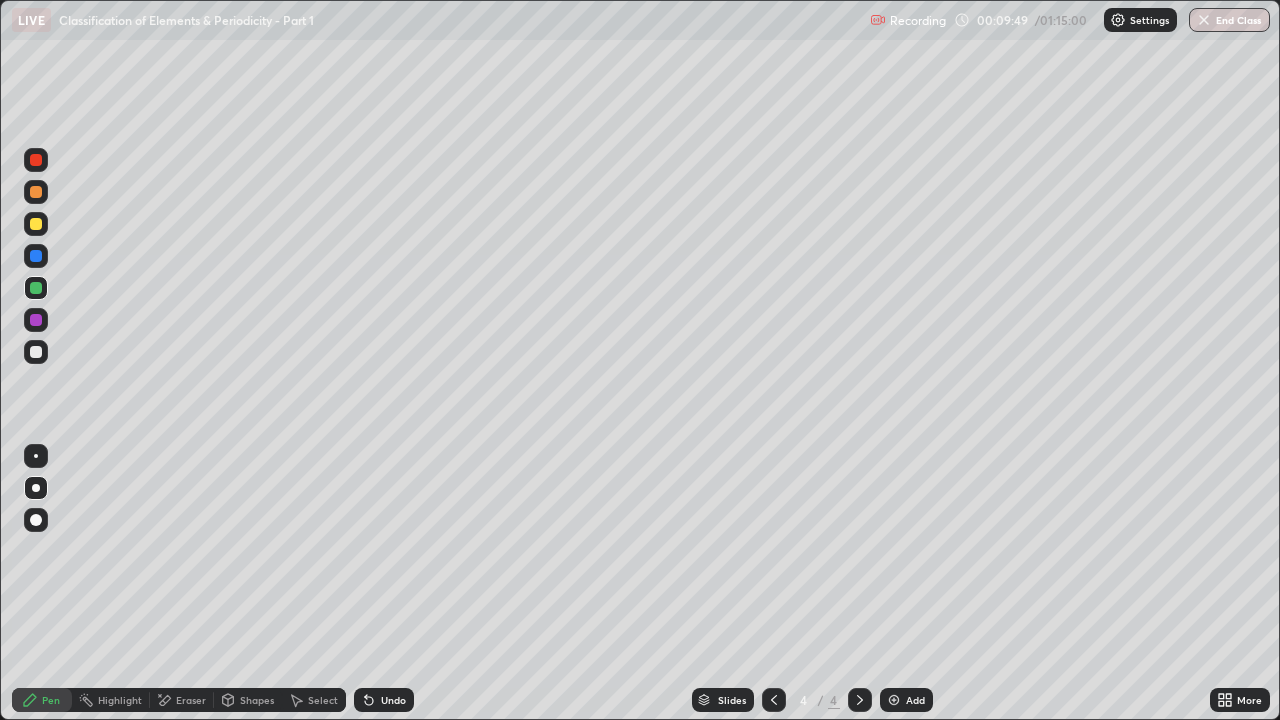 click on "Eraser" at bounding box center [182, 700] 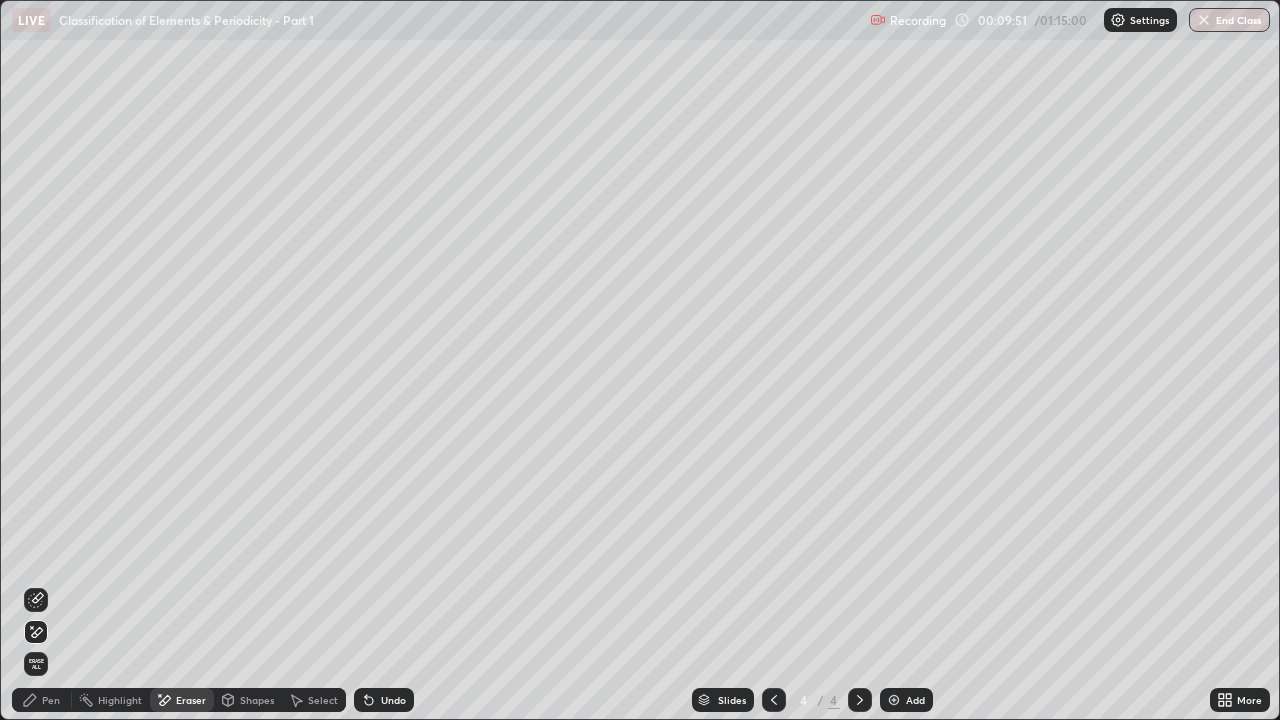 click on "Pen" at bounding box center [42, 700] 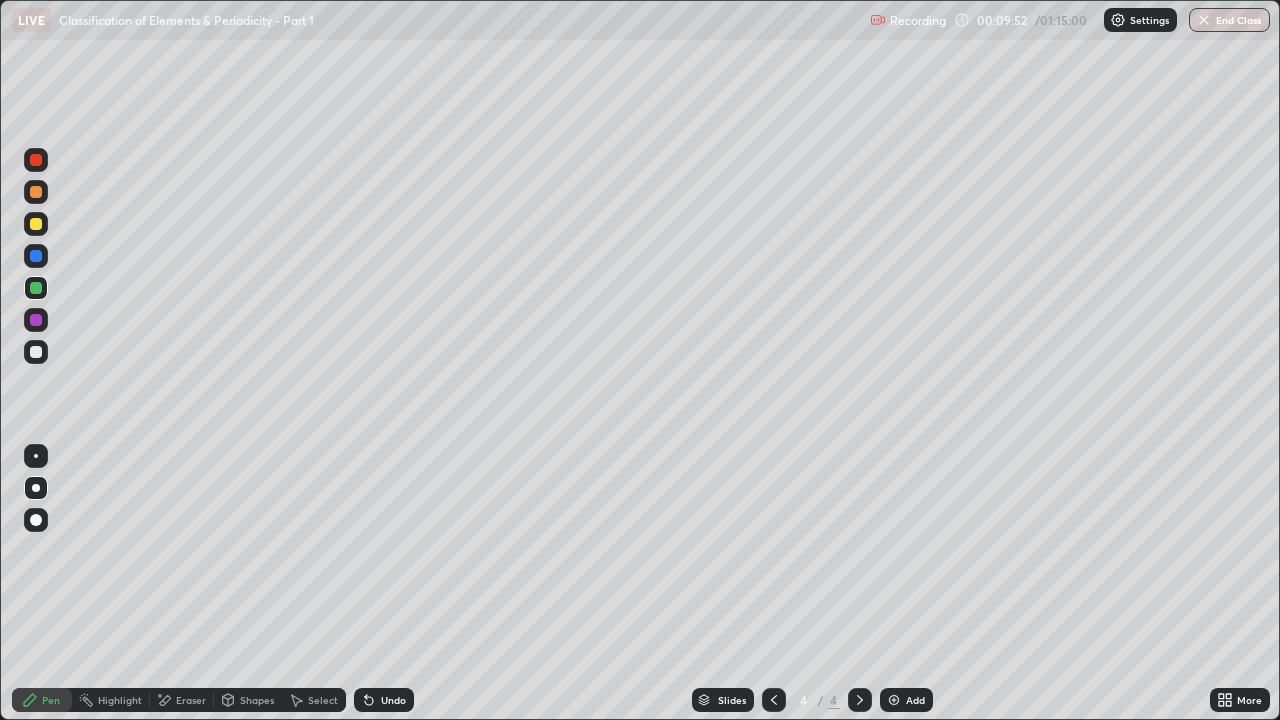click at bounding box center [36, 224] 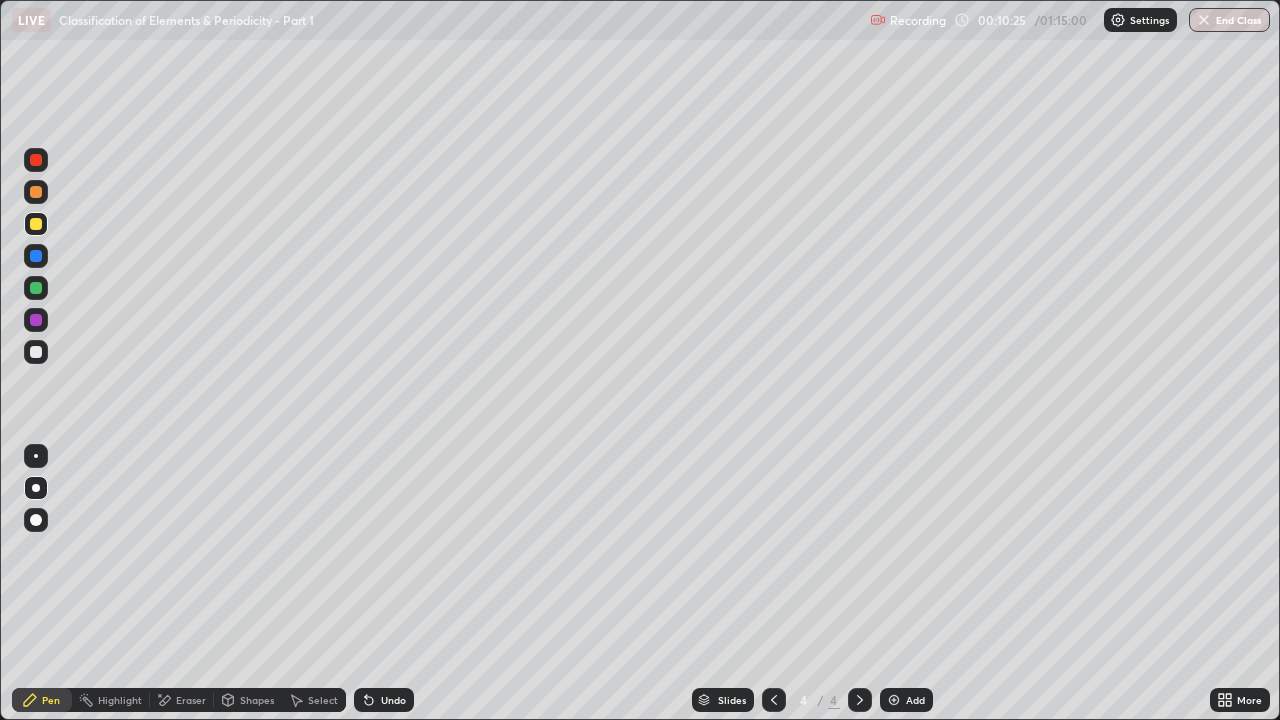 click at bounding box center [36, 256] 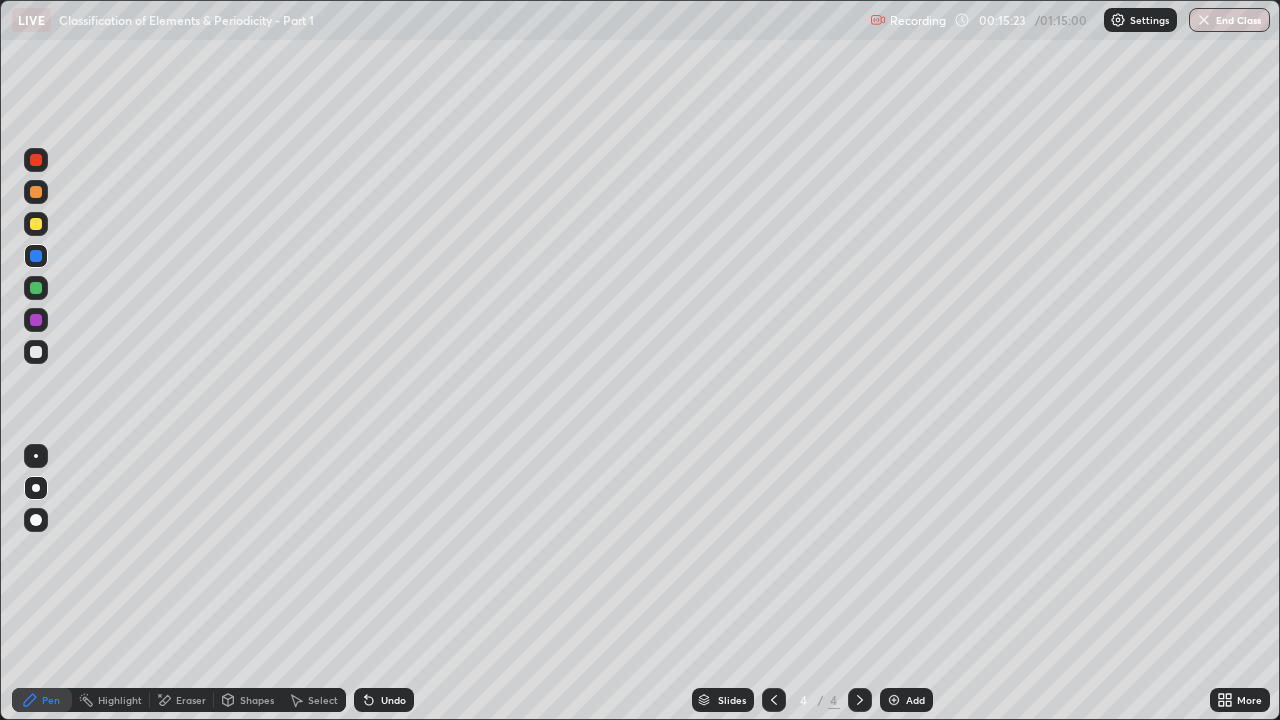 click on "Add" at bounding box center (915, 700) 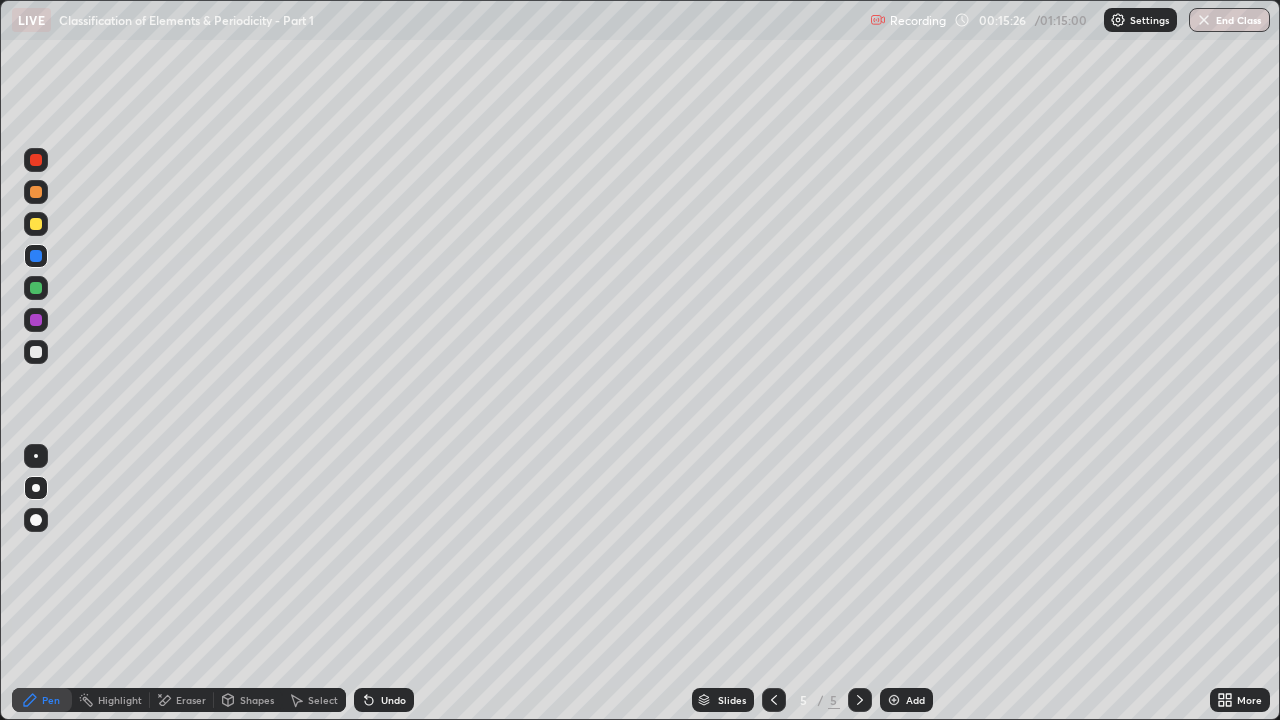 click at bounding box center [36, 192] 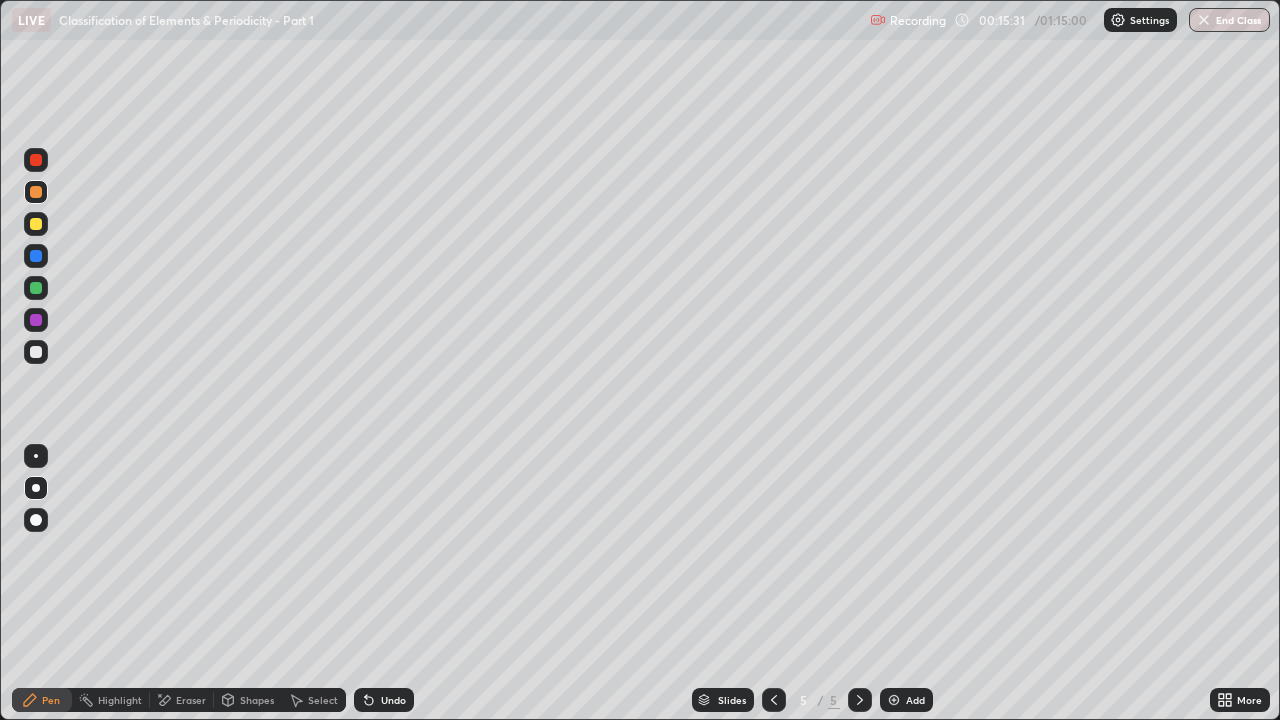 click on "Undo" at bounding box center (384, 700) 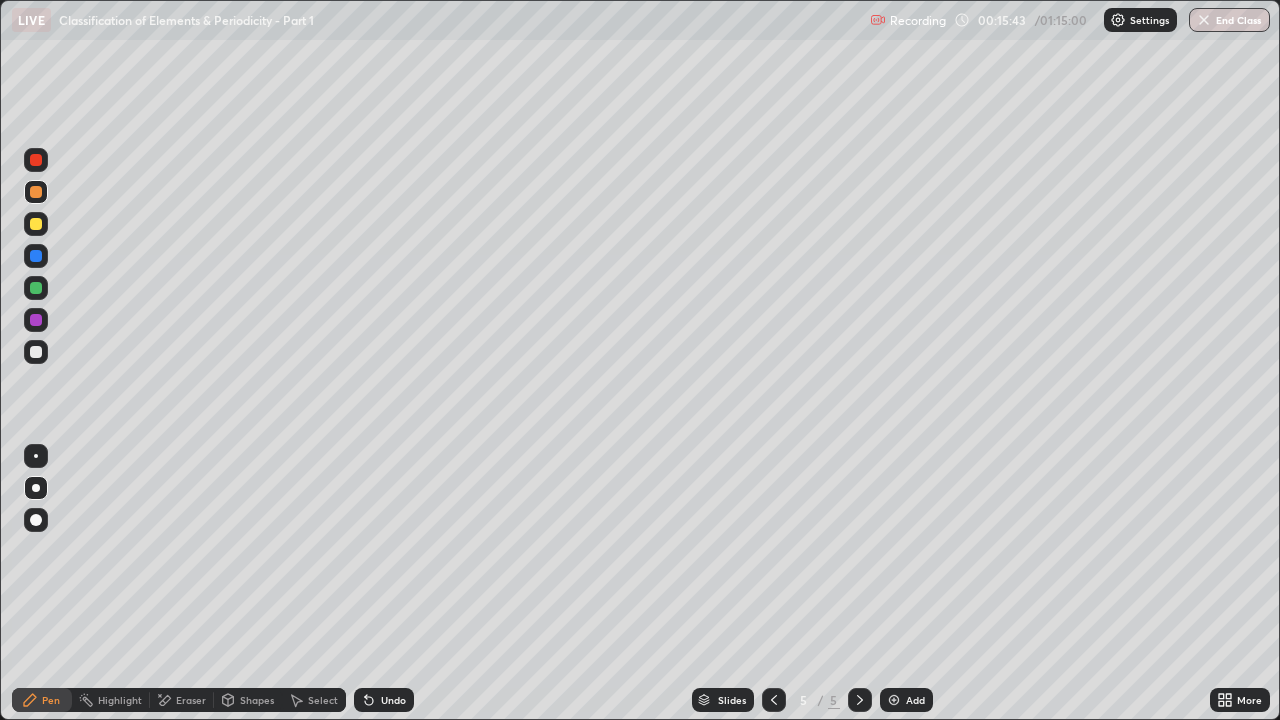 click on "Eraser" at bounding box center [182, 700] 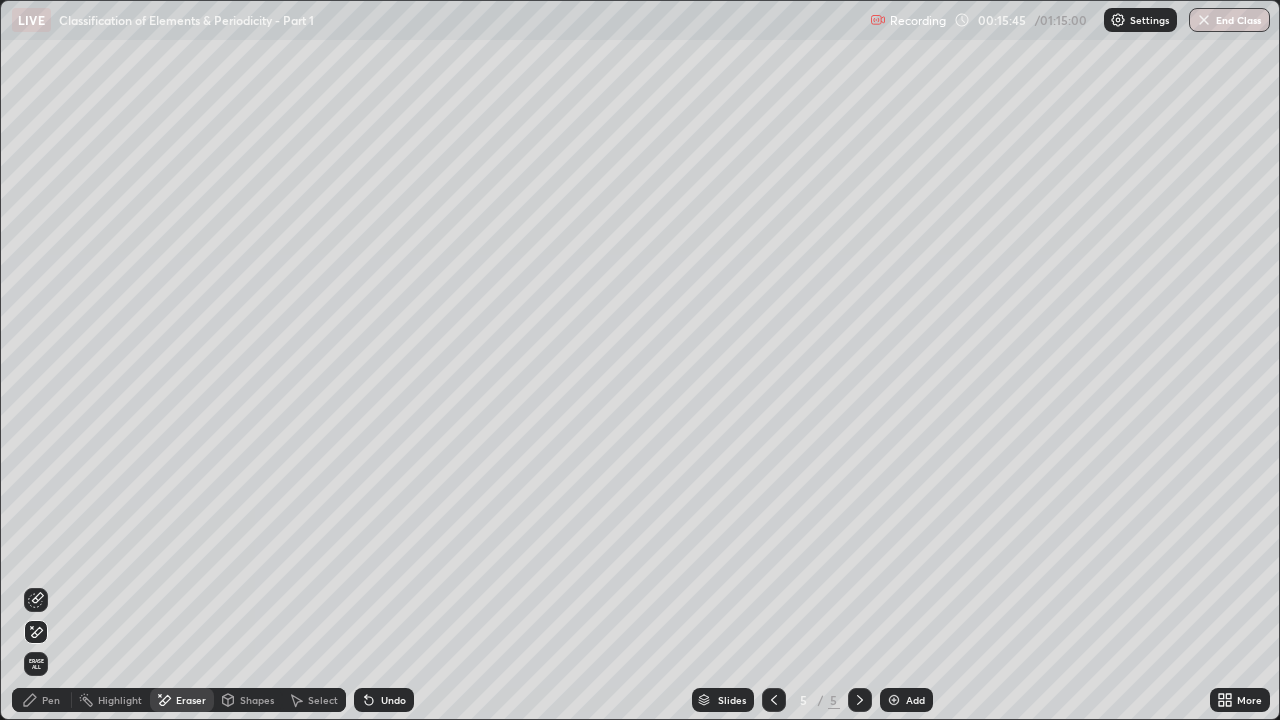 click on "Pen" at bounding box center (51, 700) 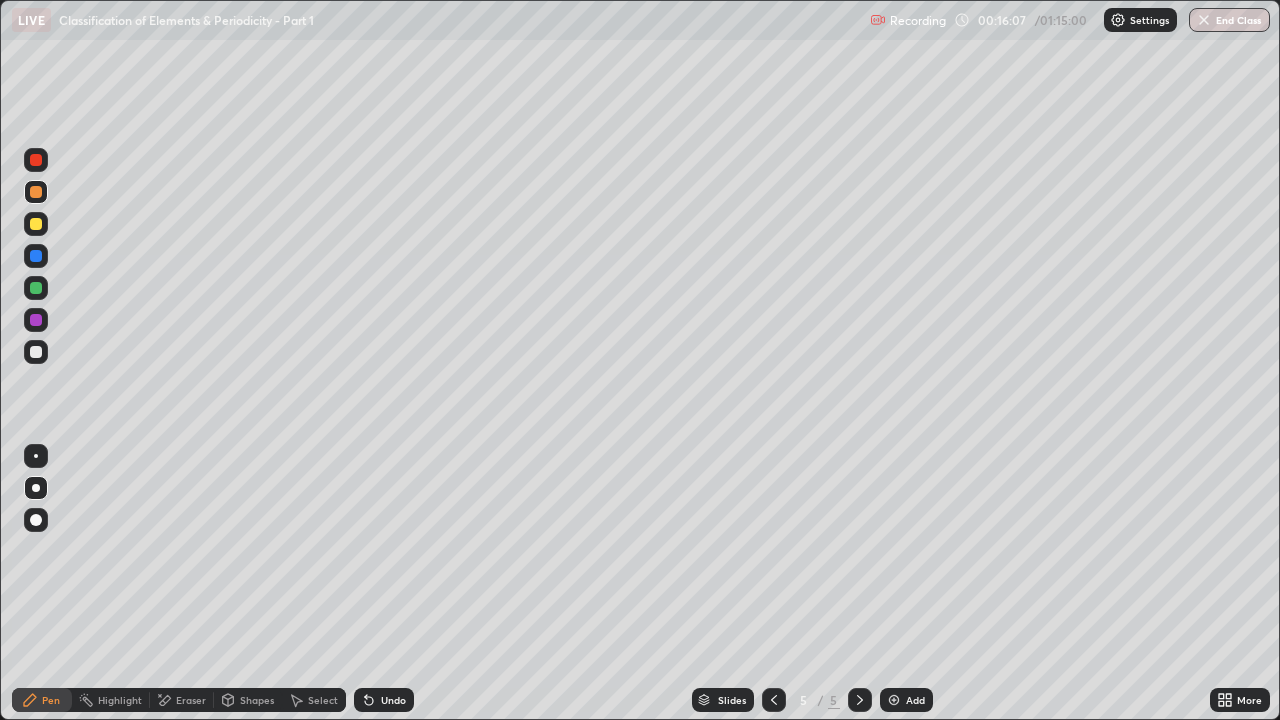 click on "Eraser" at bounding box center [191, 700] 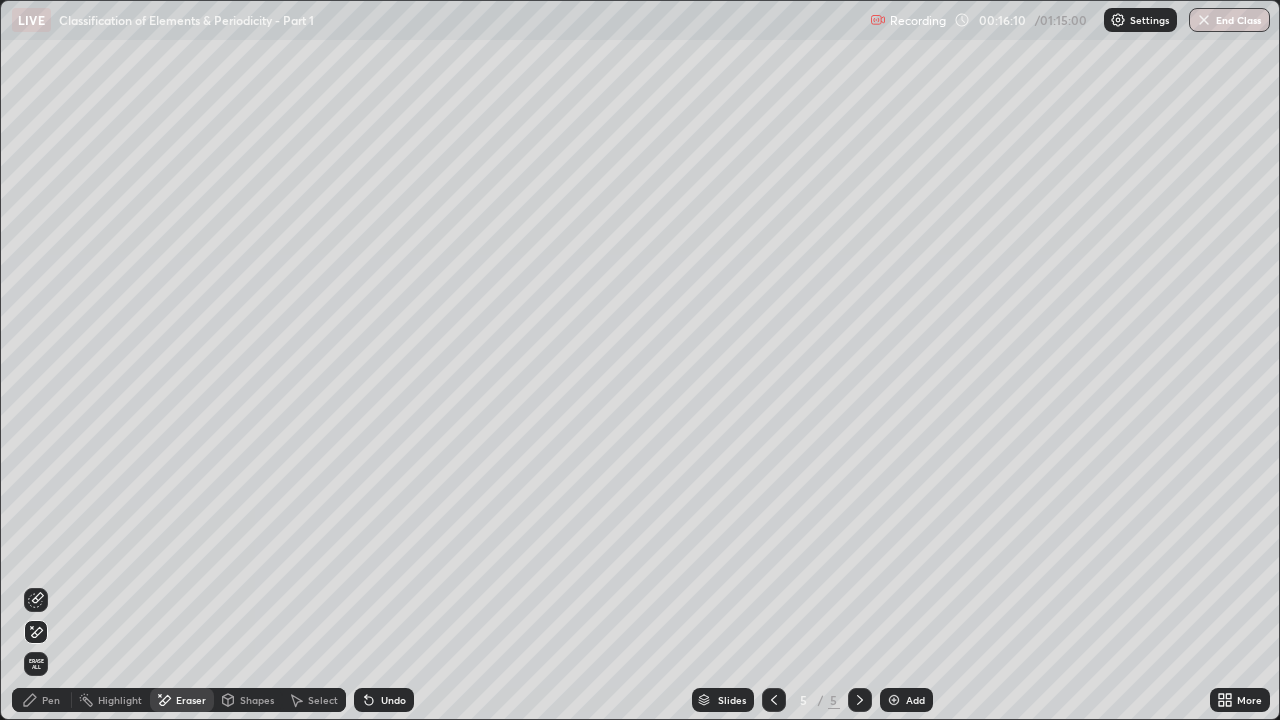 click on "Pen" at bounding box center [42, 700] 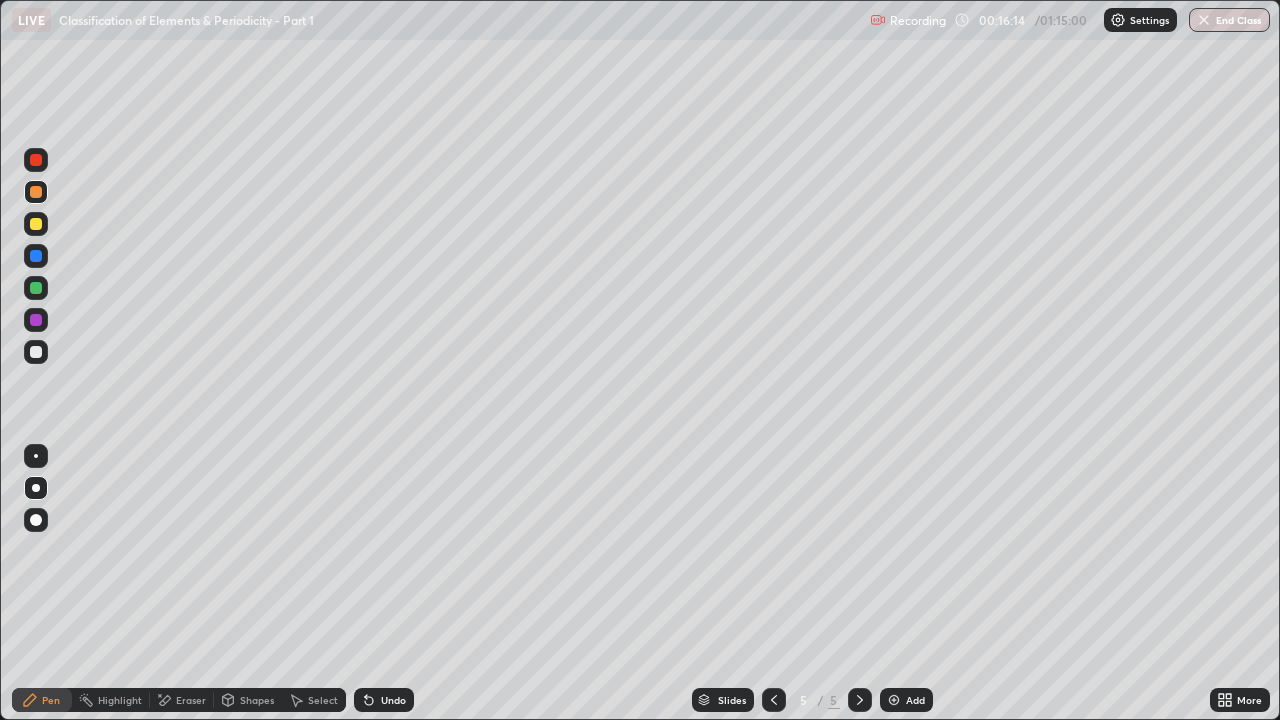 click on "Undo" at bounding box center [384, 700] 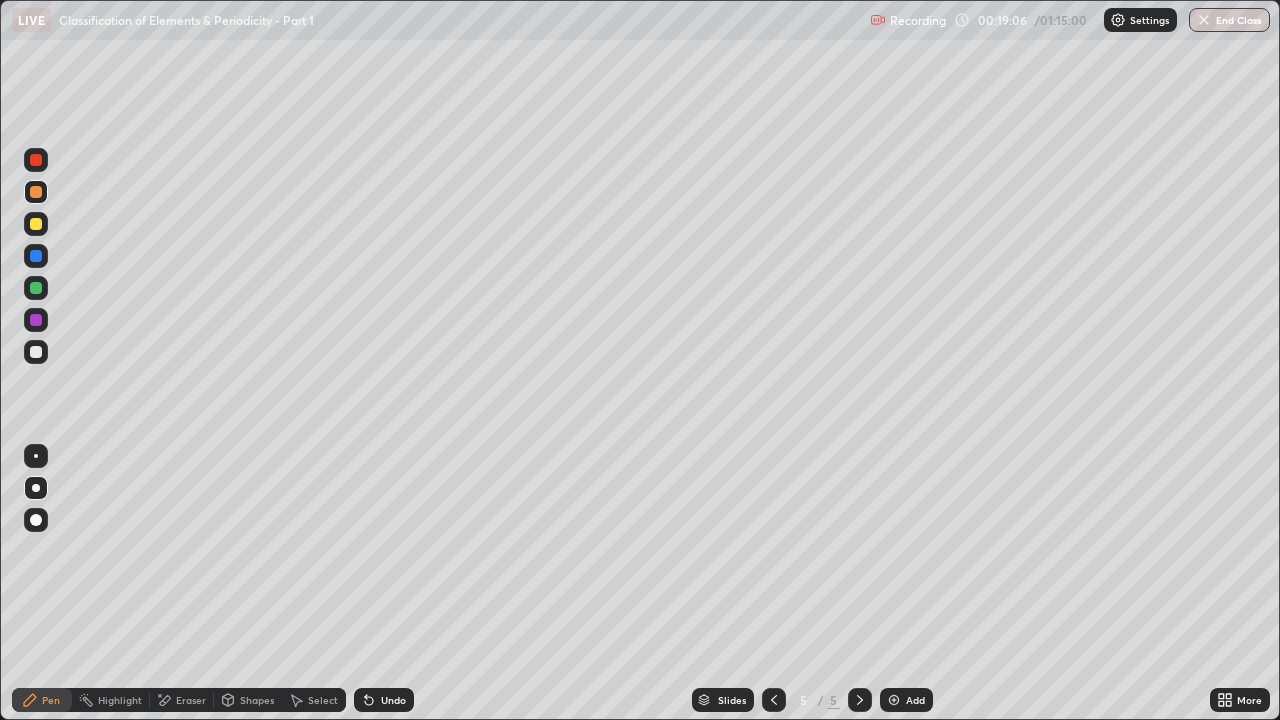 click at bounding box center (36, 224) 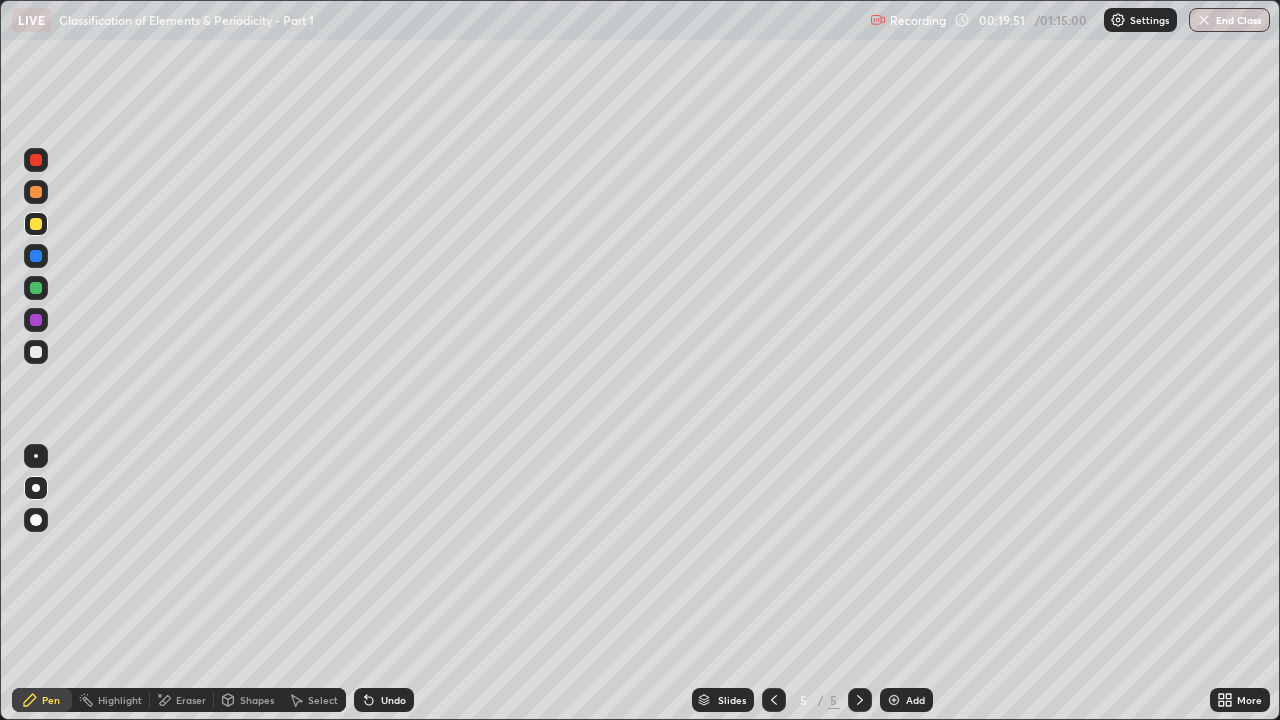 click on "Eraser" at bounding box center (182, 700) 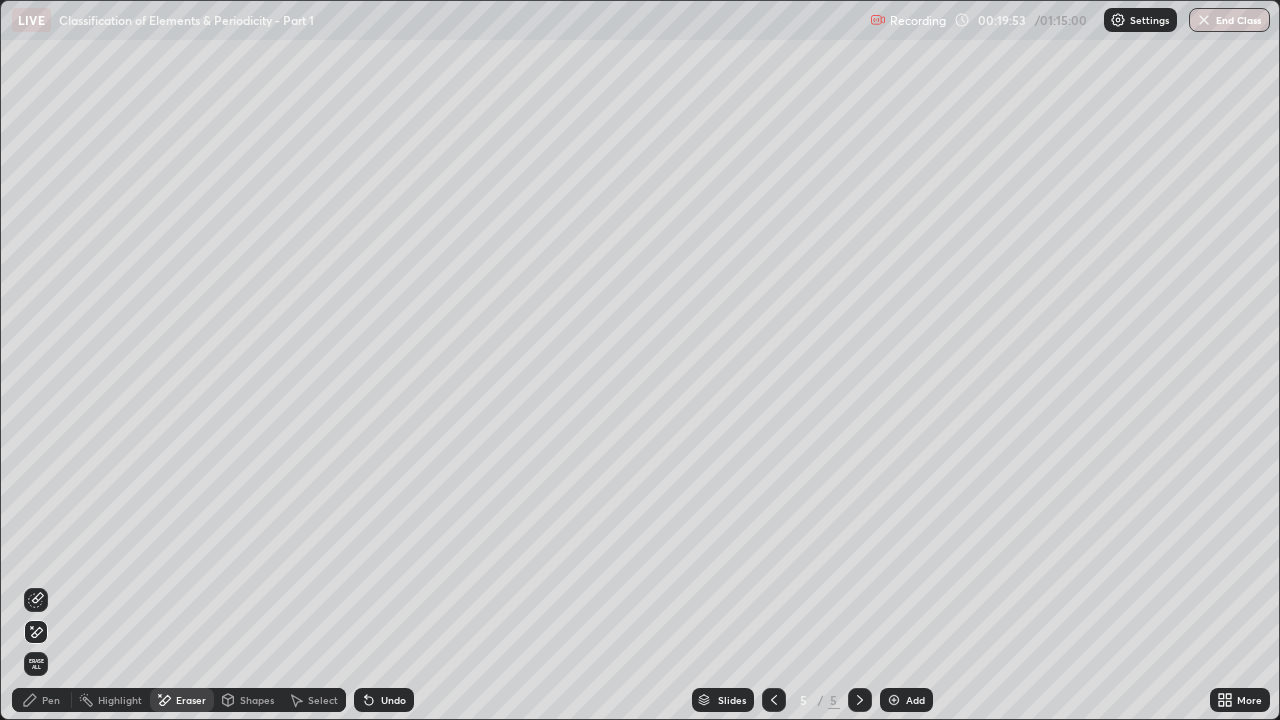 click 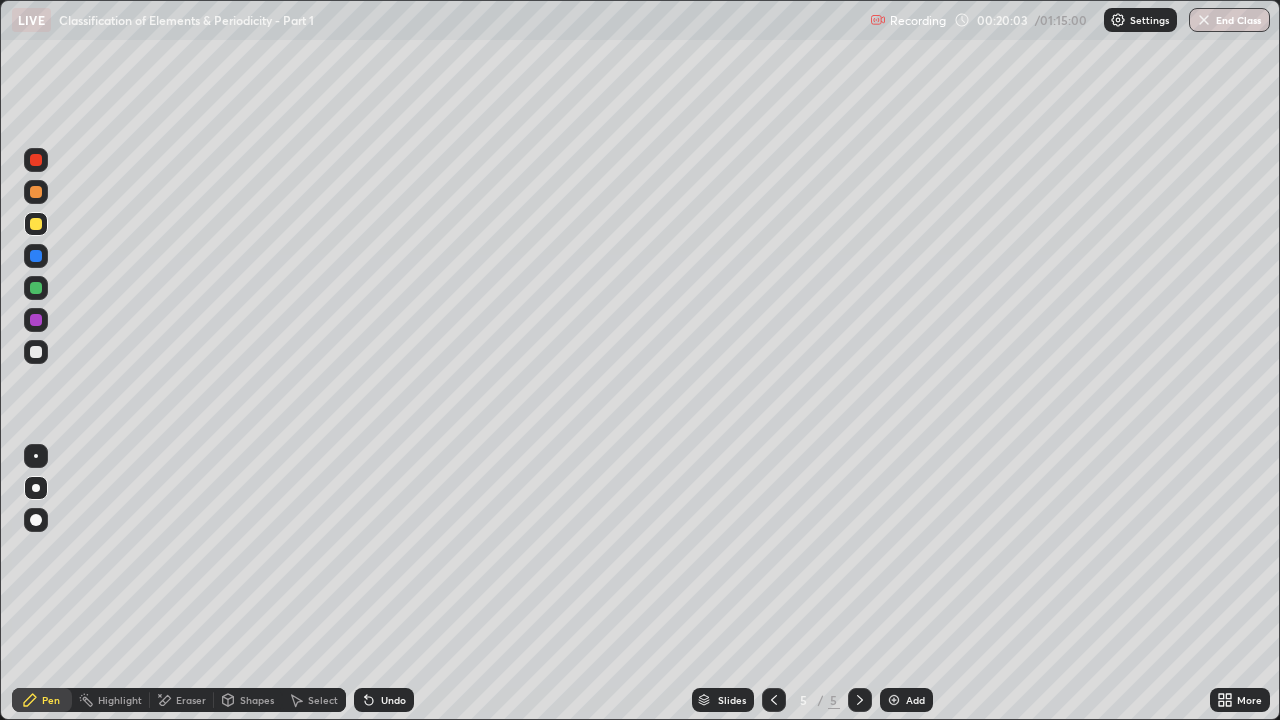click on "Undo" at bounding box center (393, 700) 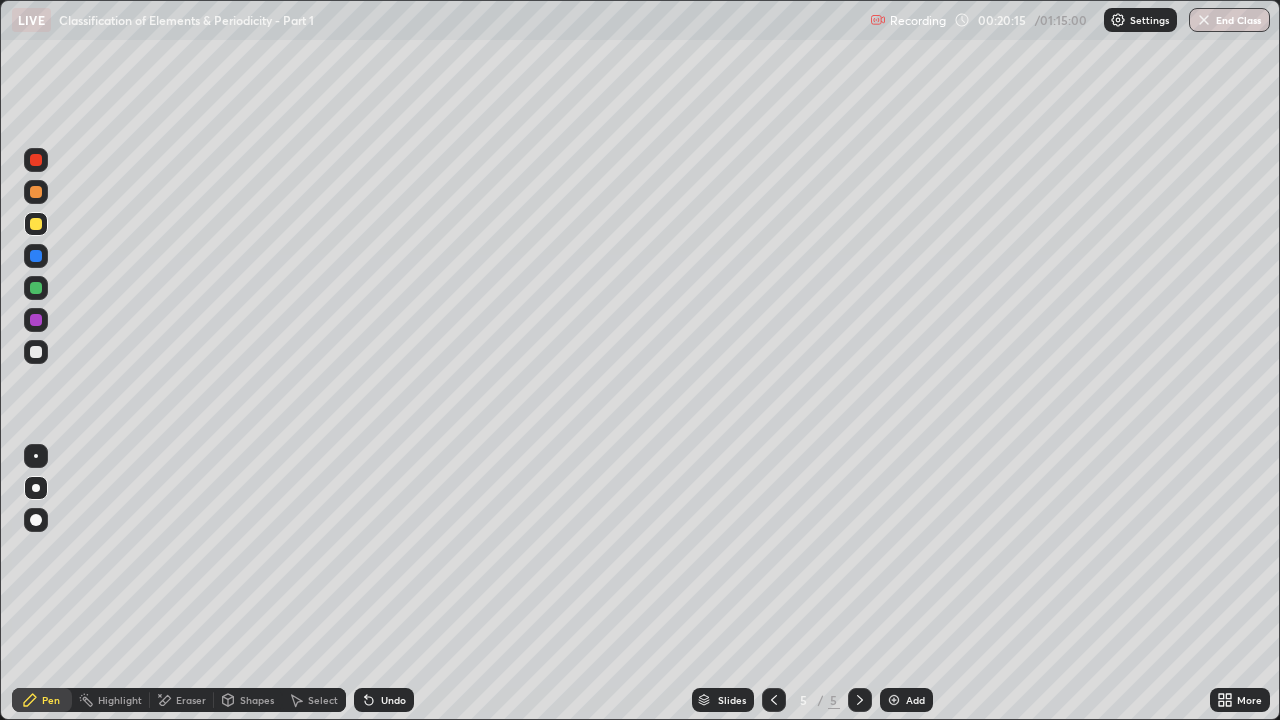 click on "Eraser" at bounding box center [182, 700] 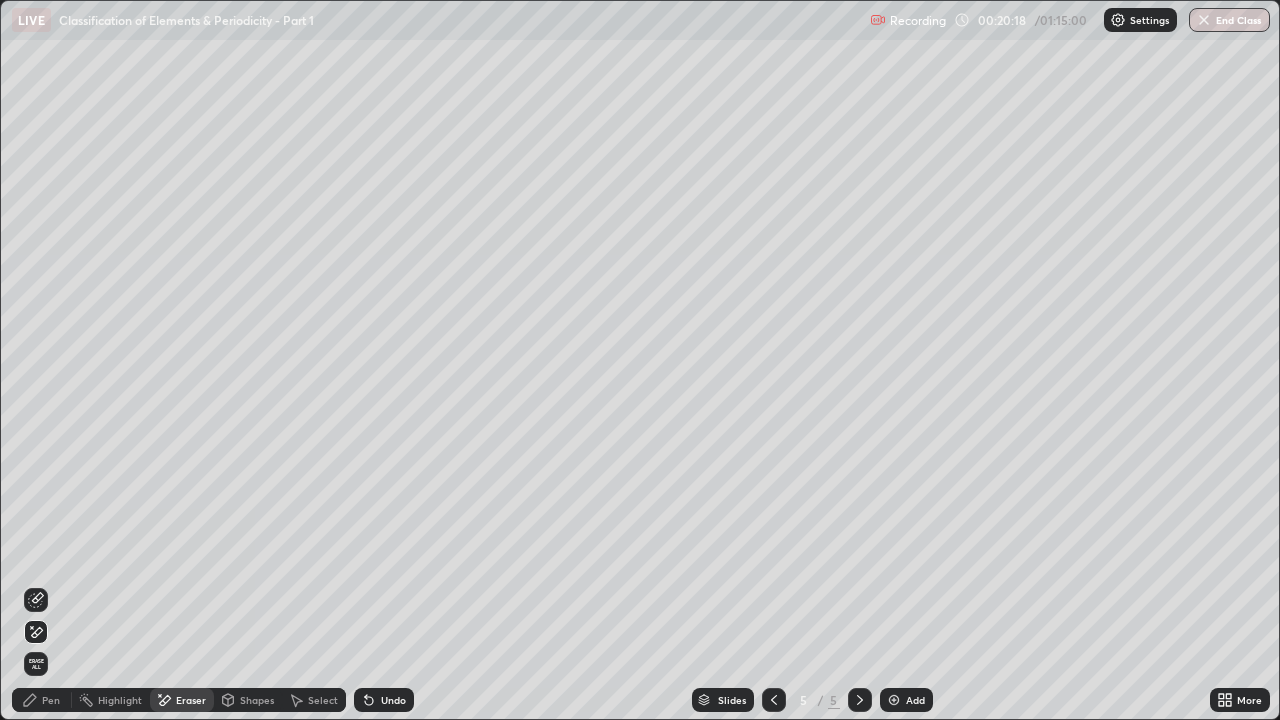 click on "Pen" at bounding box center [42, 700] 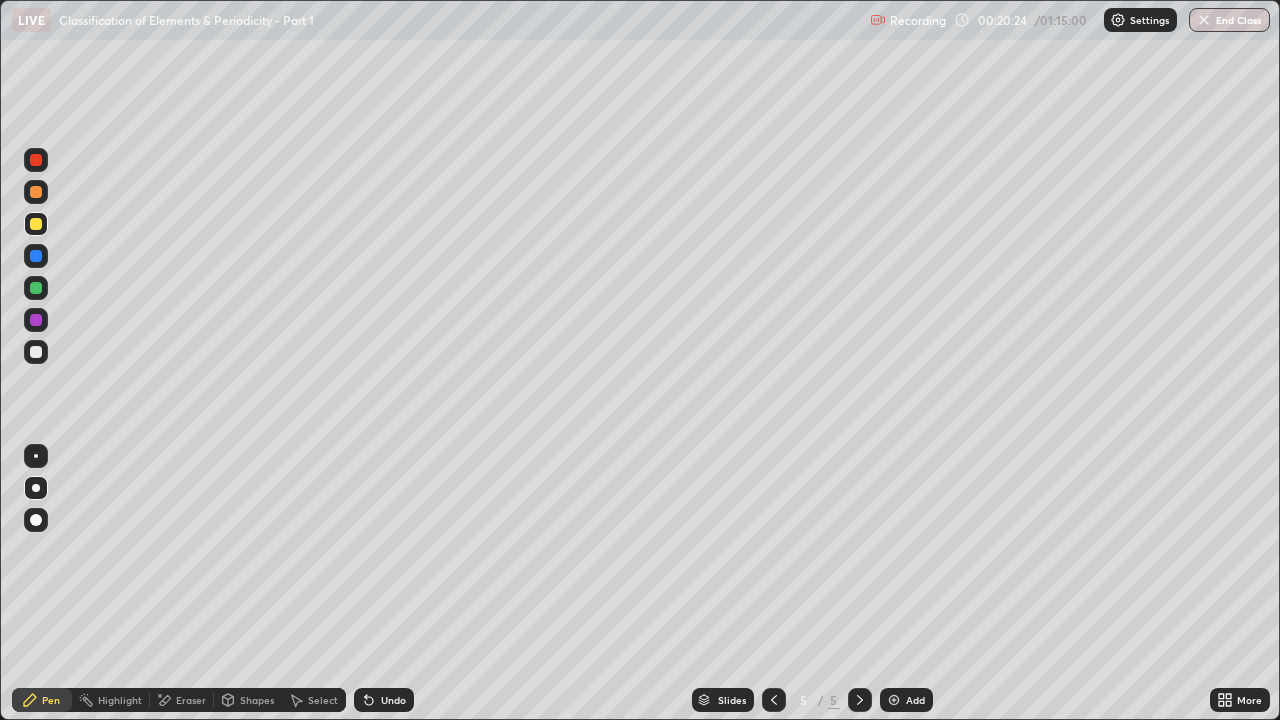 click on "Eraser" at bounding box center [182, 700] 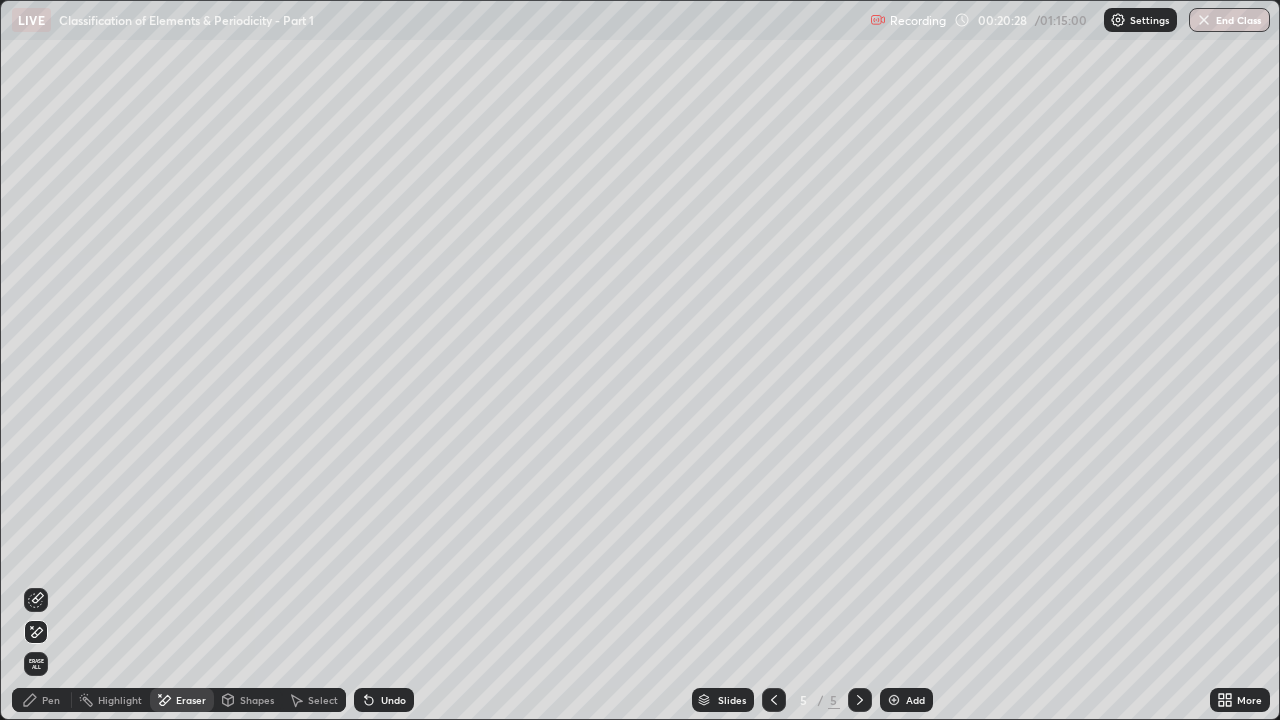 click on "Pen" at bounding box center [51, 700] 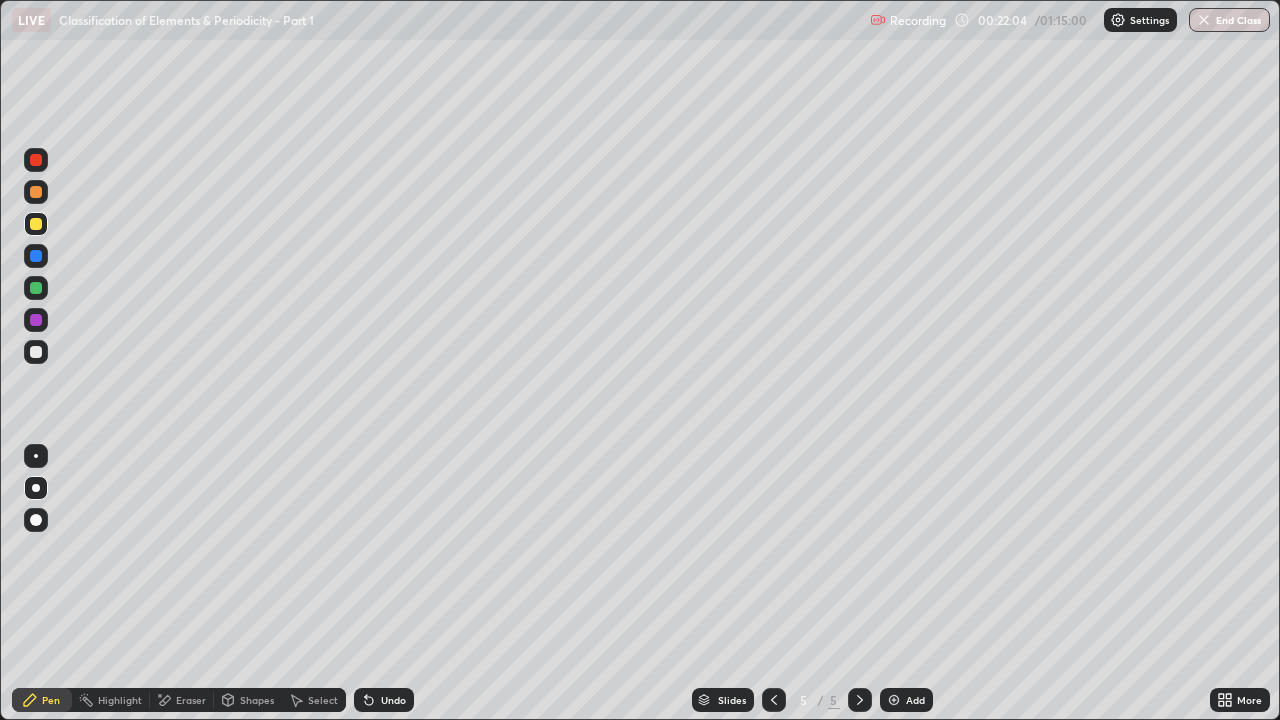 click at bounding box center [894, 700] 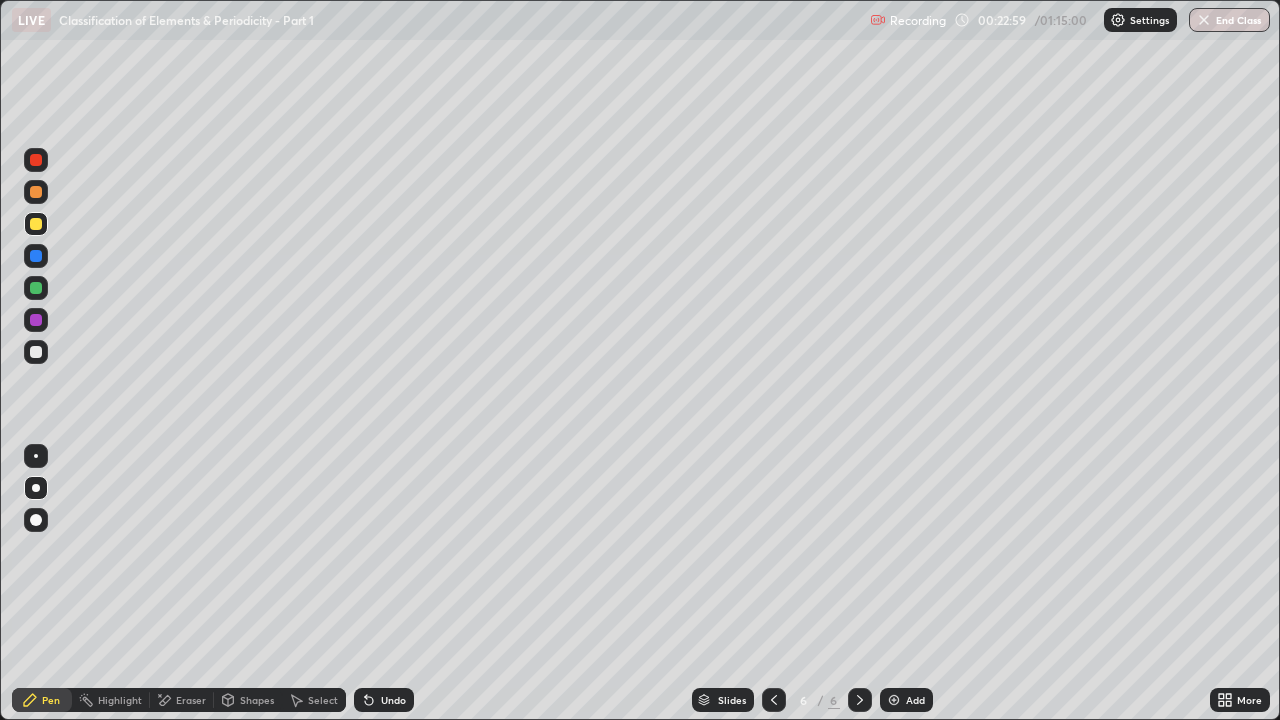 click at bounding box center (36, 352) 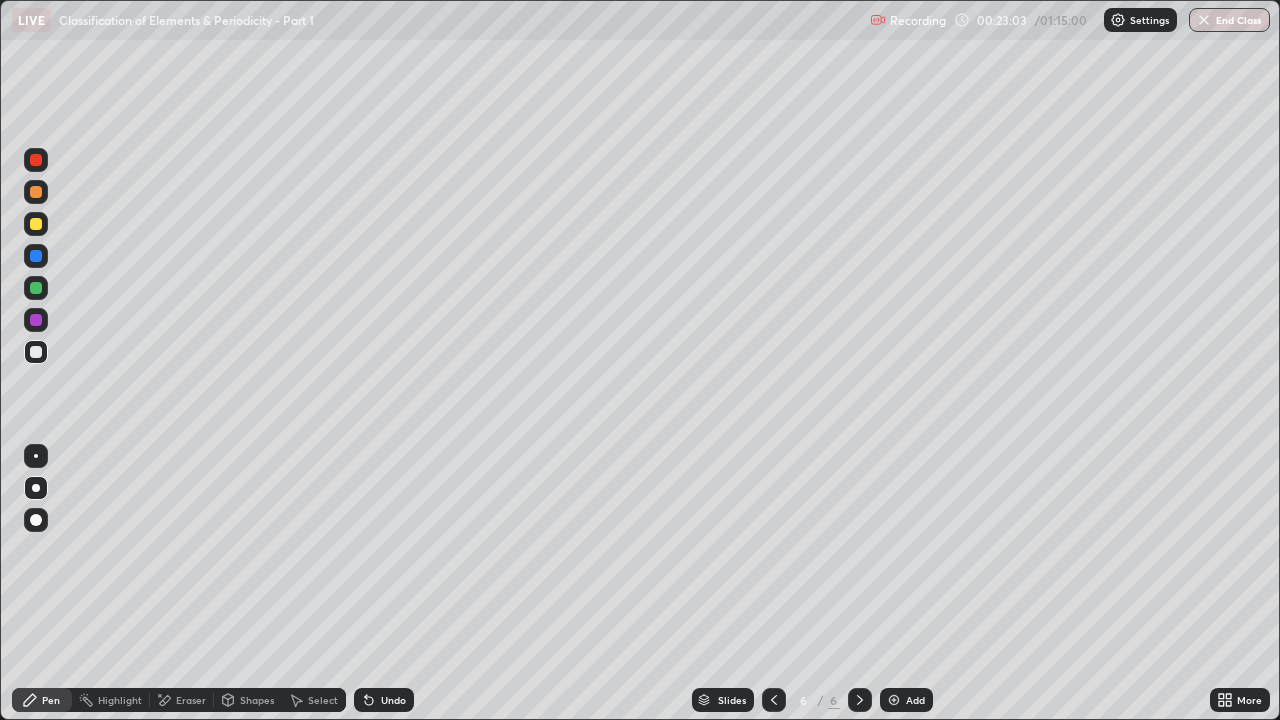 click on "Undo" at bounding box center (393, 700) 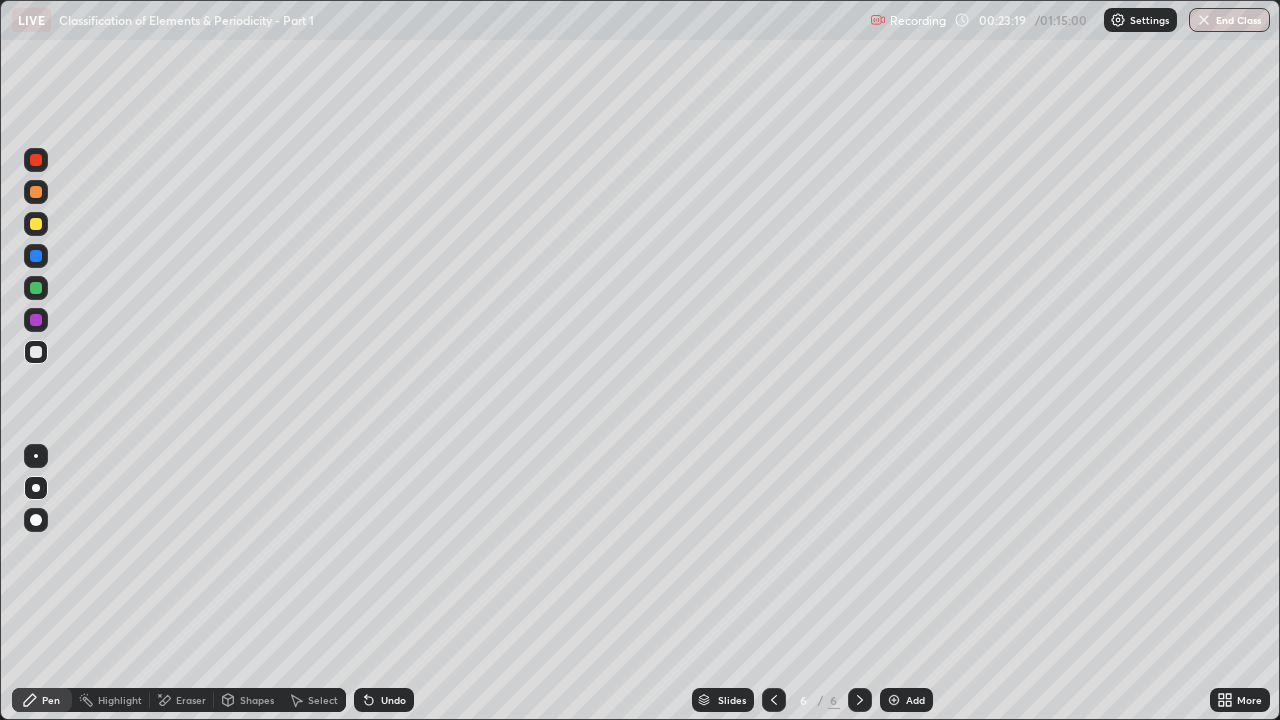 click at bounding box center (36, 288) 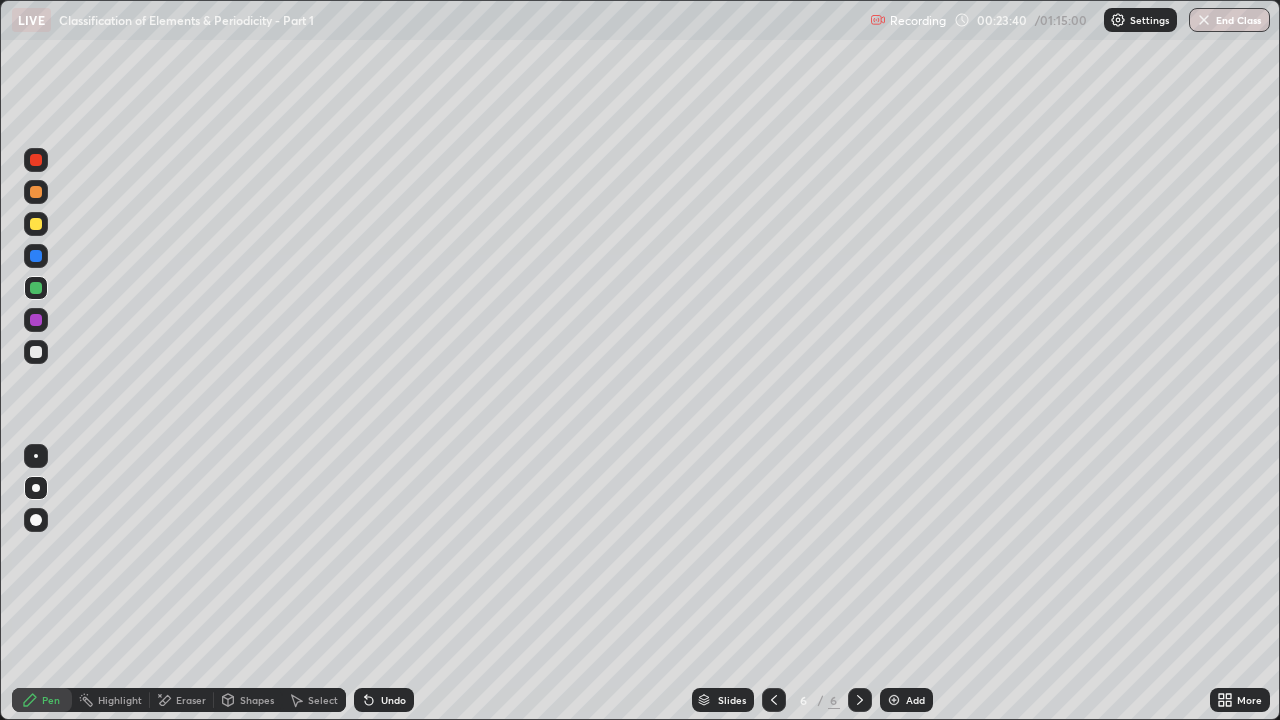 click on "Undo" at bounding box center (393, 700) 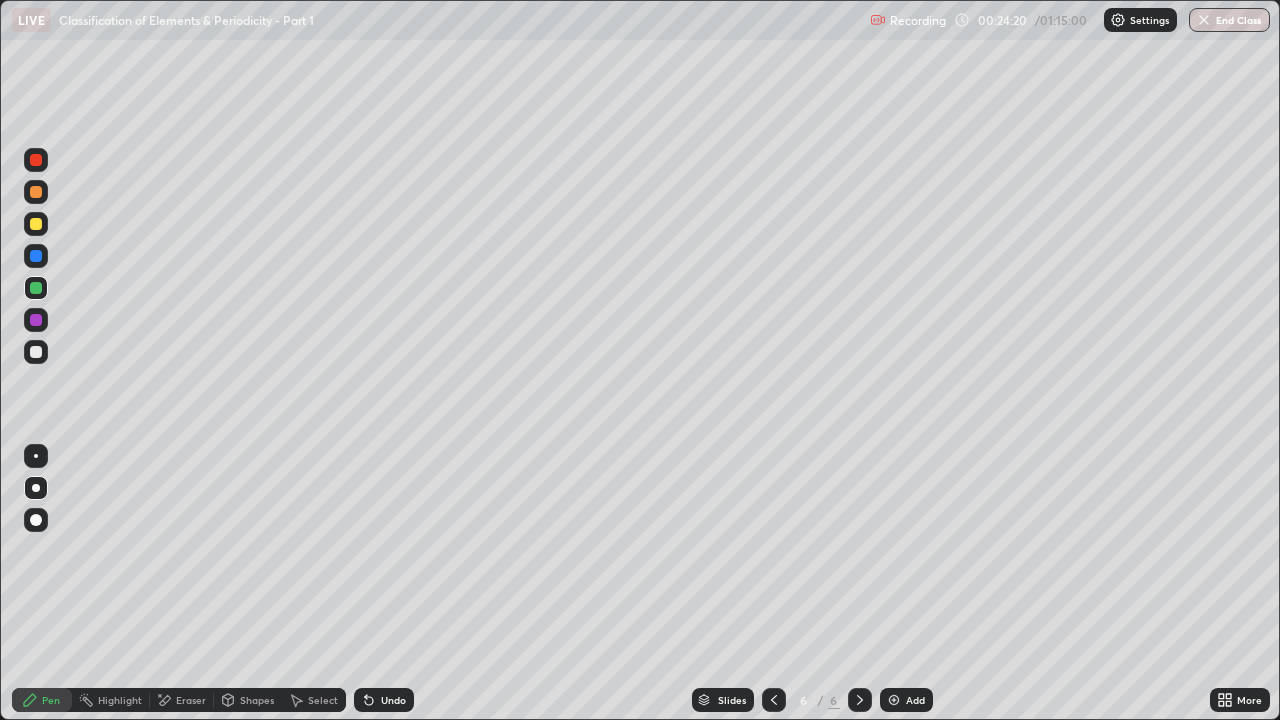 click at bounding box center [36, 192] 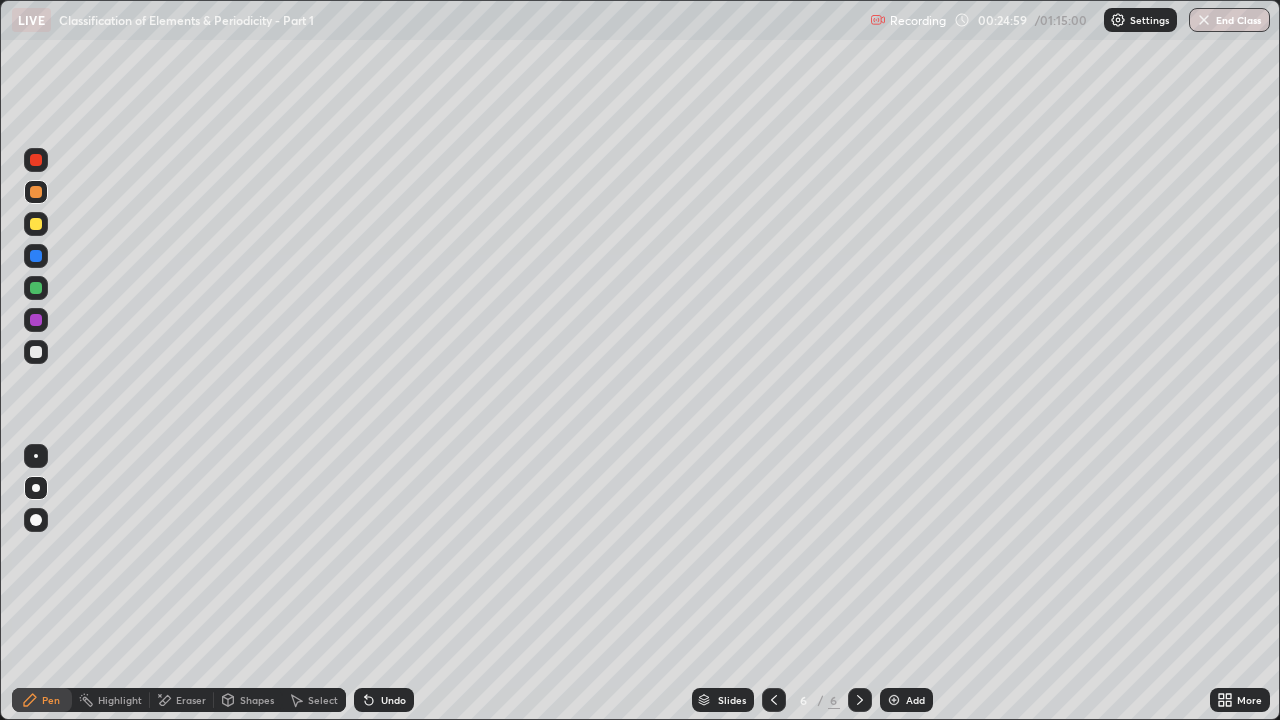 click on "Add" at bounding box center [915, 700] 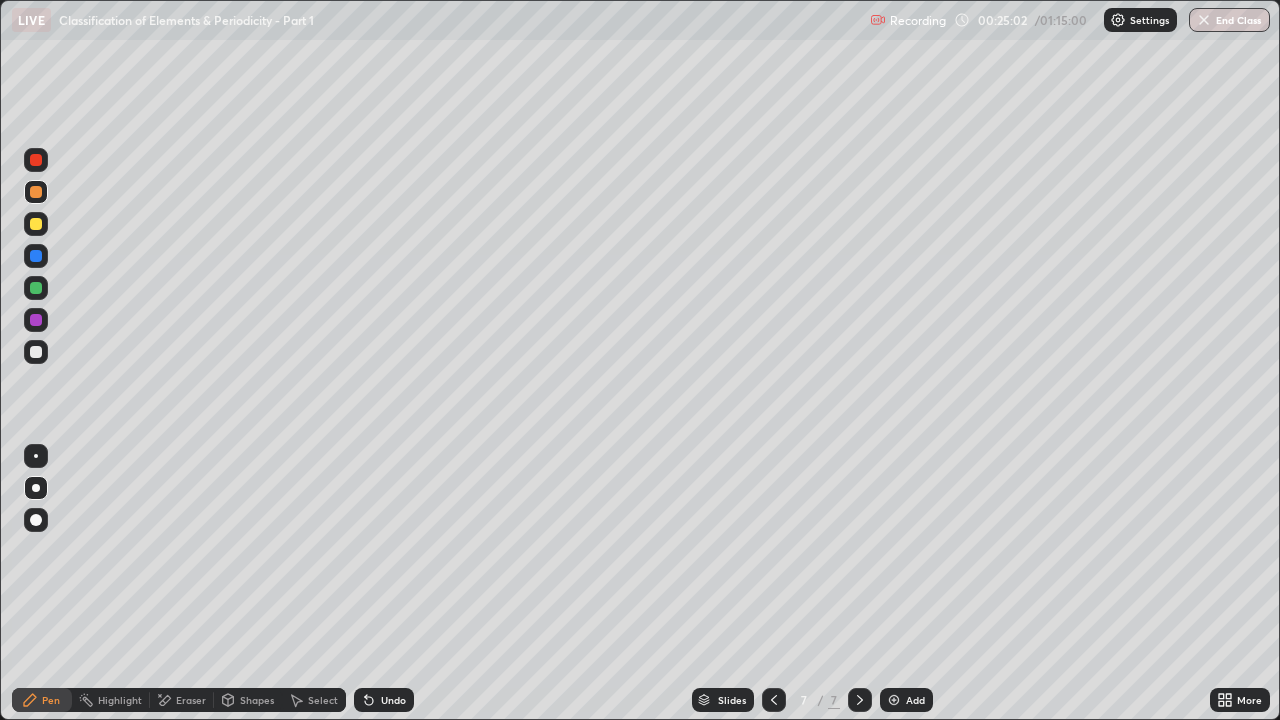 click at bounding box center (36, 224) 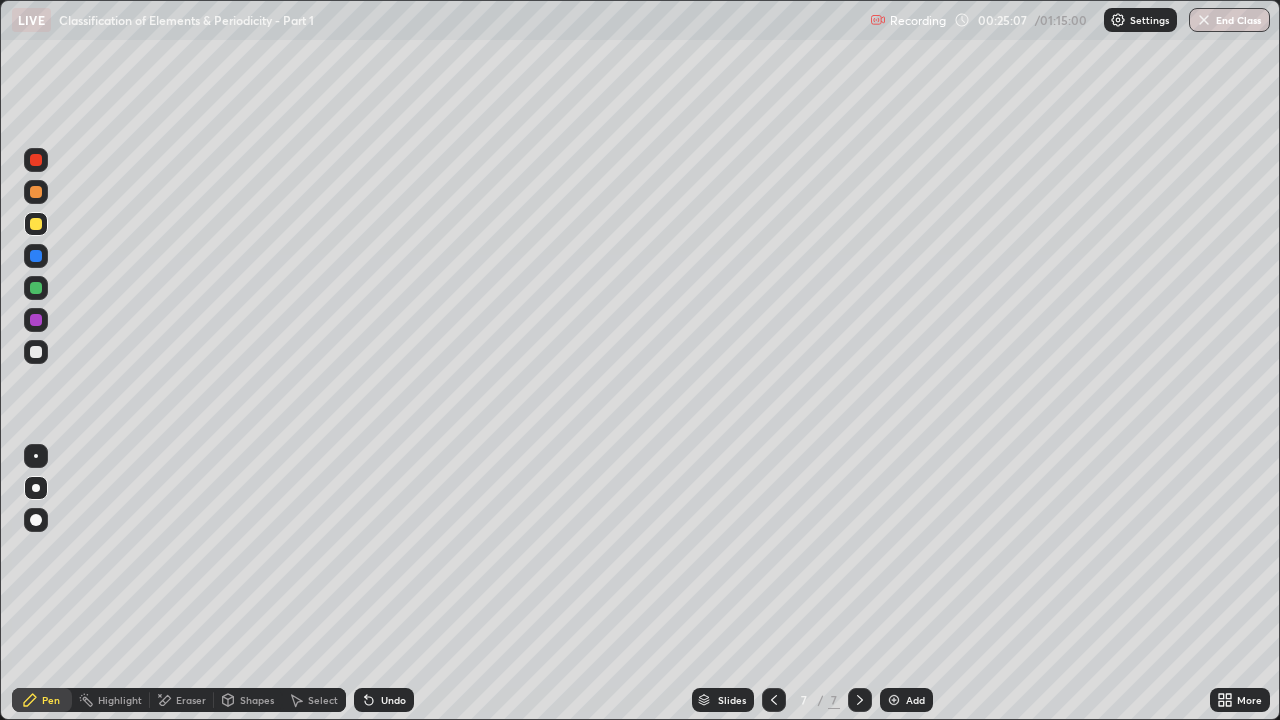 click on "Undo" at bounding box center (393, 700) 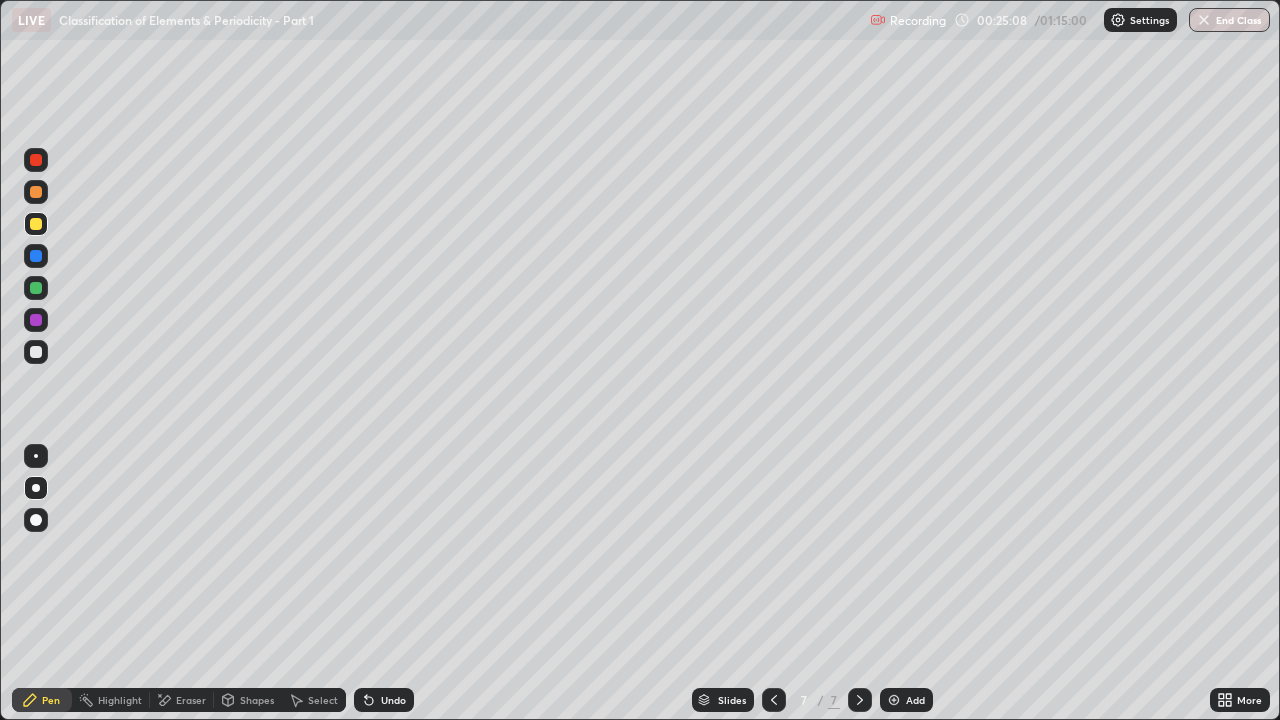 click on "Undo" at bounding box center [384, 700] 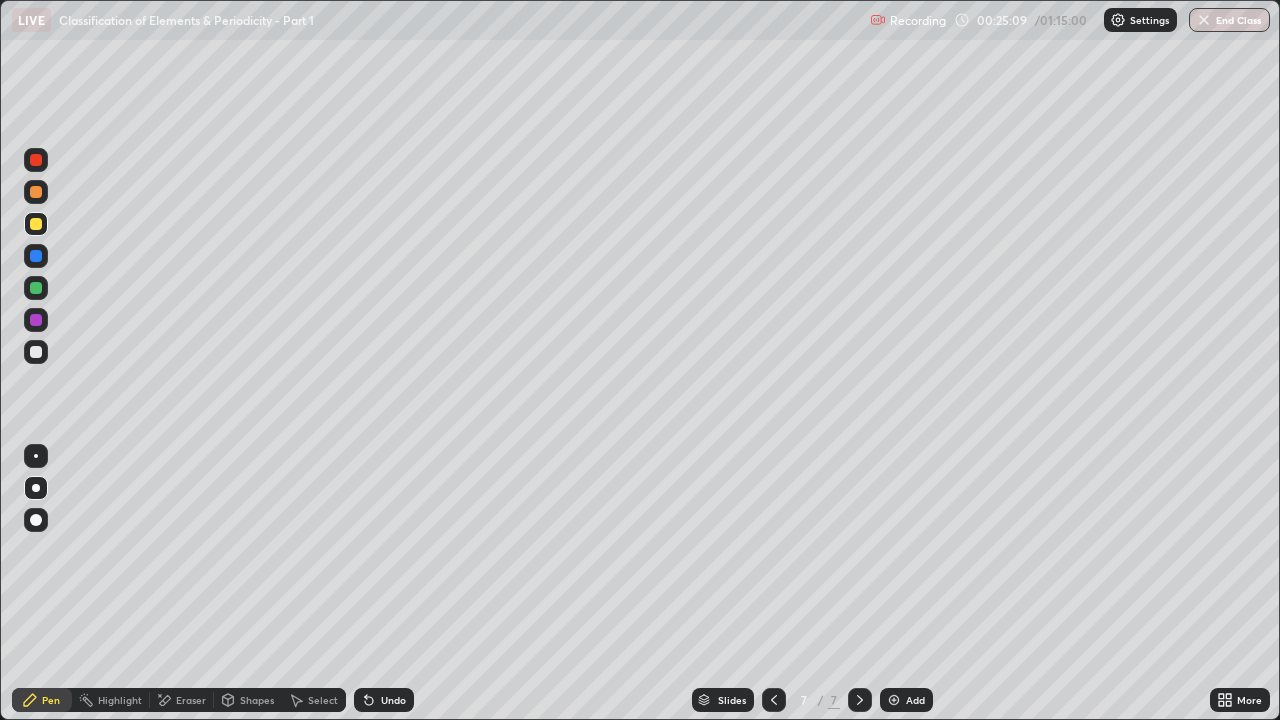 click on "Undo" at bounding box center [384, 700] 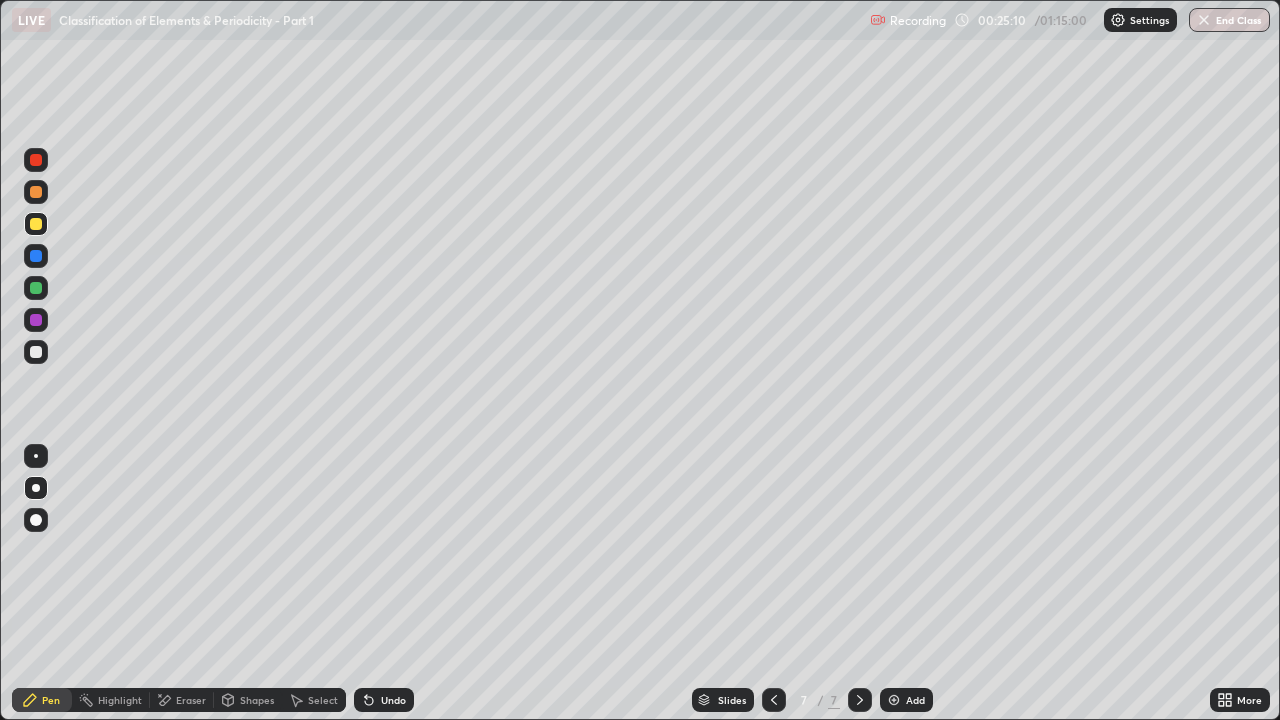 click on "Undo" at bounding box center [393, 700] 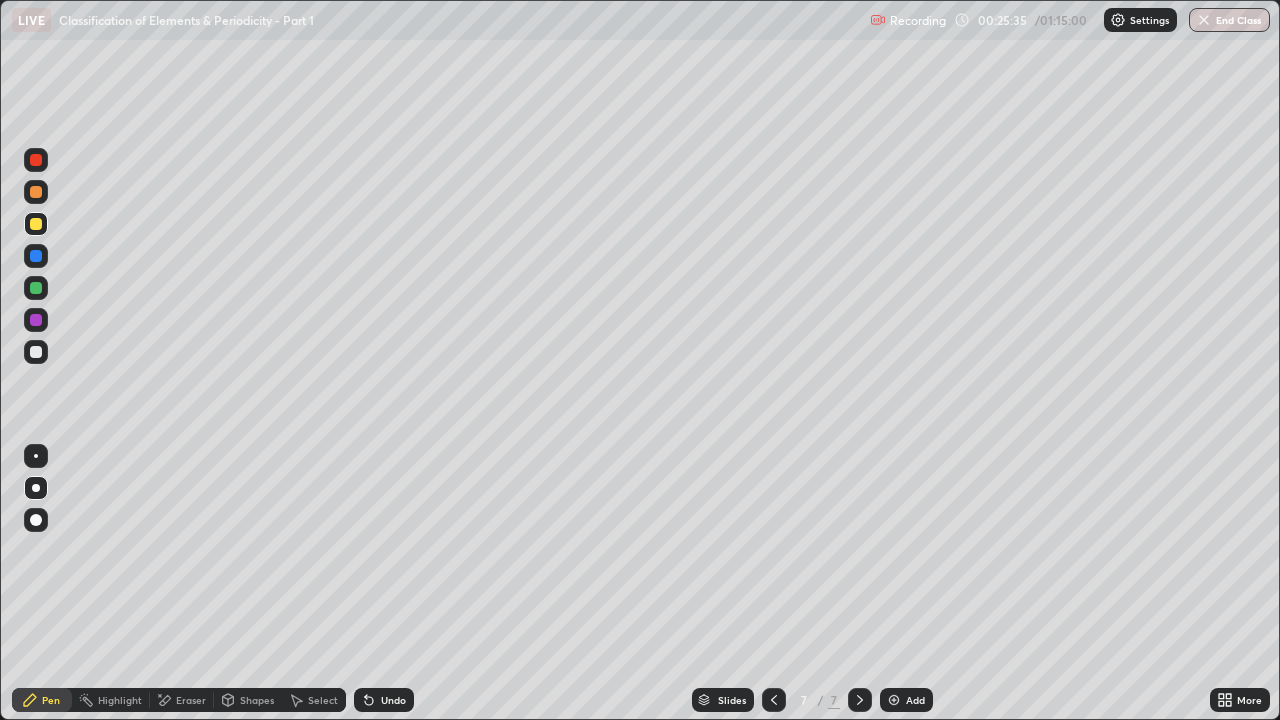 click on "Undo" at bounding box center [393, 700] 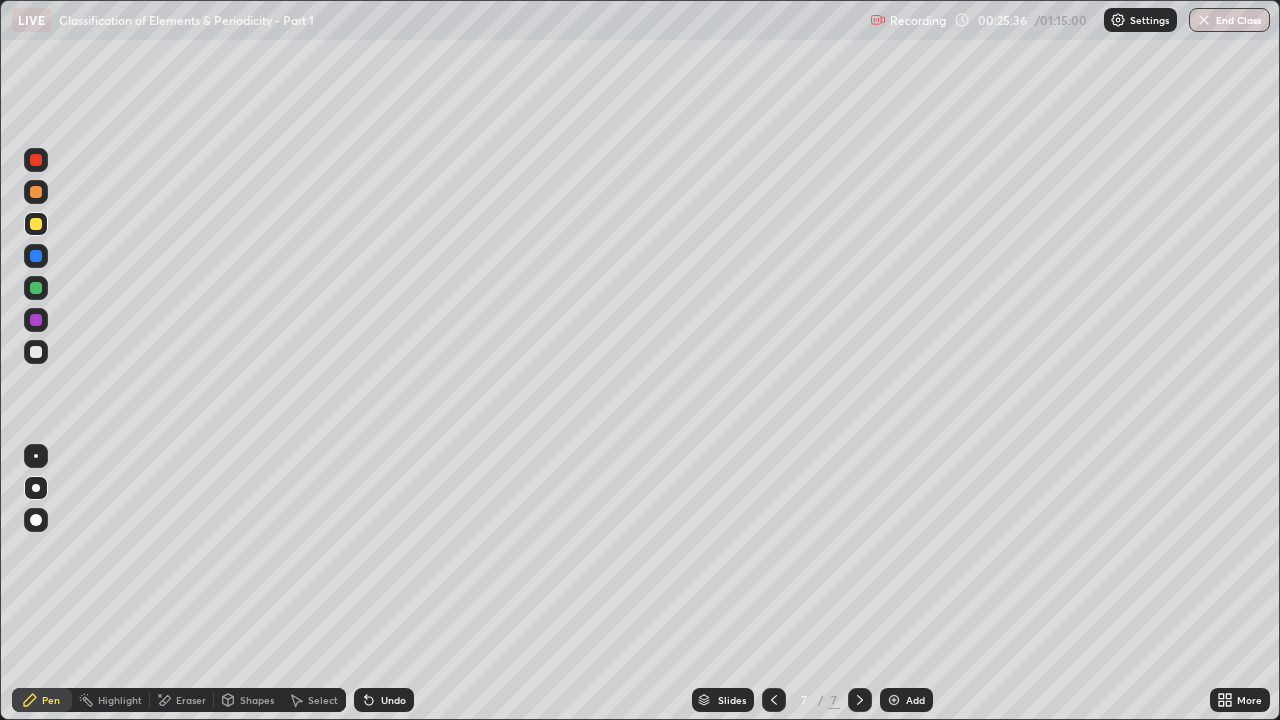 click on "Undo" at bounding box center (384, 700) 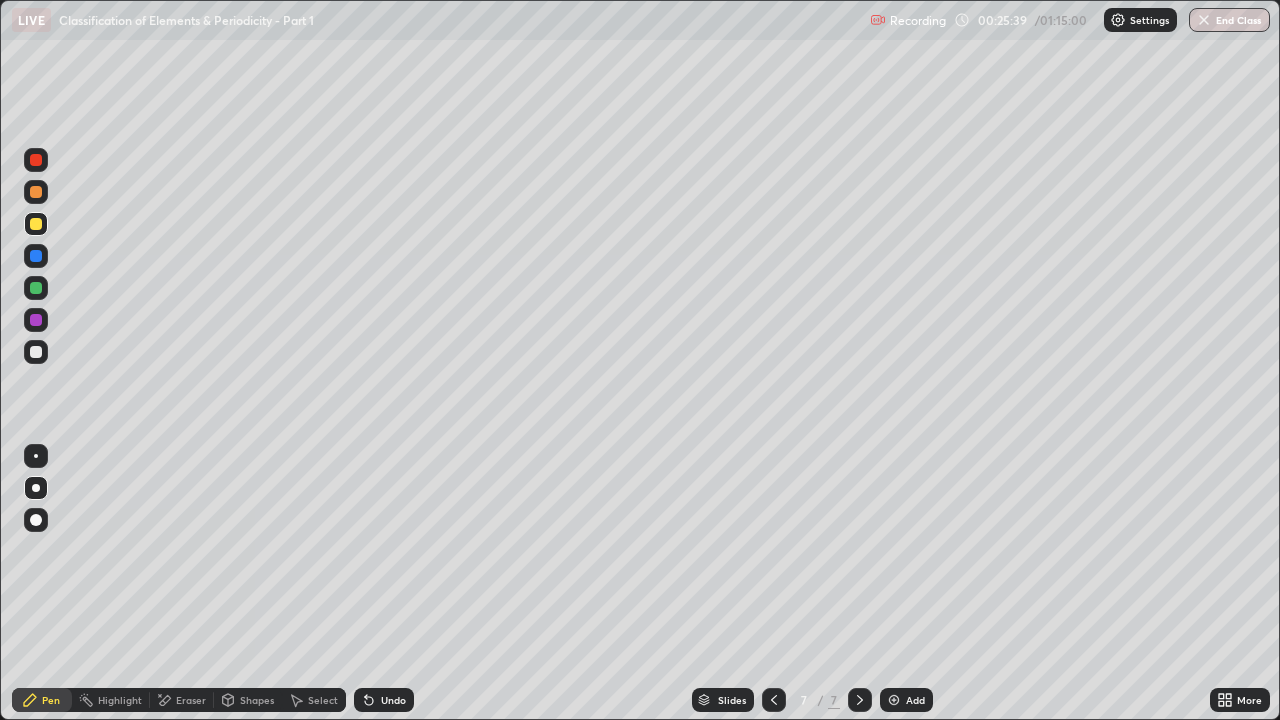 click on "Shapes" at bounding box center (257, 700) 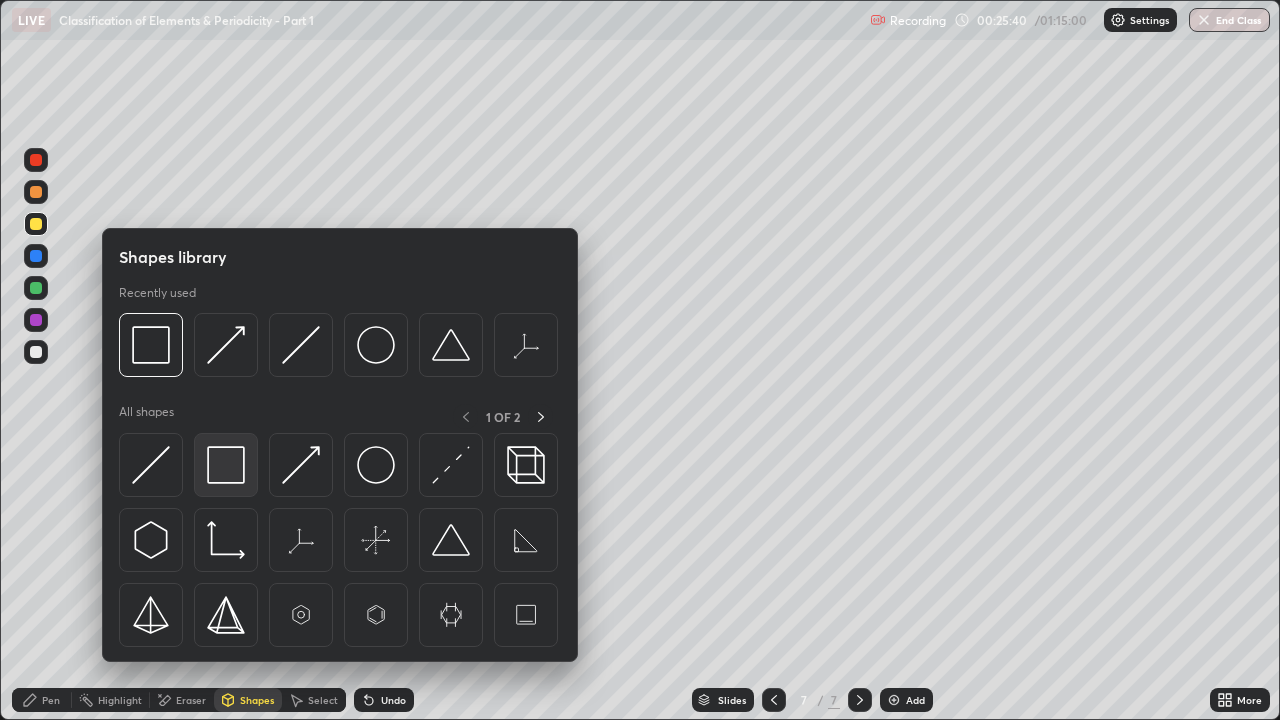 click at bounding box center (226, 465) 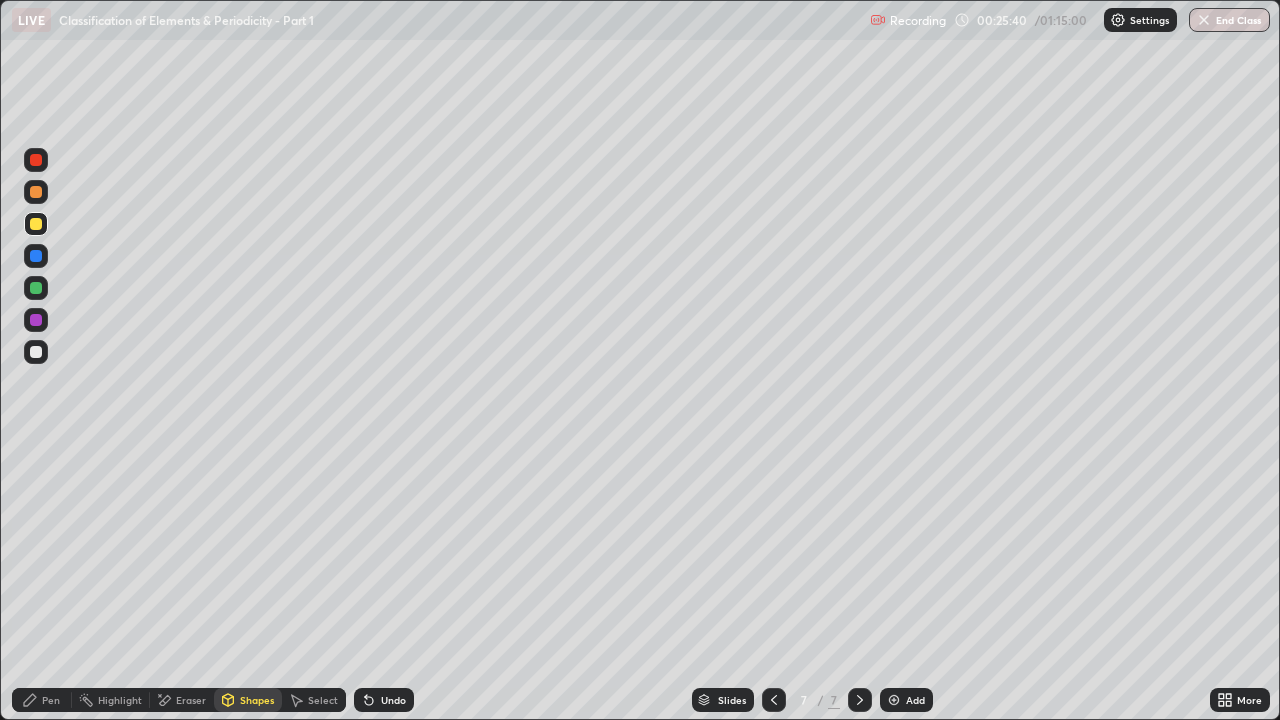 click at bounding box center [36, 160] 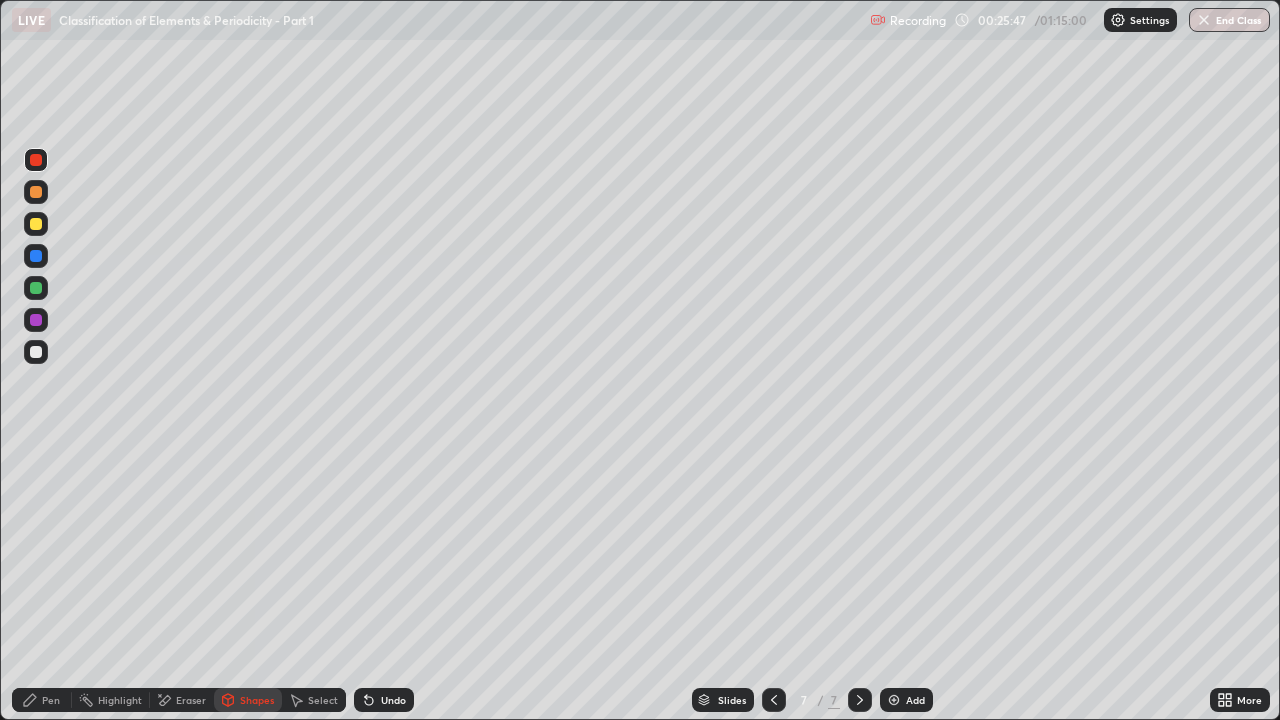 click on "Pen" at bounding box center (42, 700) 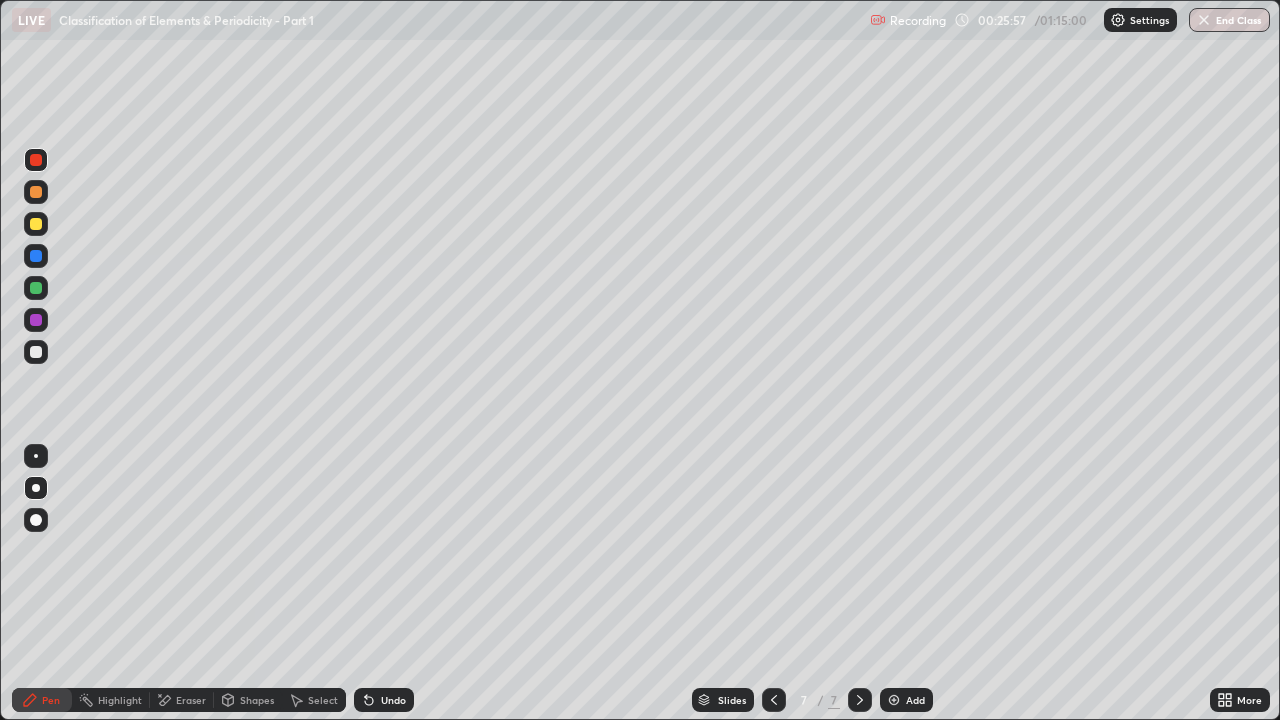 click 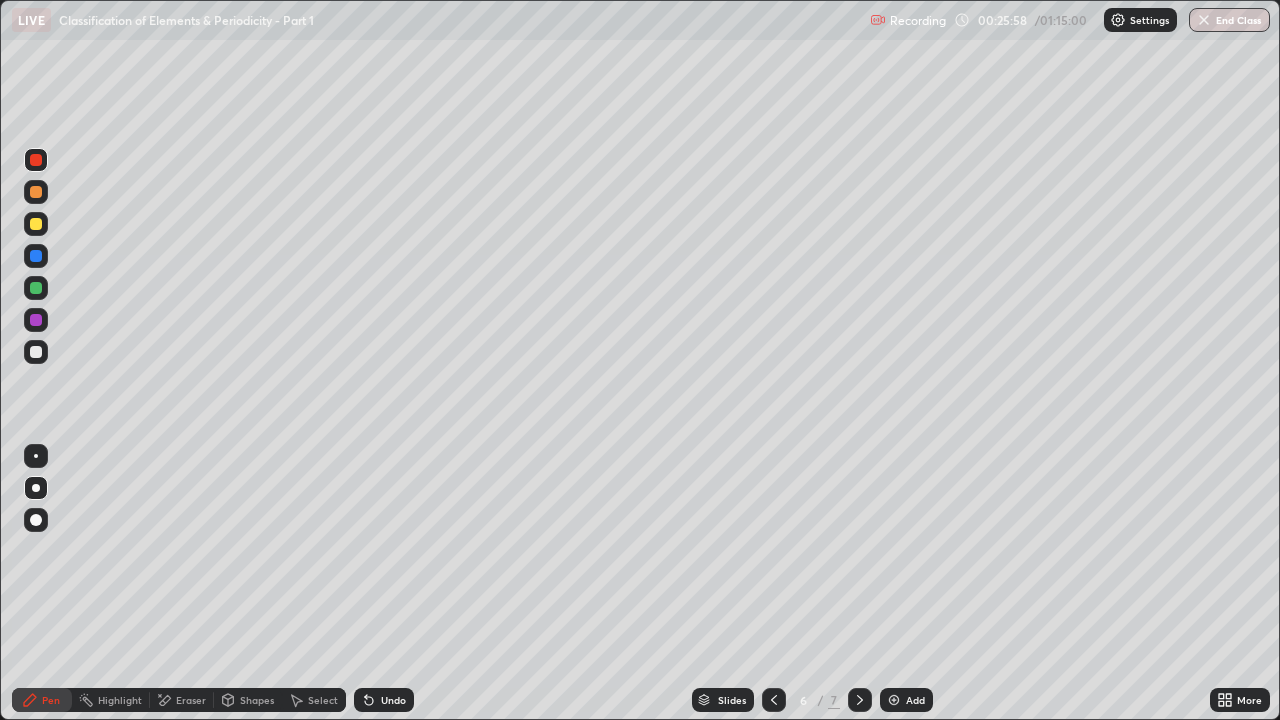 click 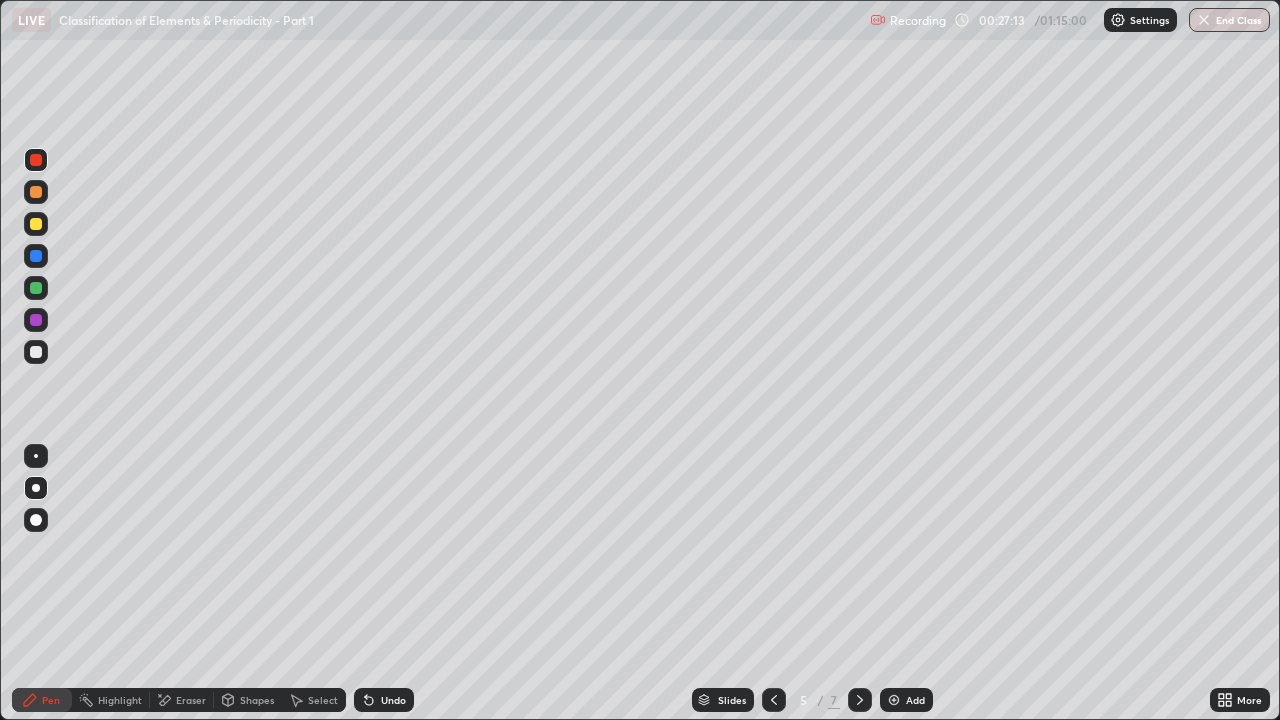 click 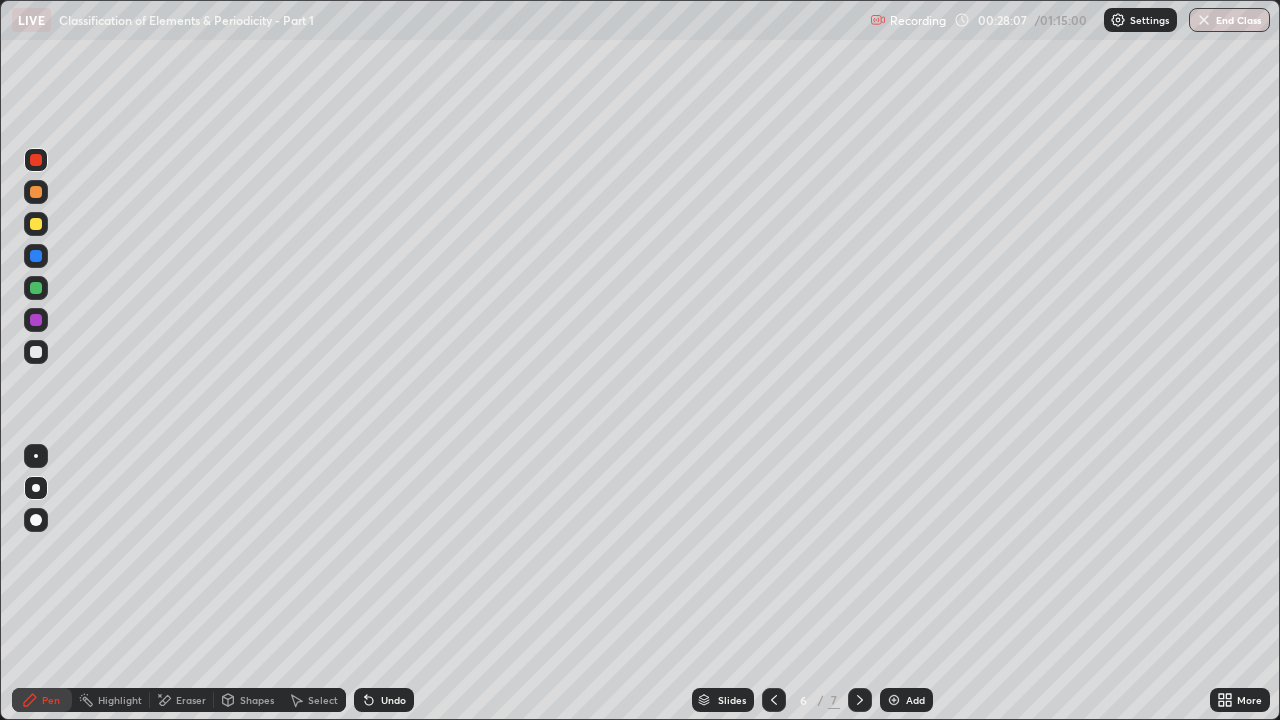 click 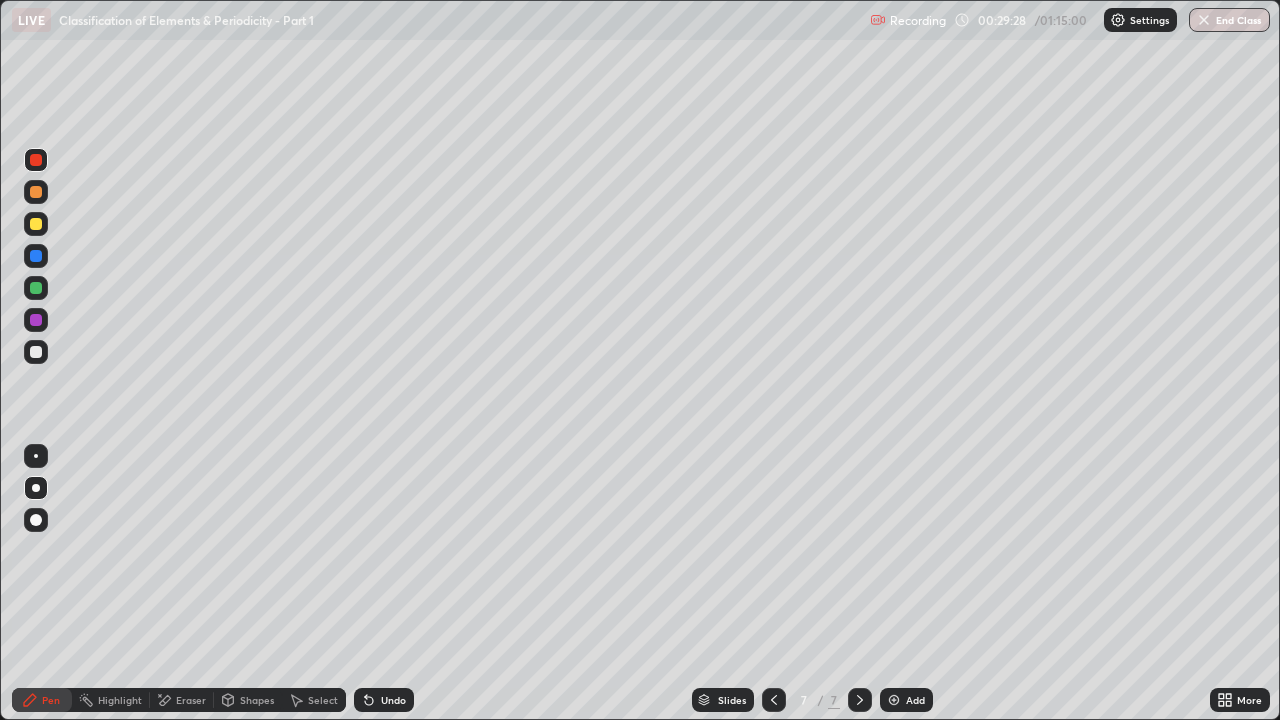 click at bounding box center (894, 700) 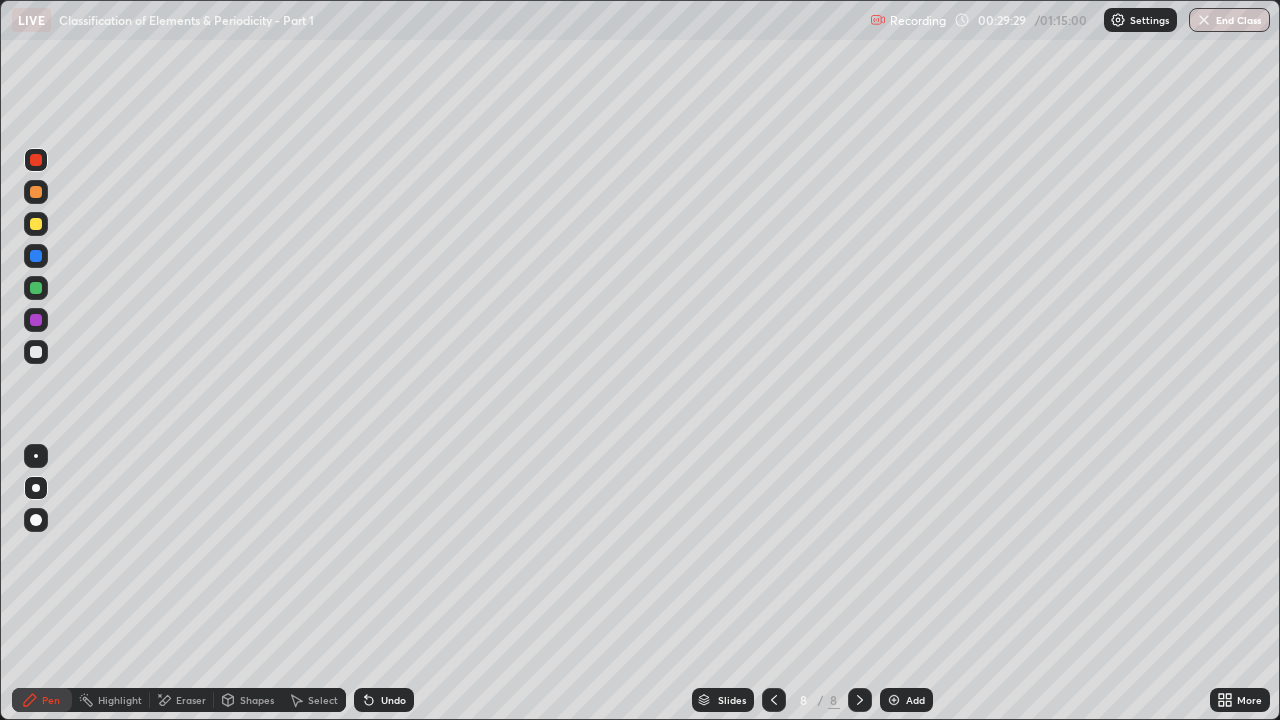 click at bounding box center [36, 224] 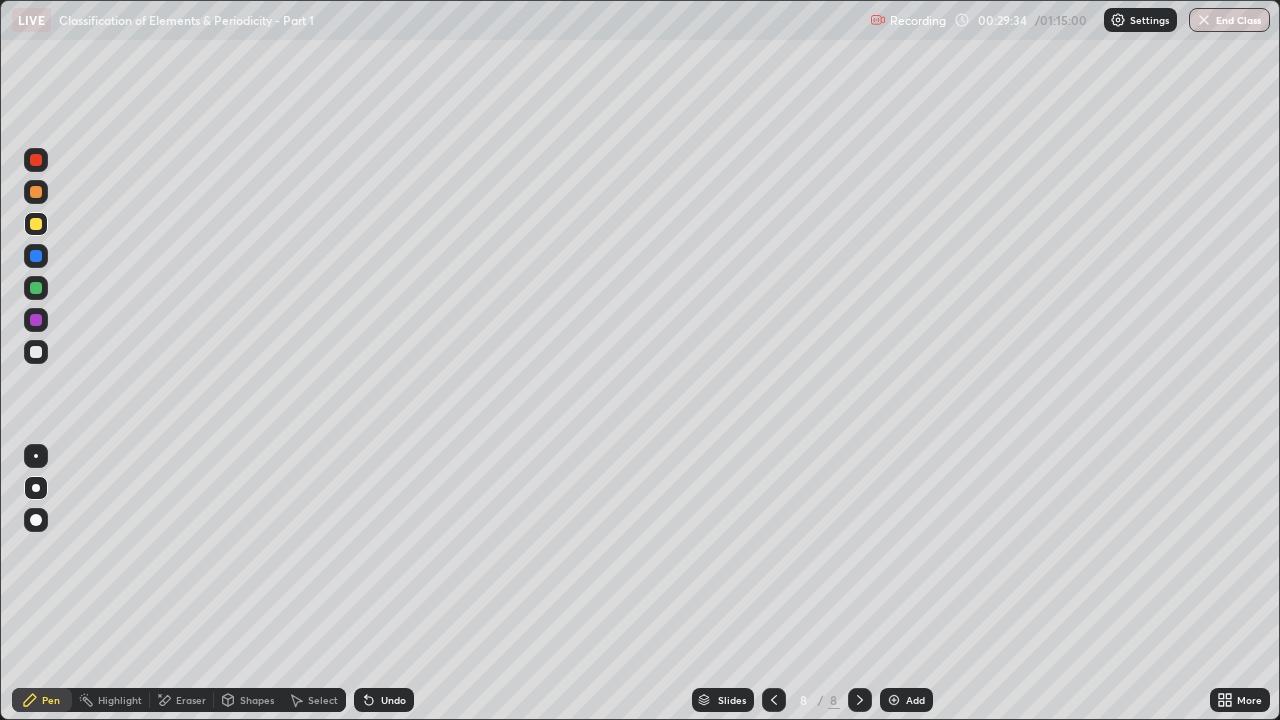 click on "Undo" at bounding box center [384, 700] 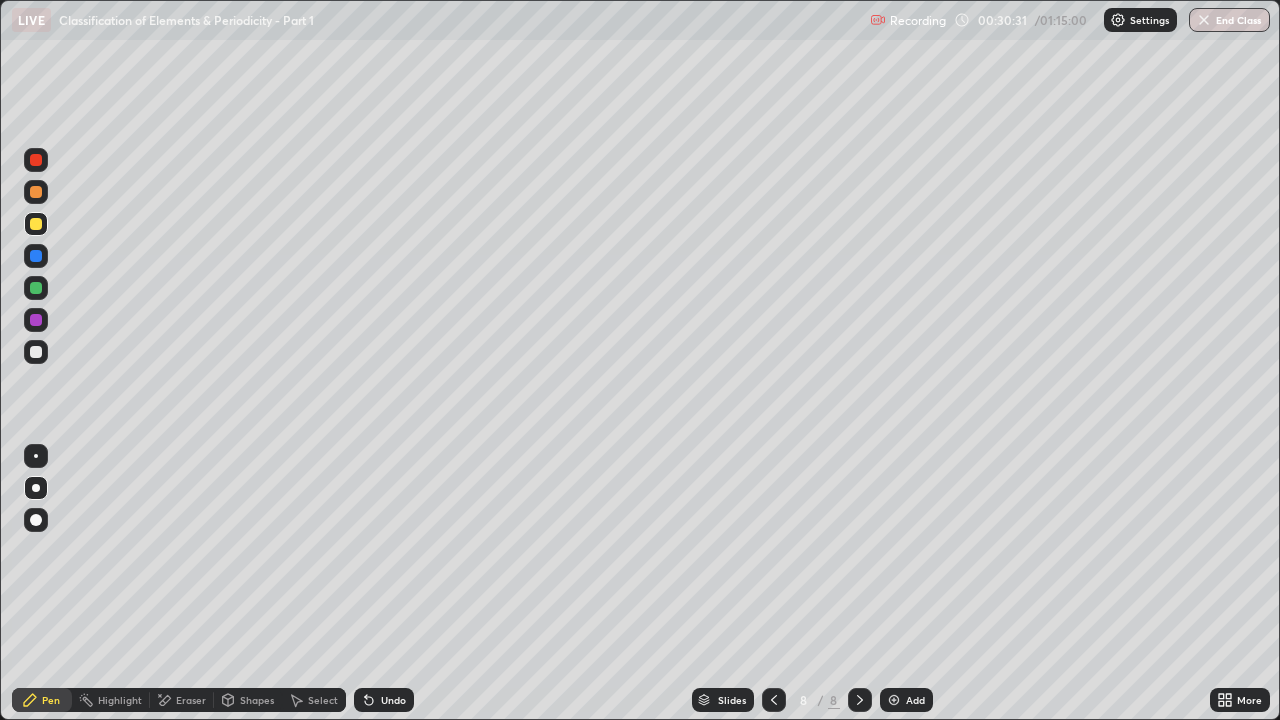 click at bounding box center [774, 700] 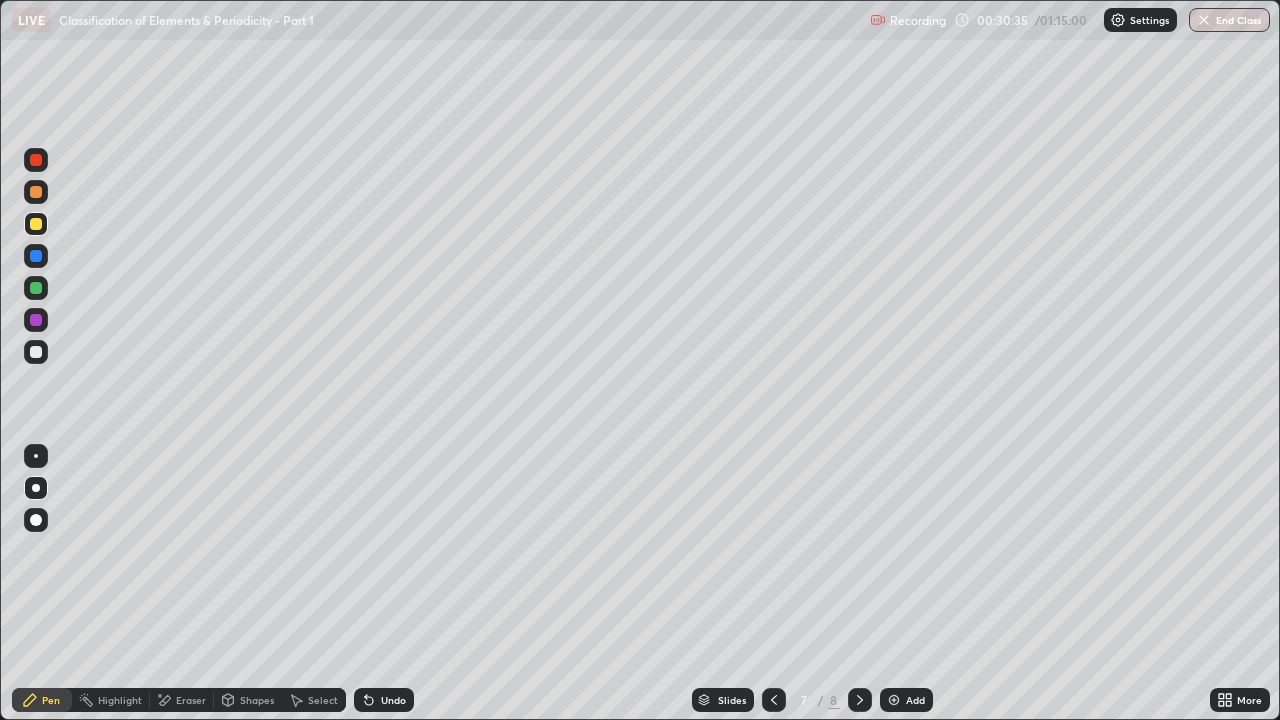 click at bounding box center (36, 288) 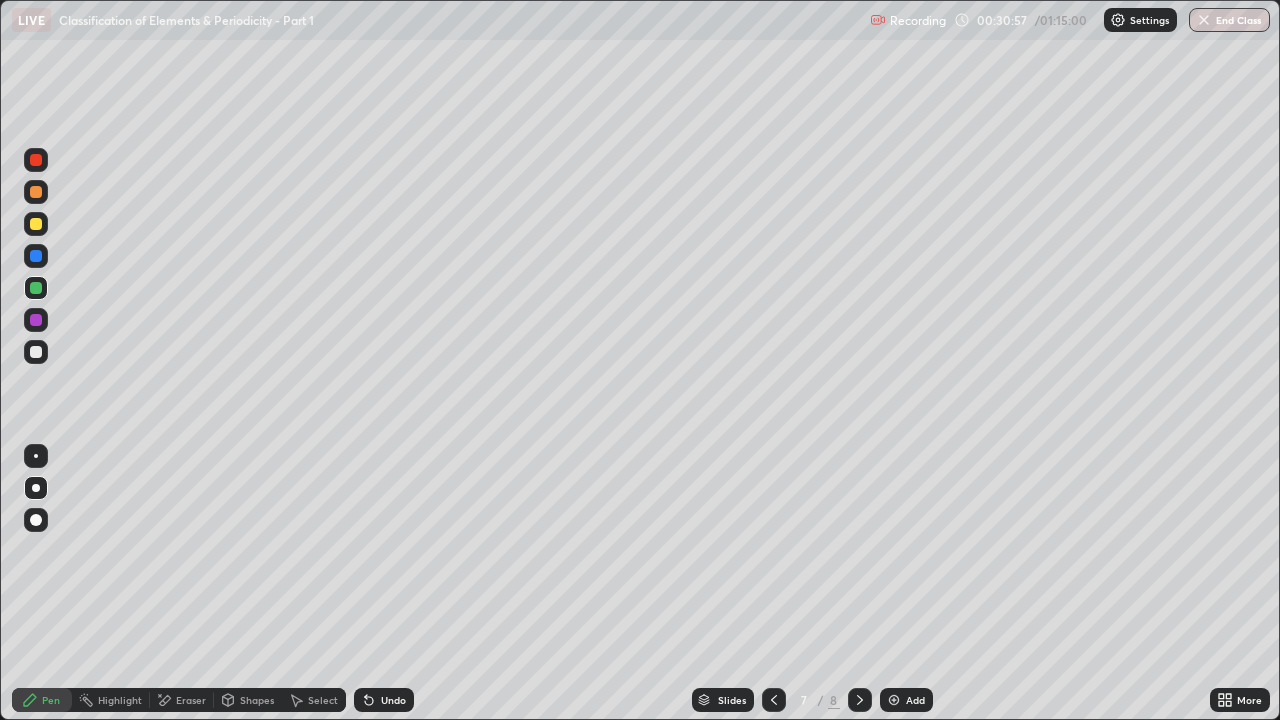 click on "Undo" at bounding box center (393, 700) 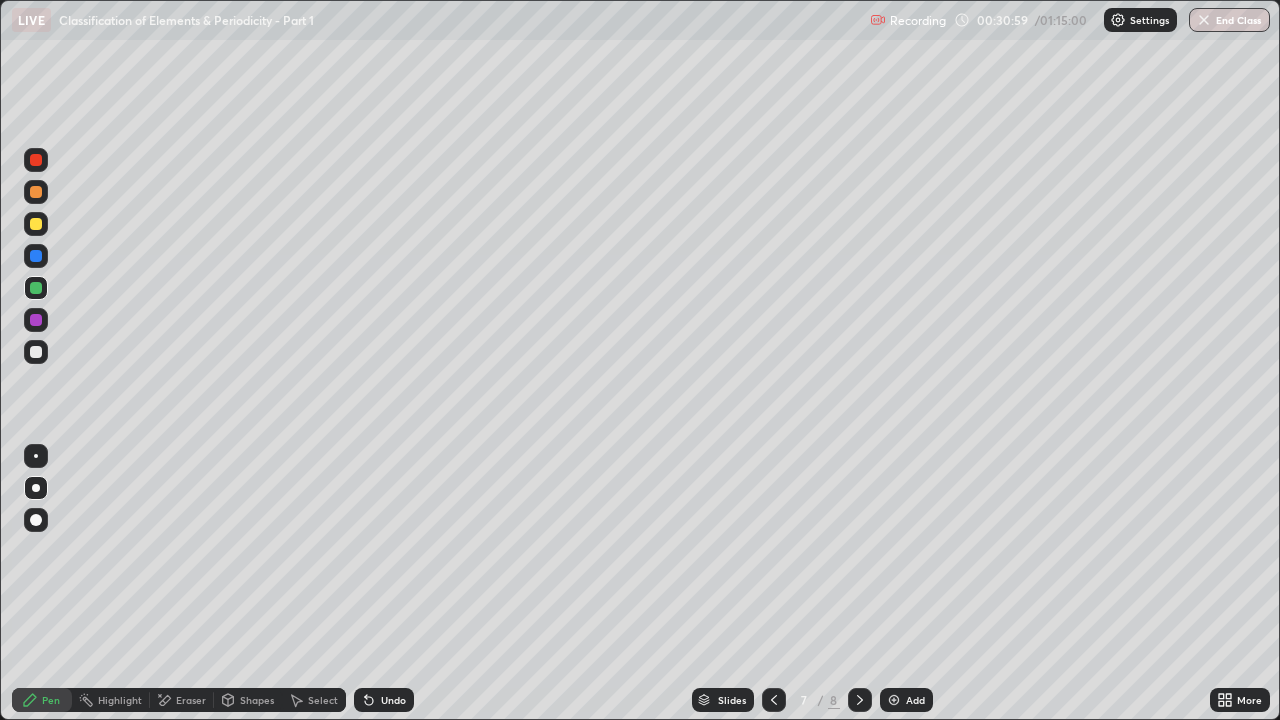 click on "Undo" at bounding box center (393, 700) 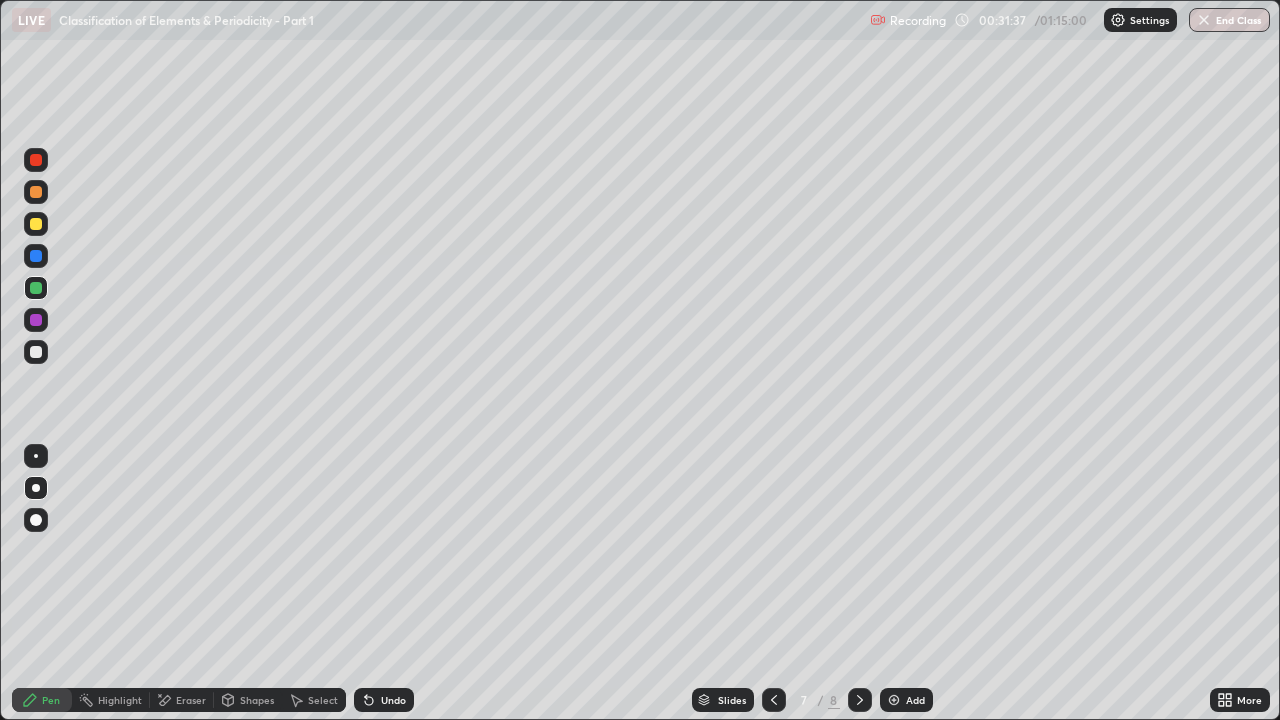 click 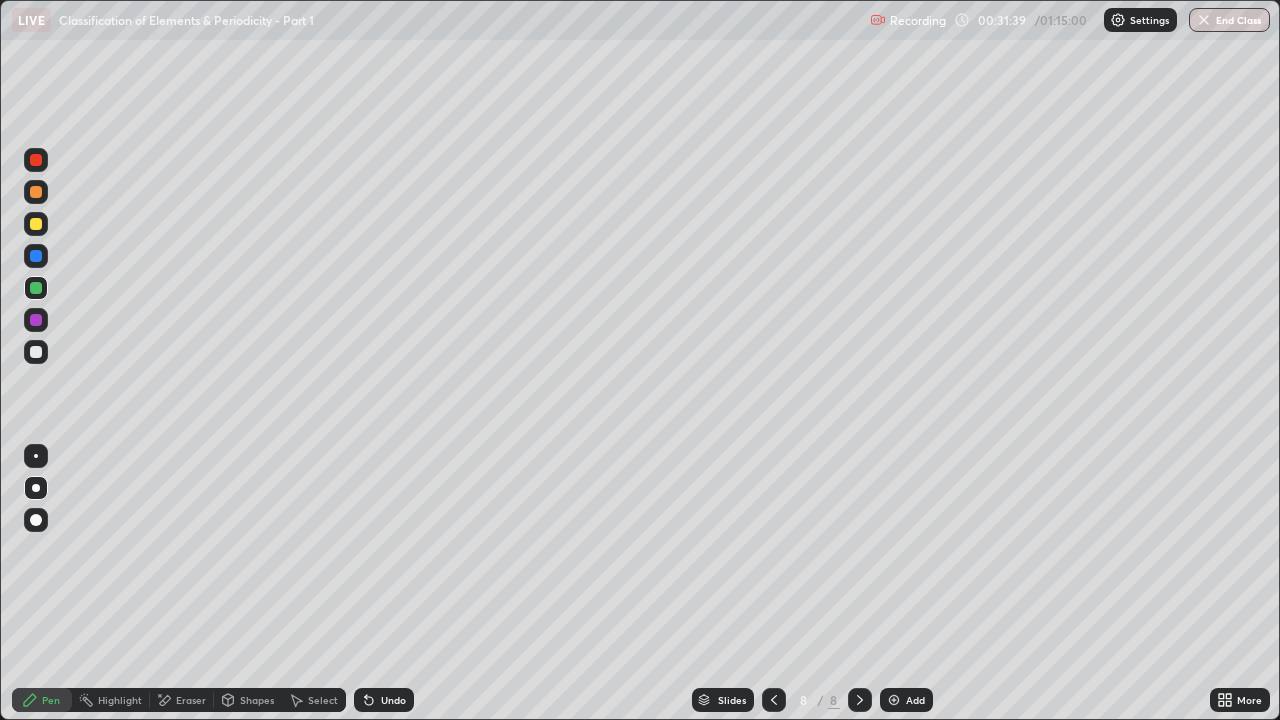 click on "Eraser" at bounding box center (191, 700) 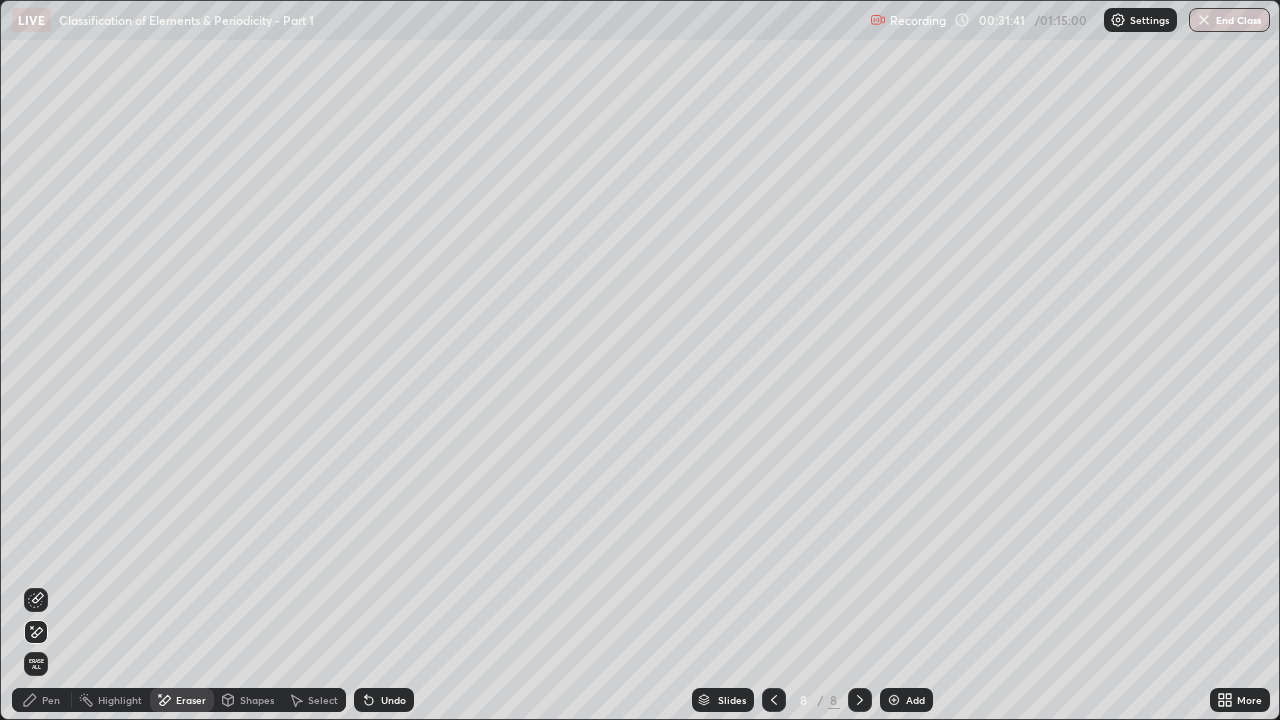 click on "Pen" at bounding box center (42, 700) 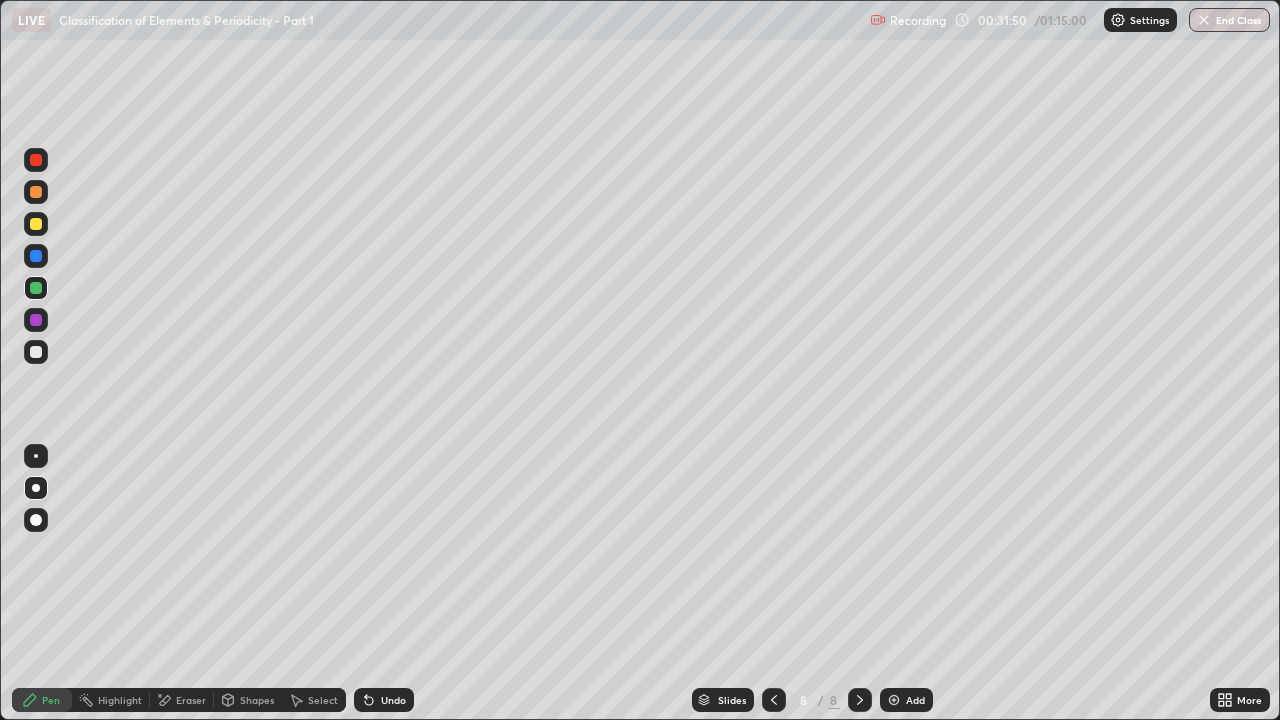 click at bounding box center (36, 160) 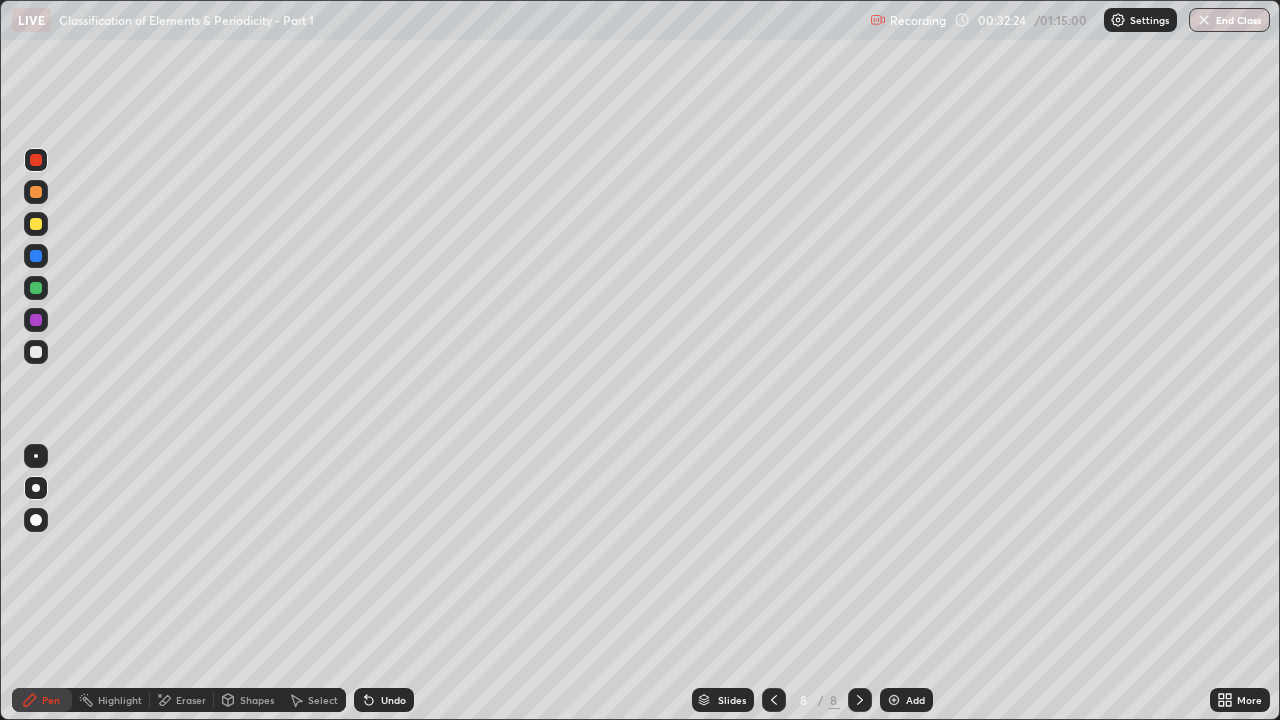 click at bounding box center (36, 192) 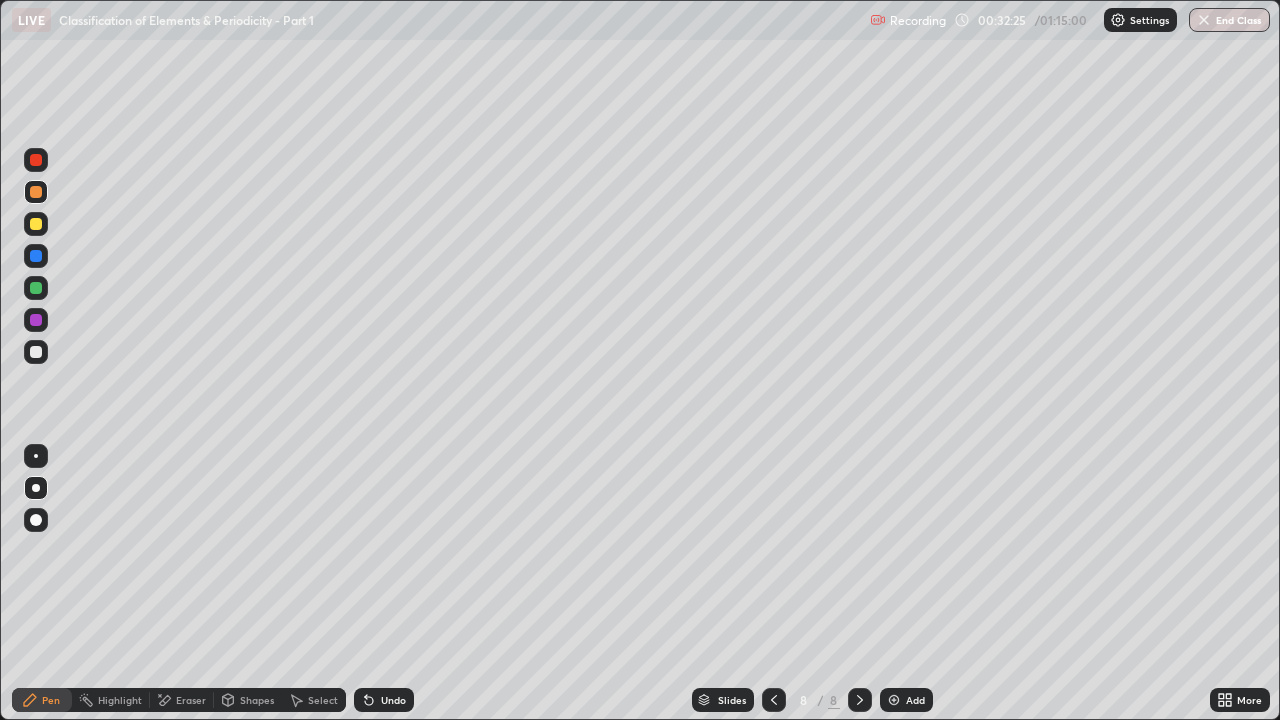 click at bounding box center (36, 256) 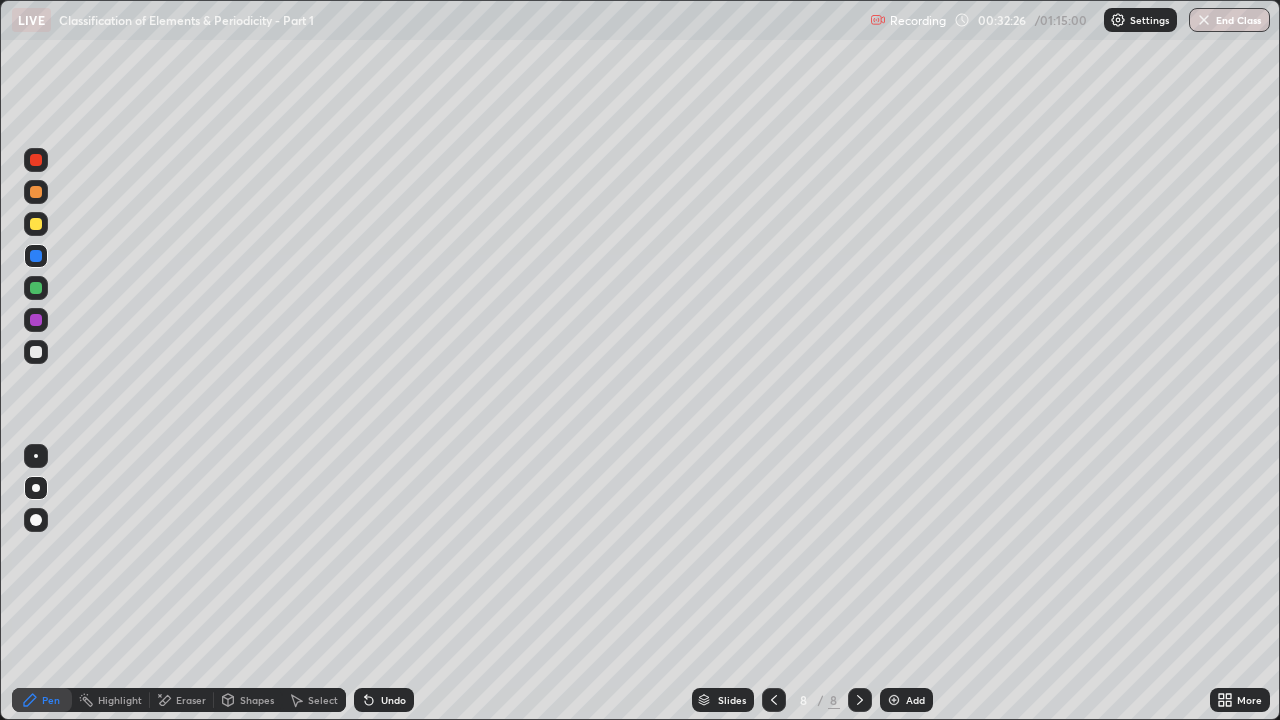 click at bounding box center [36, 352] 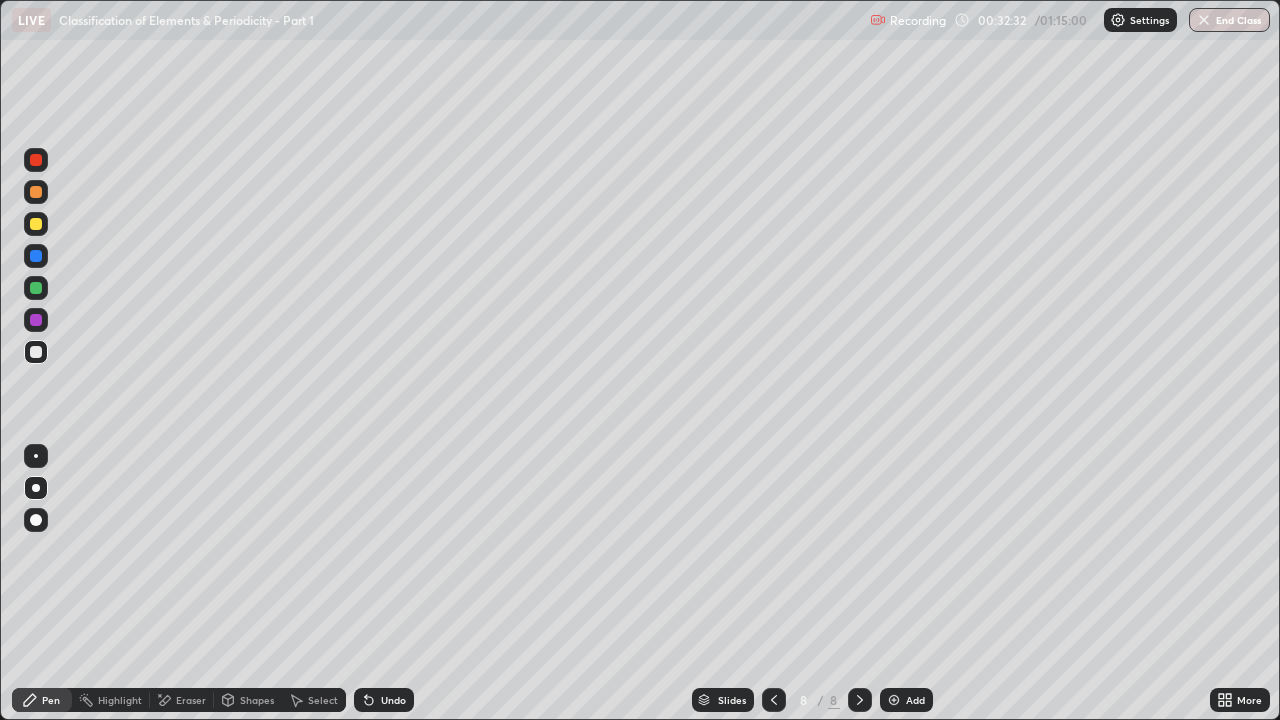 click on "Undo" at bounding box center [393, 700] 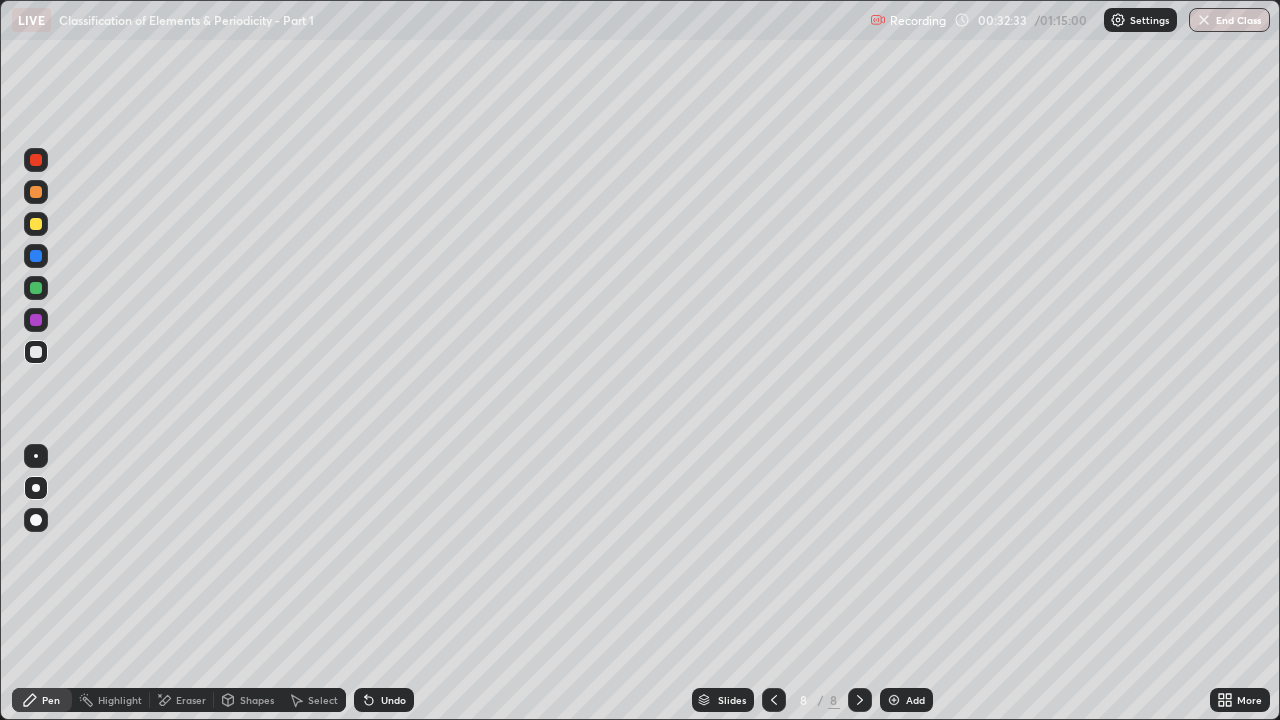 click on "Undo" at bounding box center (384, 700) 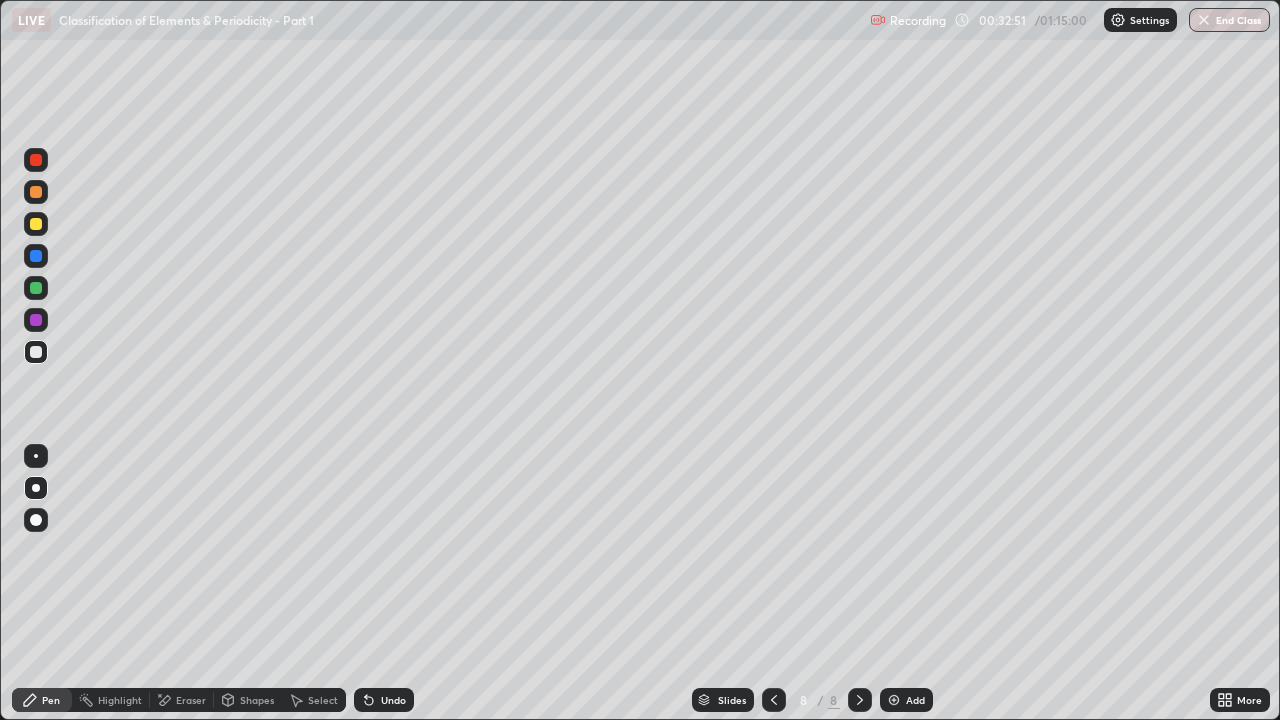 click on "Undo" at bounding box center (393, 700) 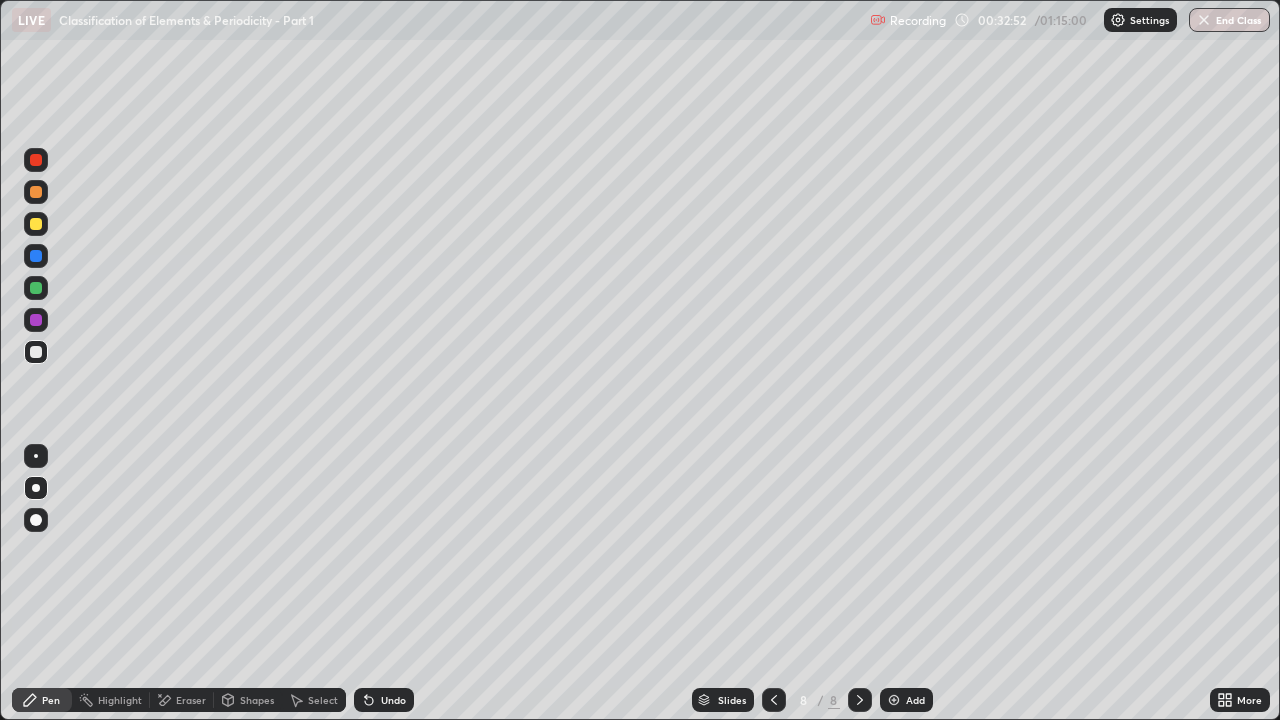 click on "Undo" at bounding box center (393, 700) 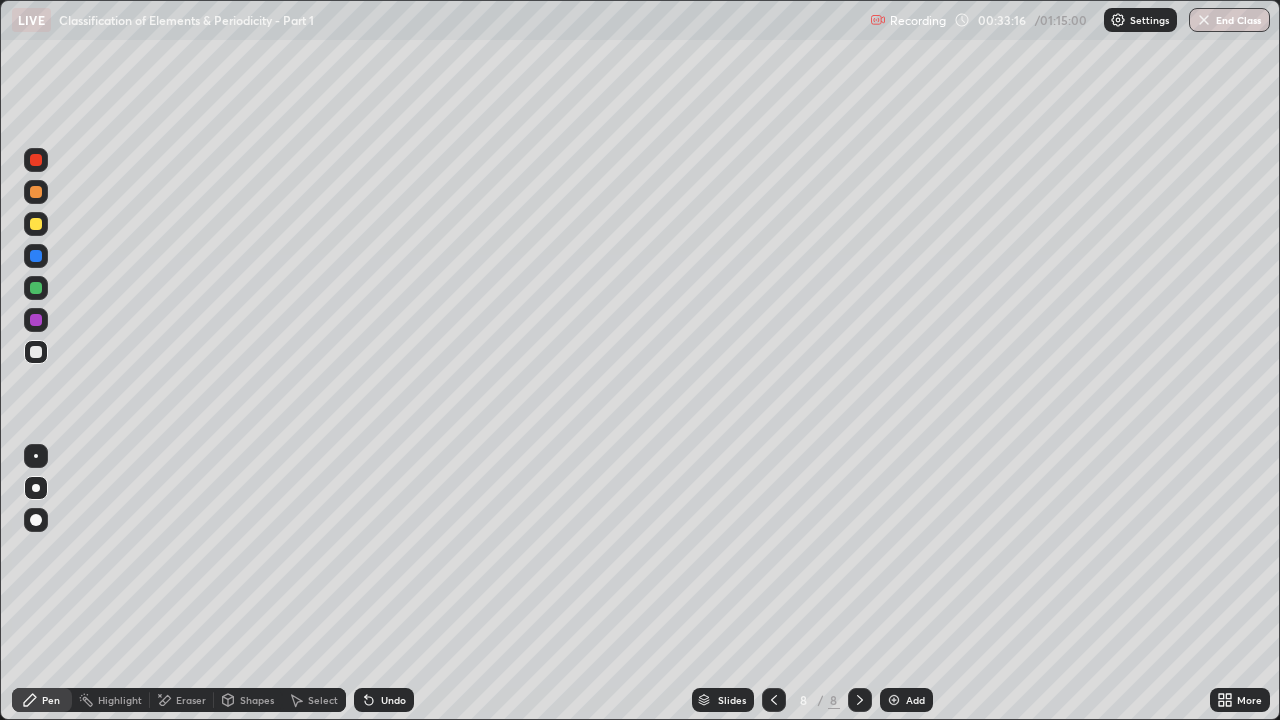 click on "Undo" at bounding box center (393, 700) 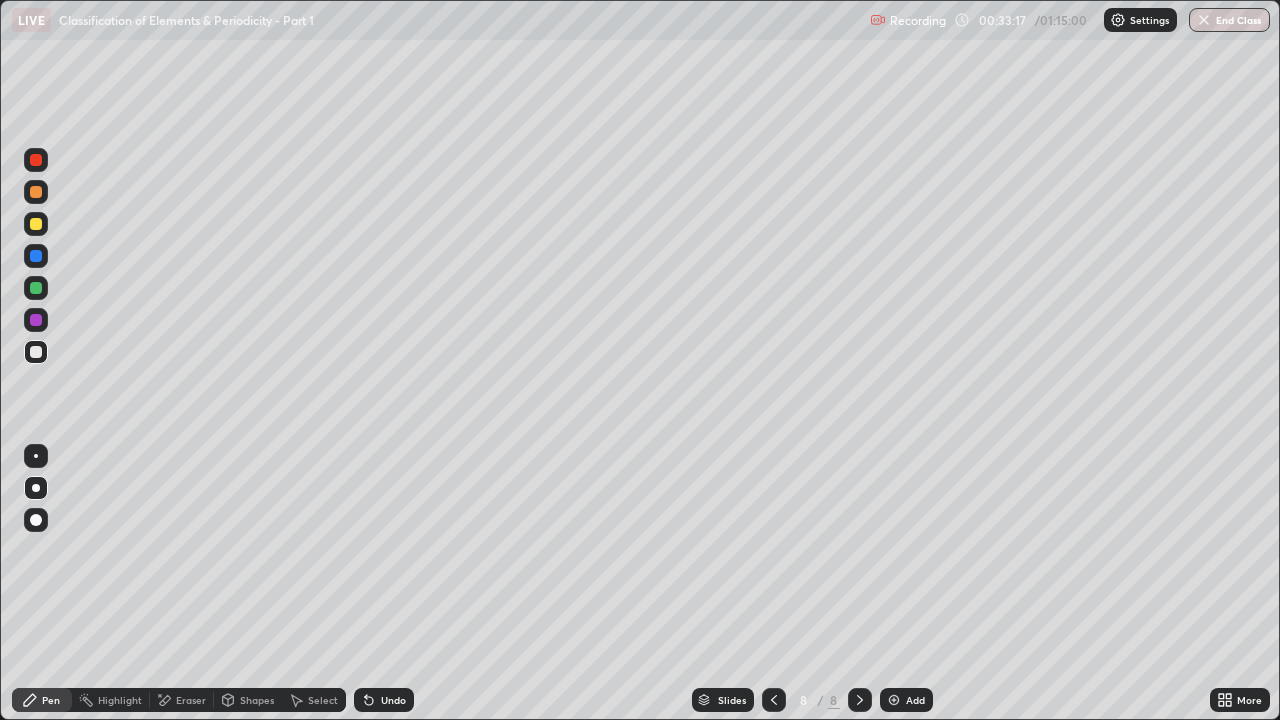 click on "Undo" at bounding box center (393, 700) 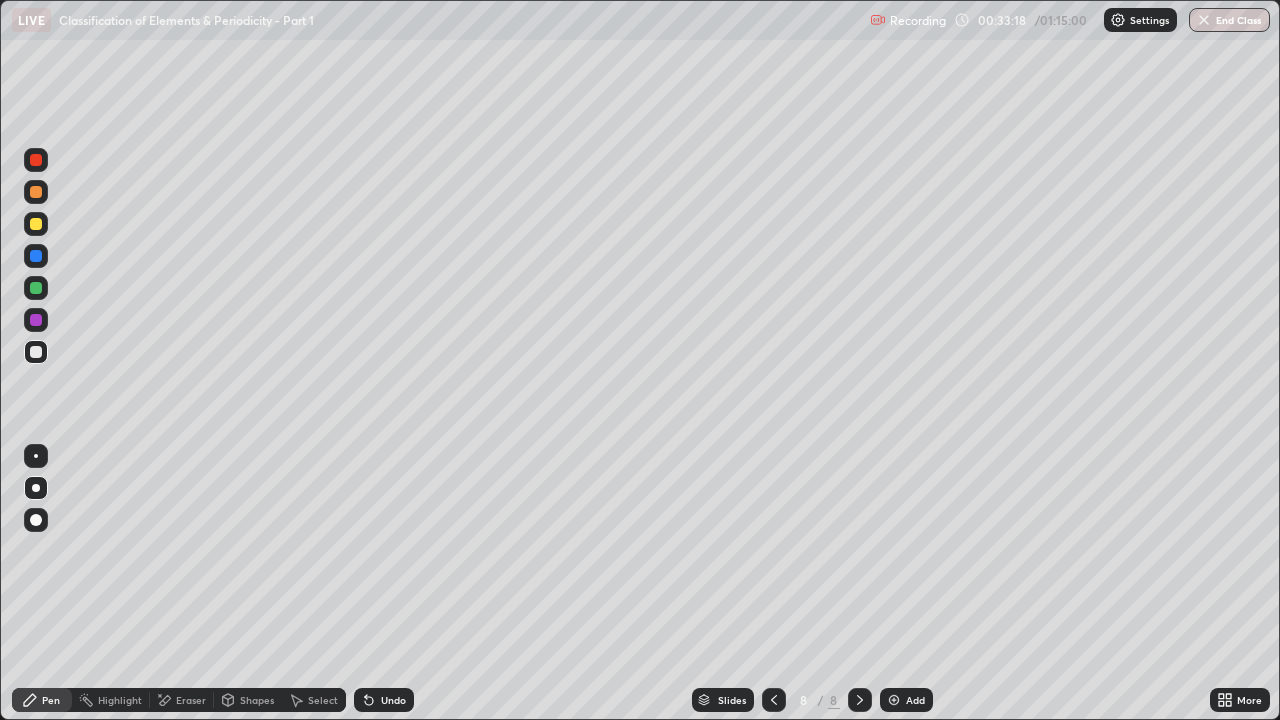 click on "Undo" at bounding box center (393, 700) 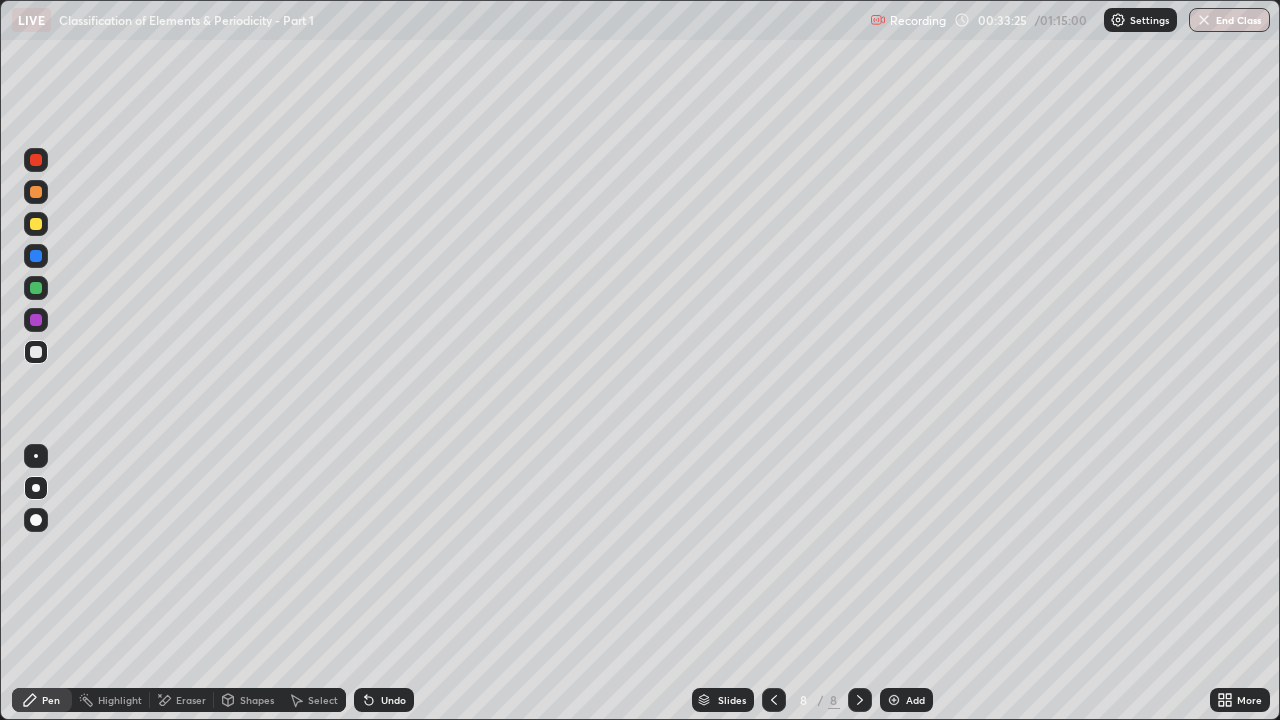click on "Undo" at bounding box center [384, 700] 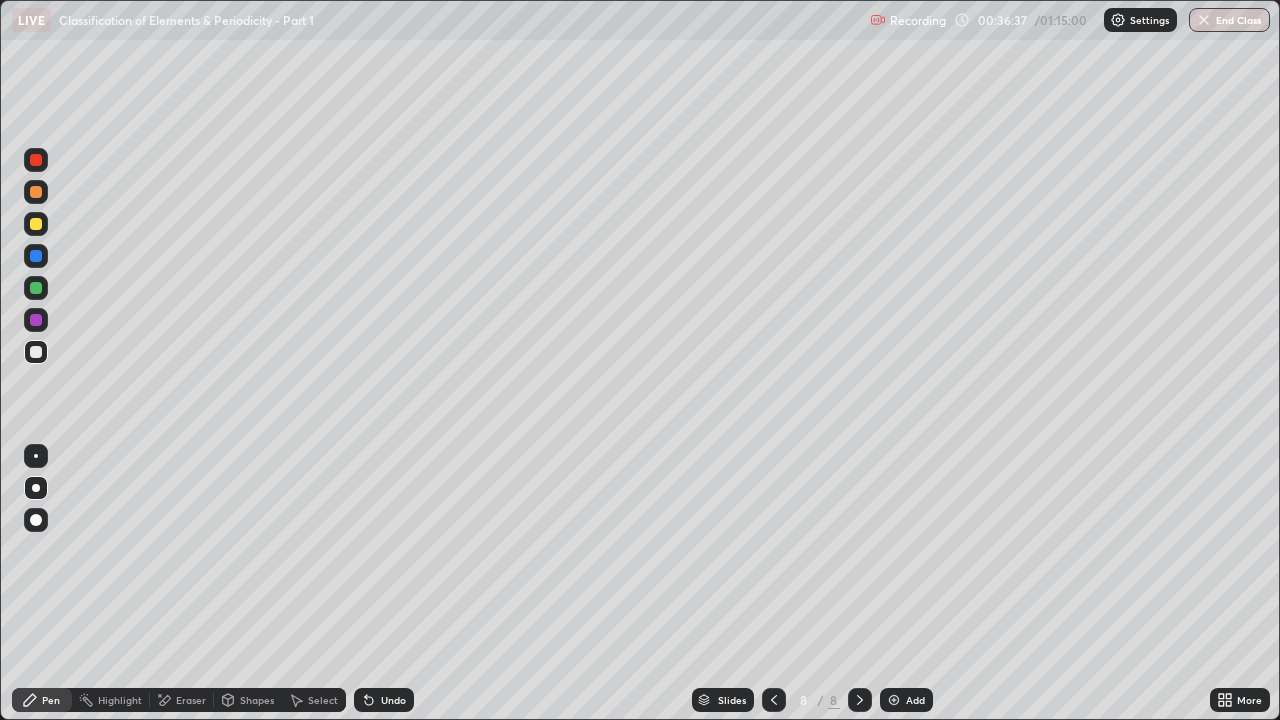 click at bounding box center (36, 224) 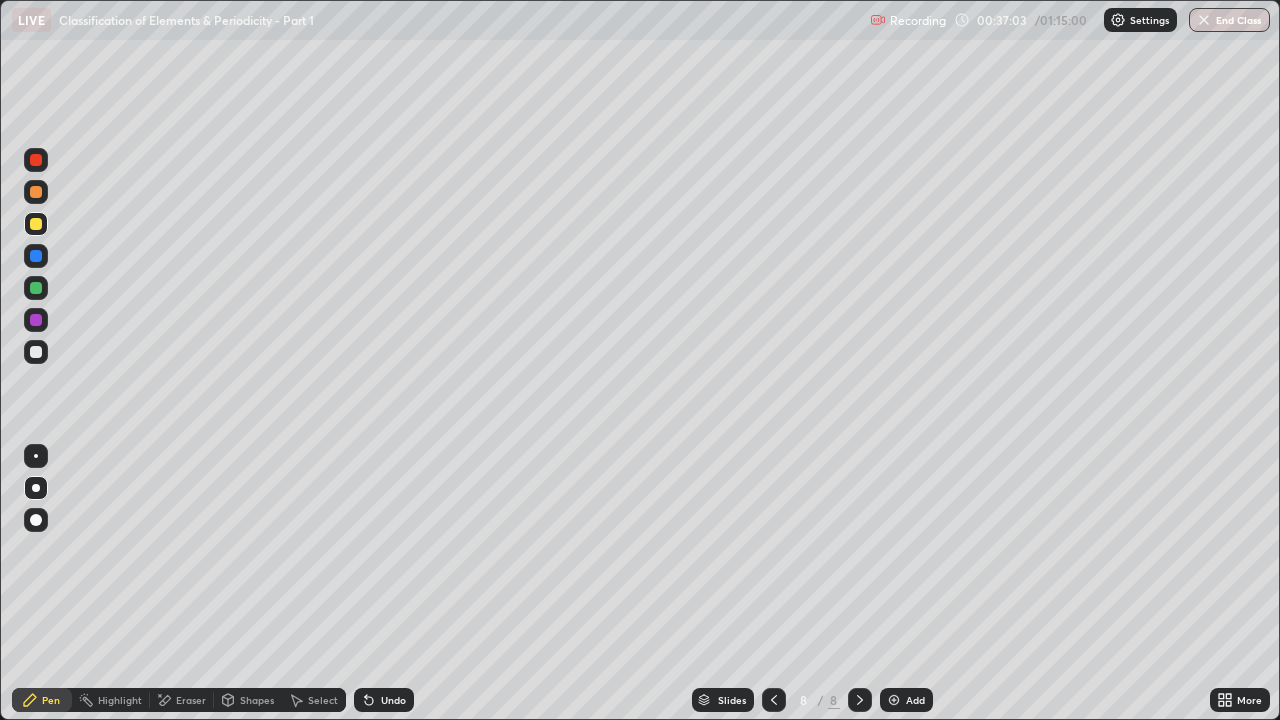 click on "Undo" at bounding box center [384, 700] 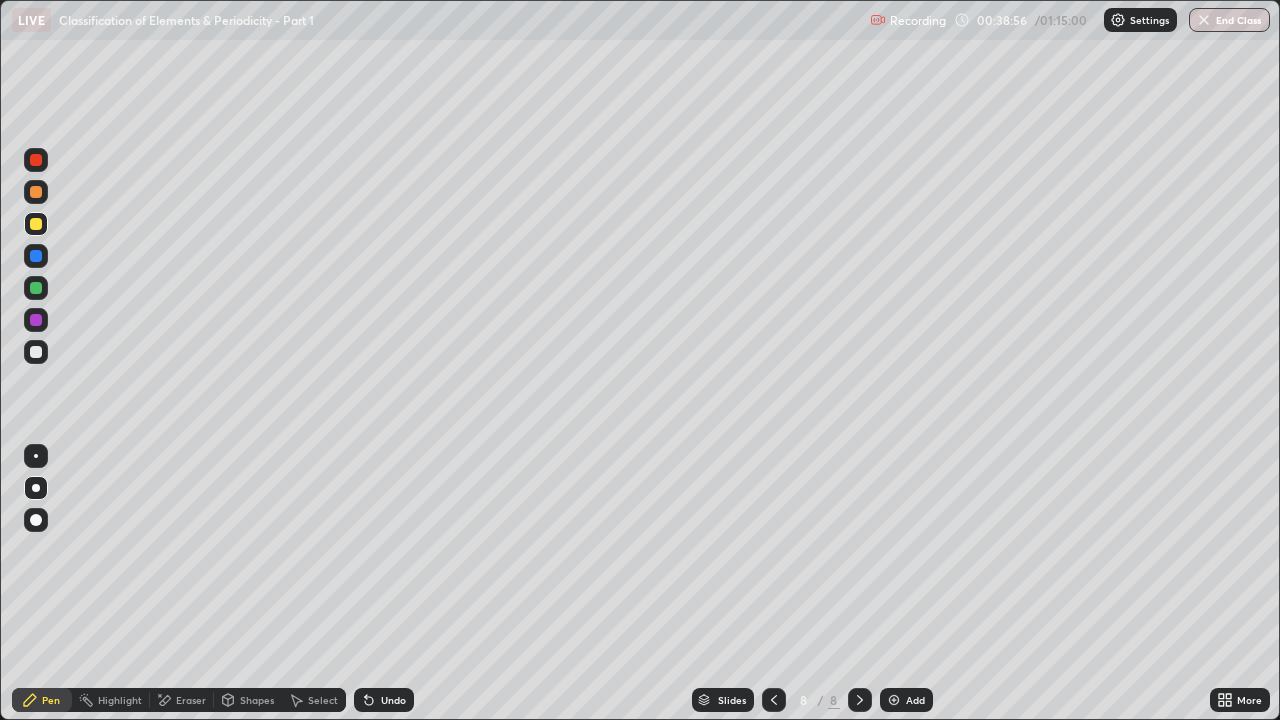 click at bounding box center (36, 192) 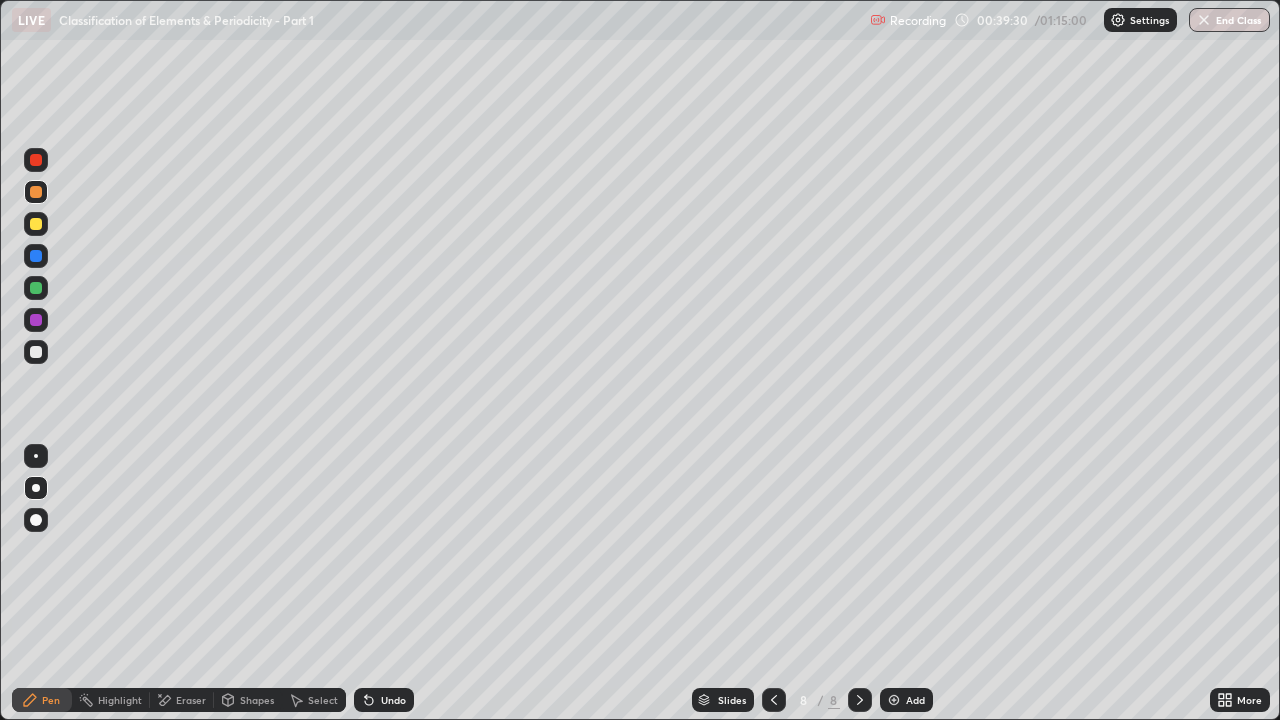click on "Add" at bounding box center (915, 700) 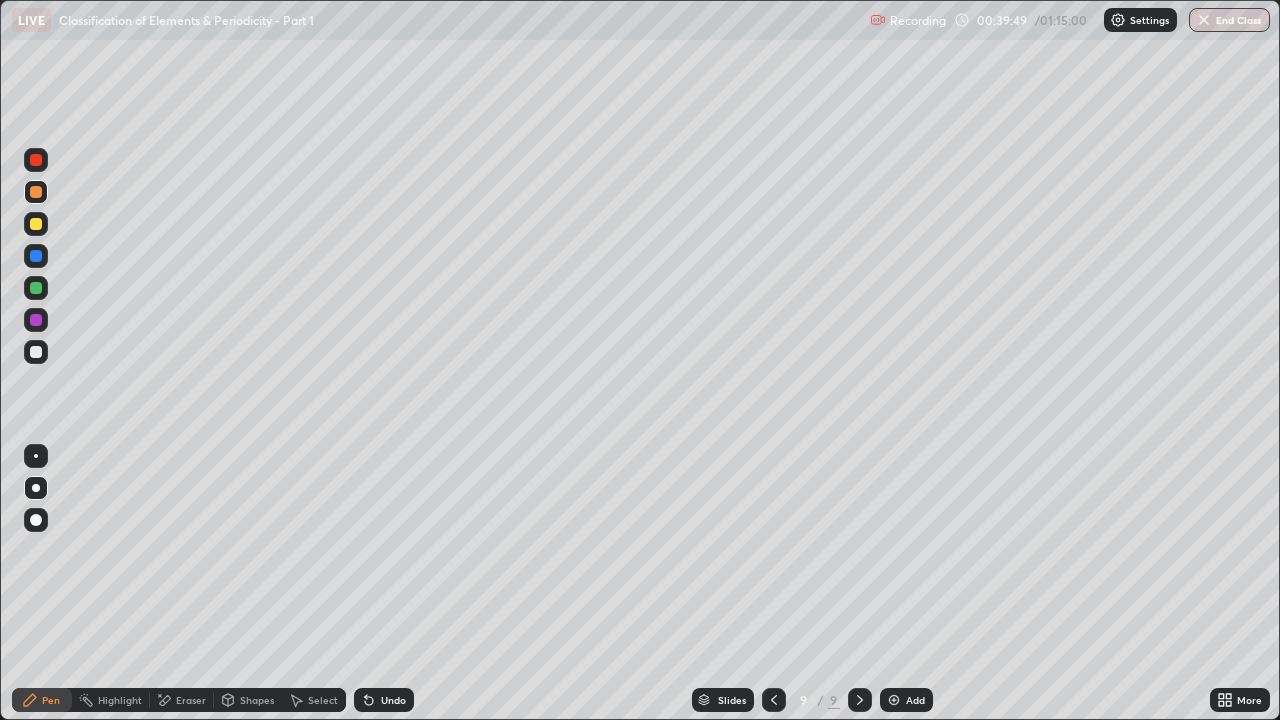 click at bounding box center (36, 224) 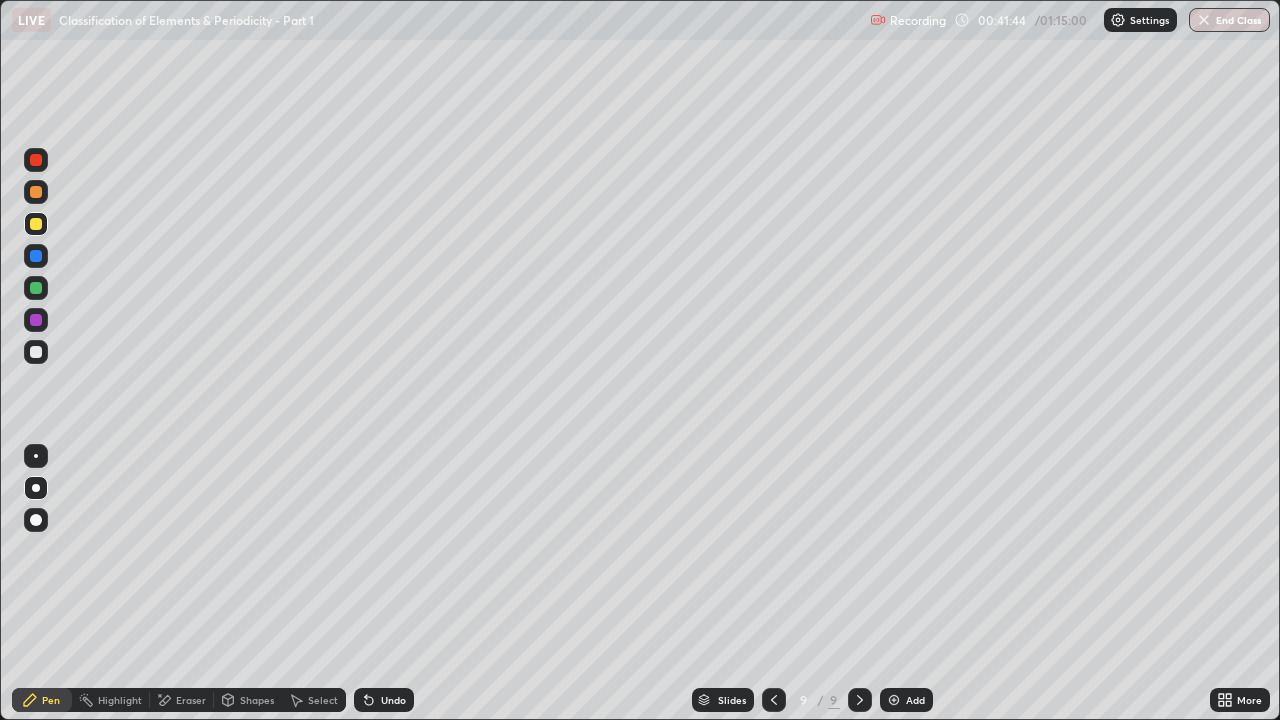 click 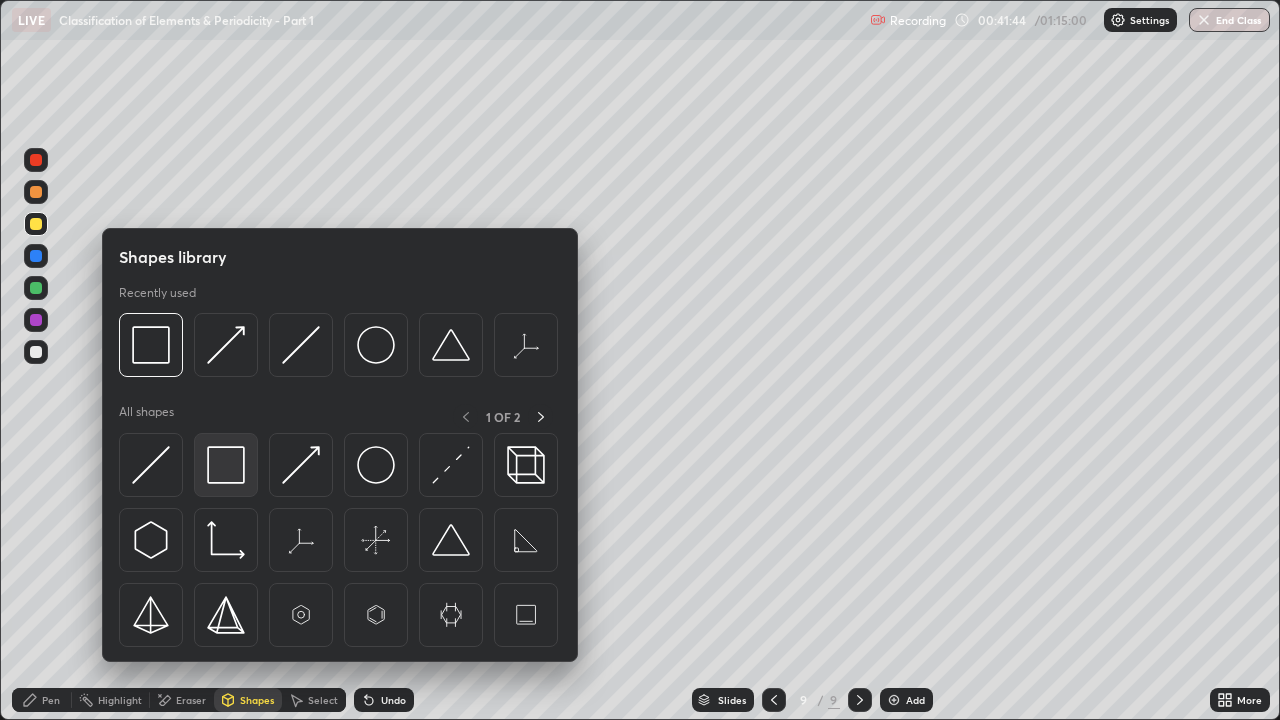 click at bounding box center (226, 465) 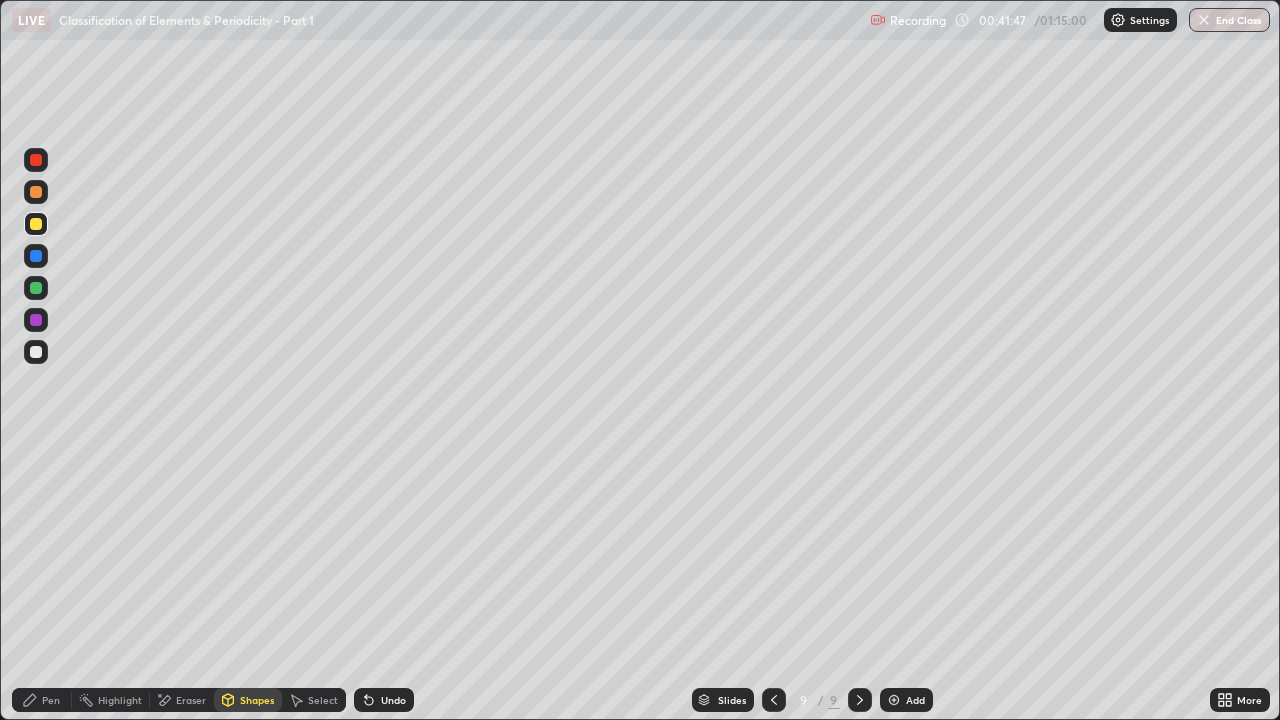 click on "Pen" at bounding box center (42, 700) 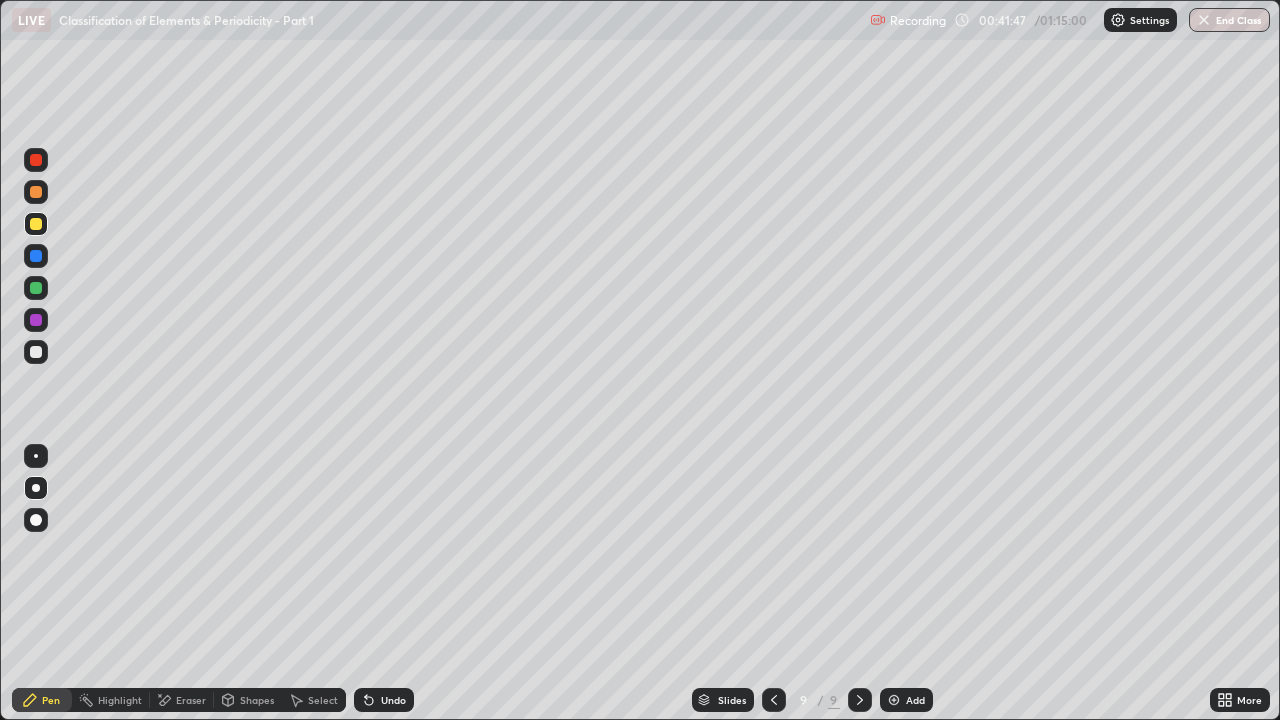 click at bounding box center (36, 352) 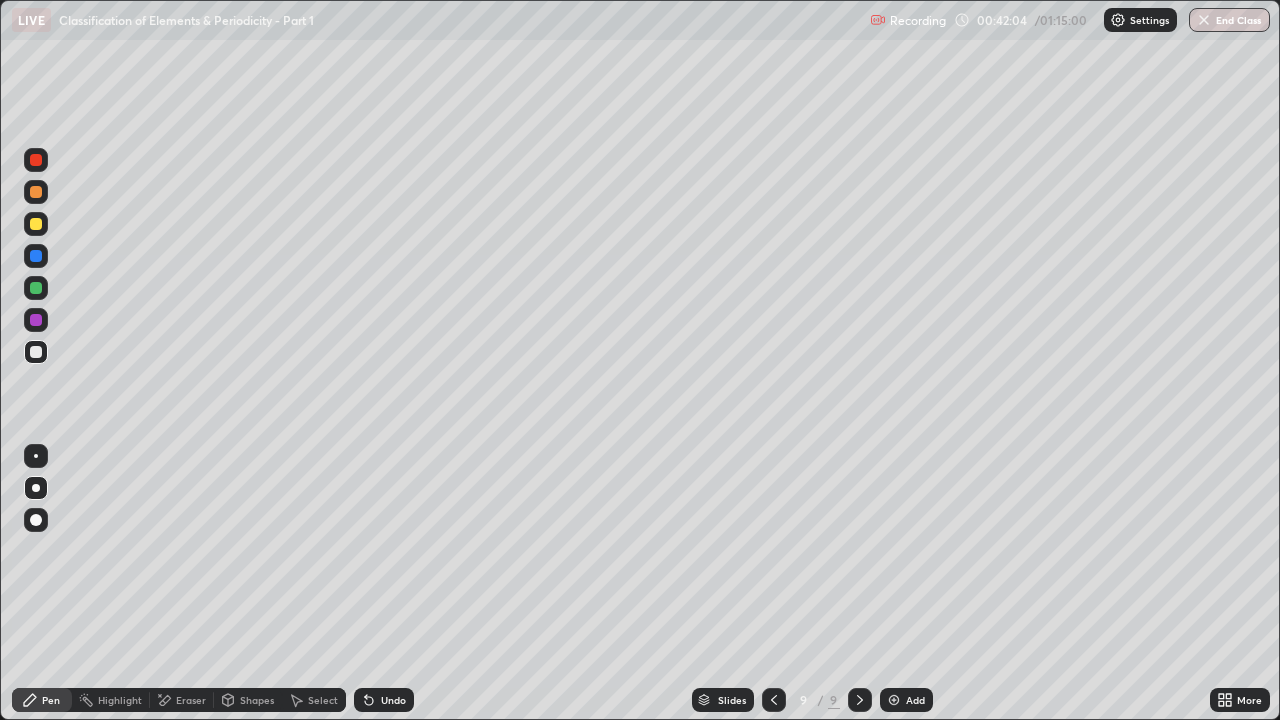 click on "More" at bounding box center (1240, 700) 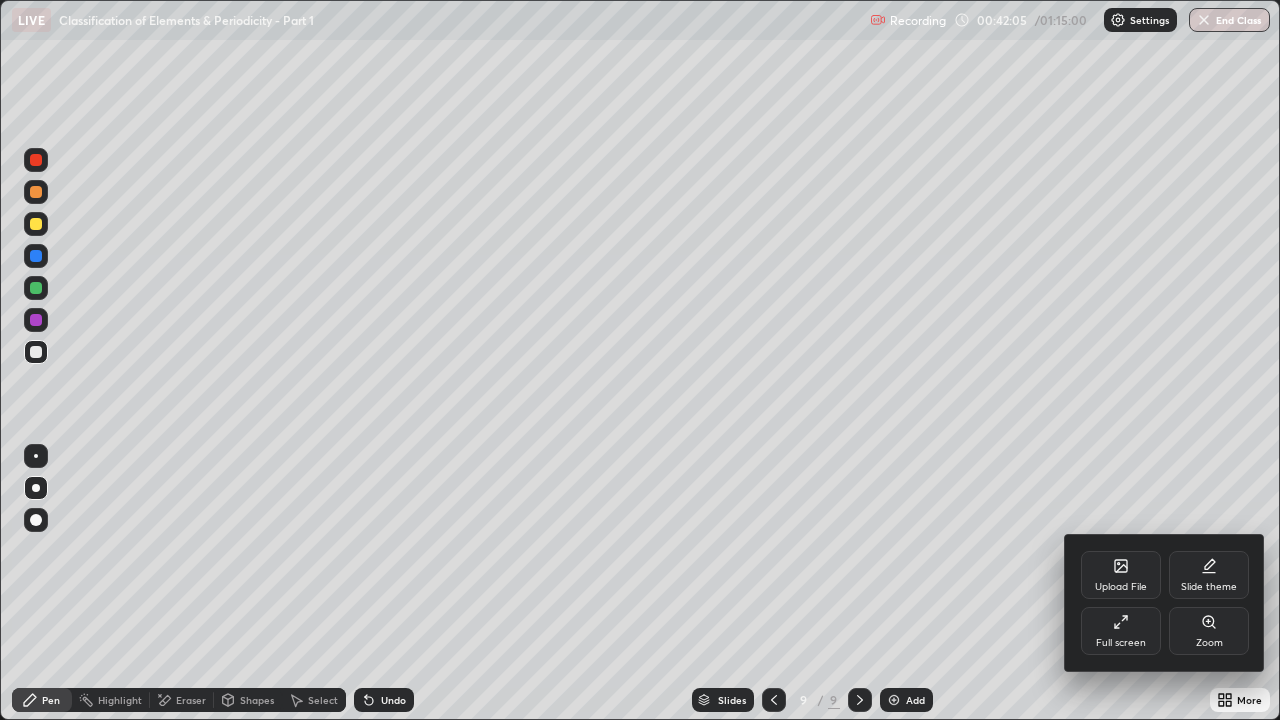 click on "Full screen" at bounding box center (1121, 631) 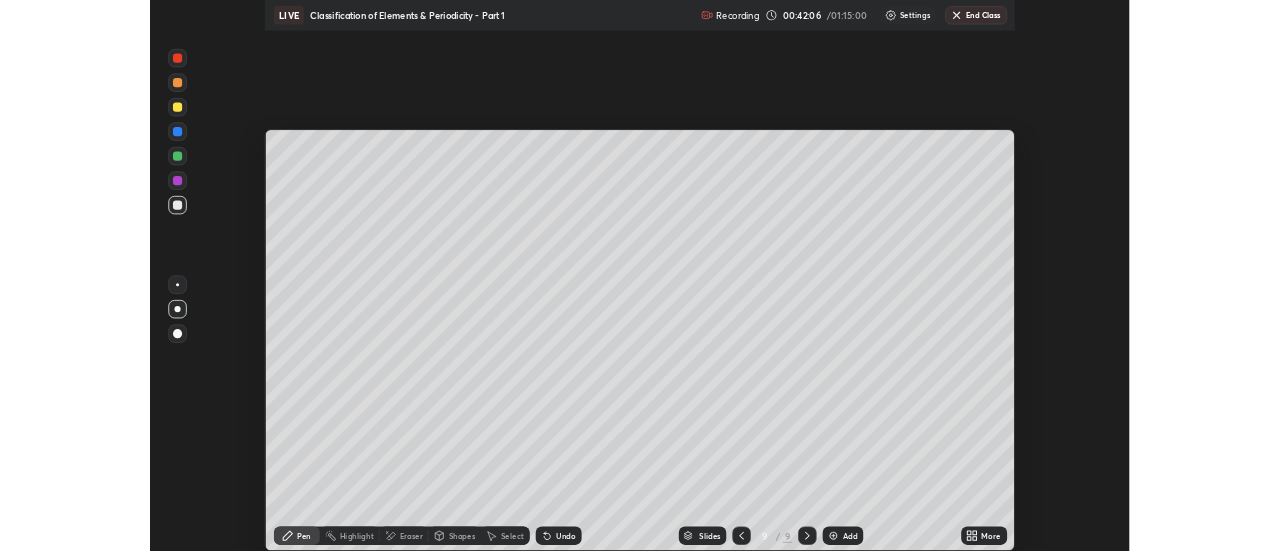 scroll, scrollTop: 551, scrollLeft: 1280, axis: both 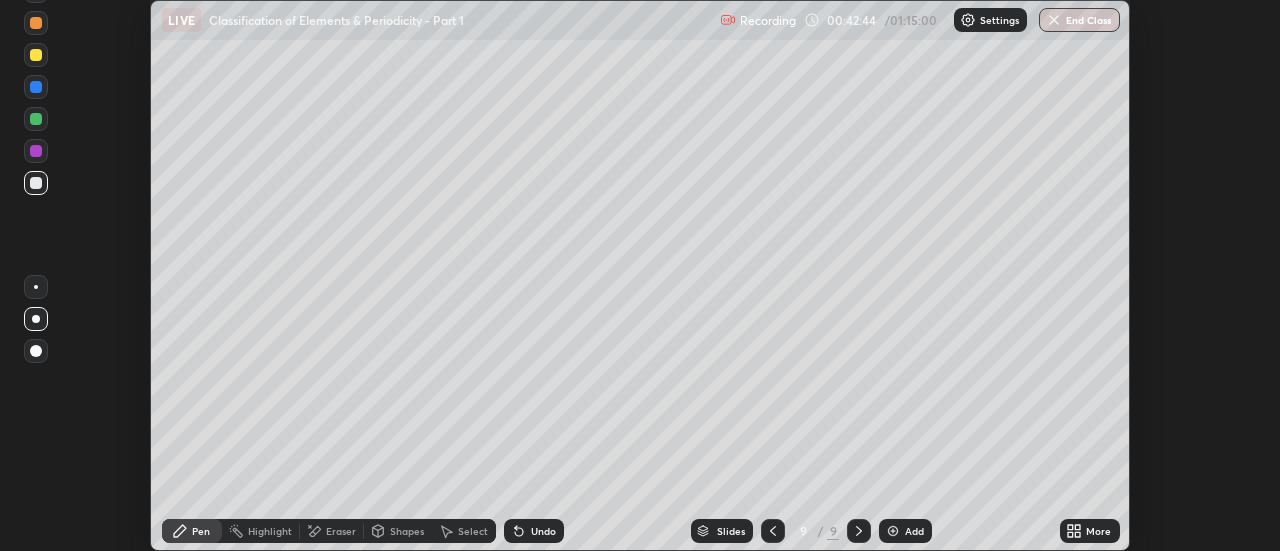 click 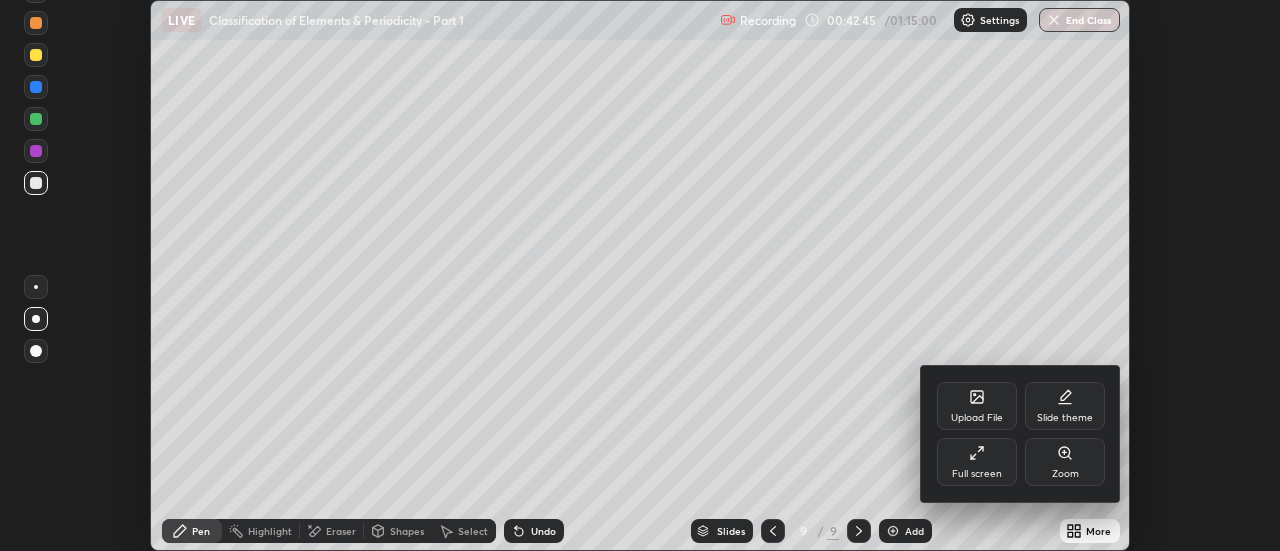 click 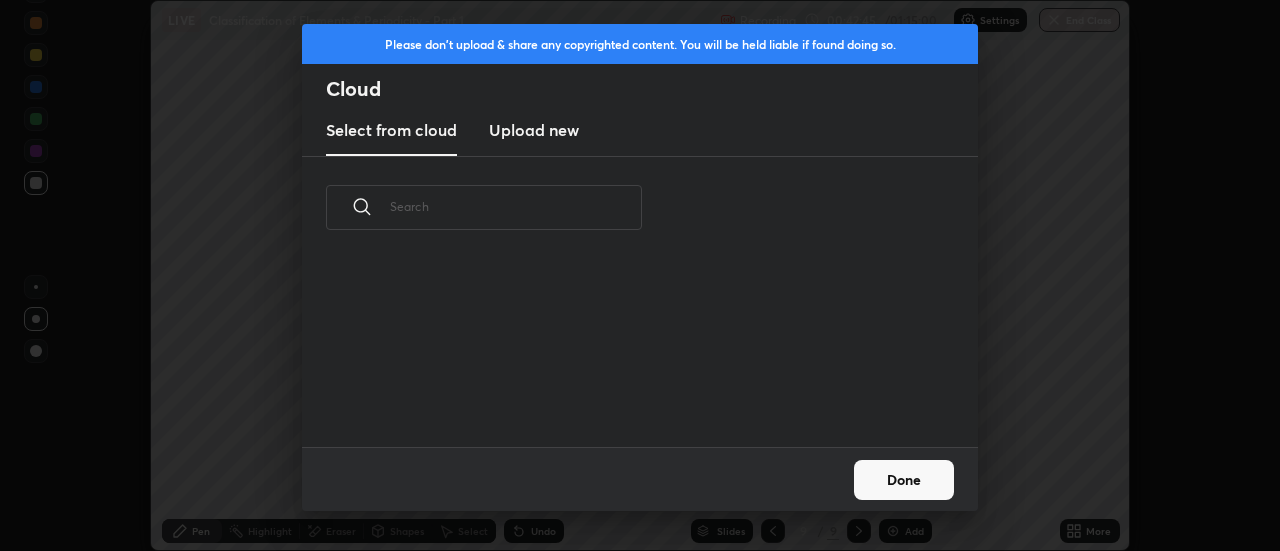 scroll, scrollTop: 7, scrollLeft: 11, axis: both 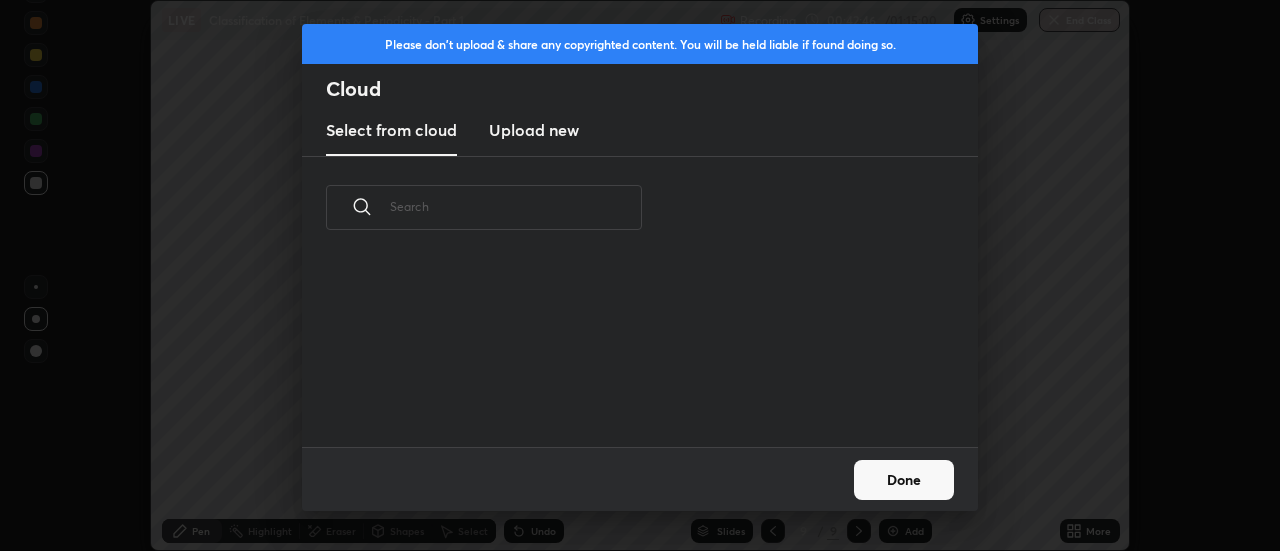 click on "Upload new" at bounding box center [534, 130] 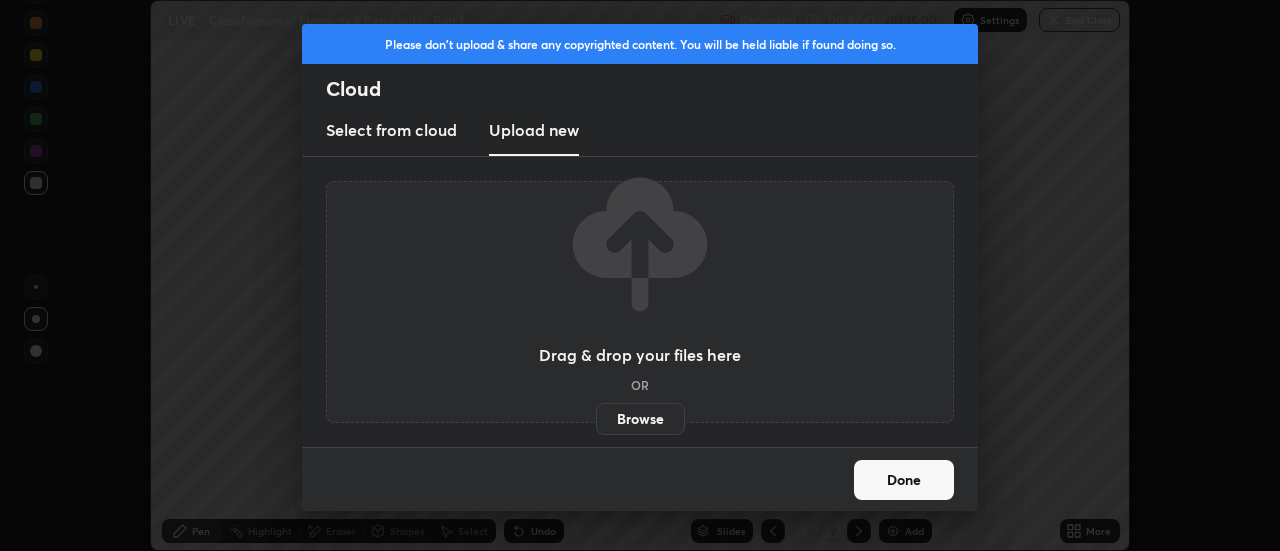 click on "Browse" at bounding box center (640, 419) 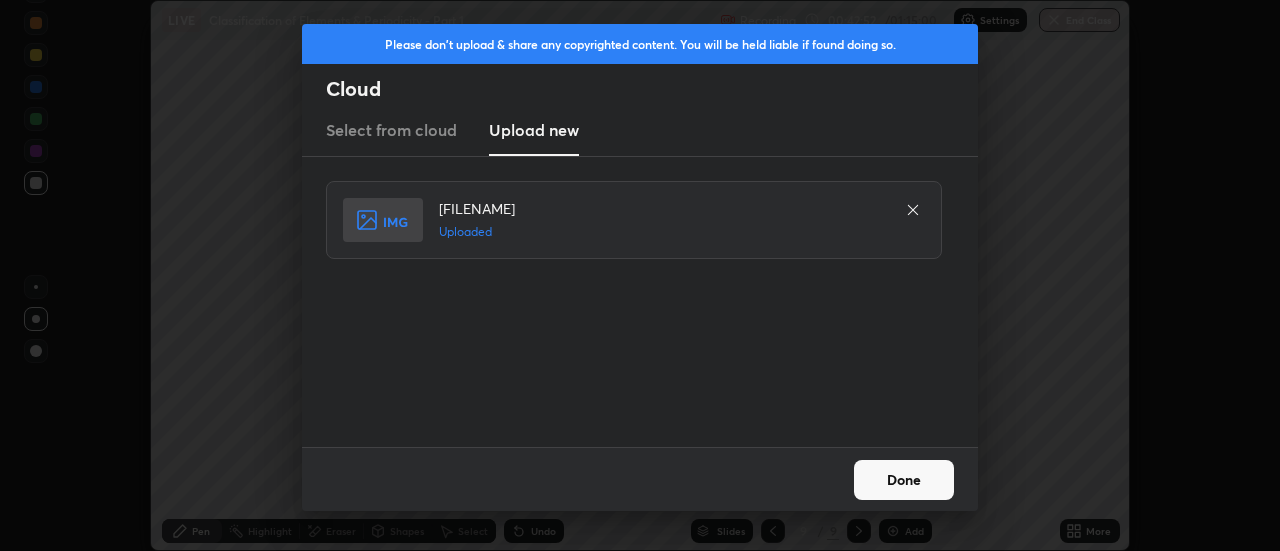 click on "Done" at bounding box center (904, 480) 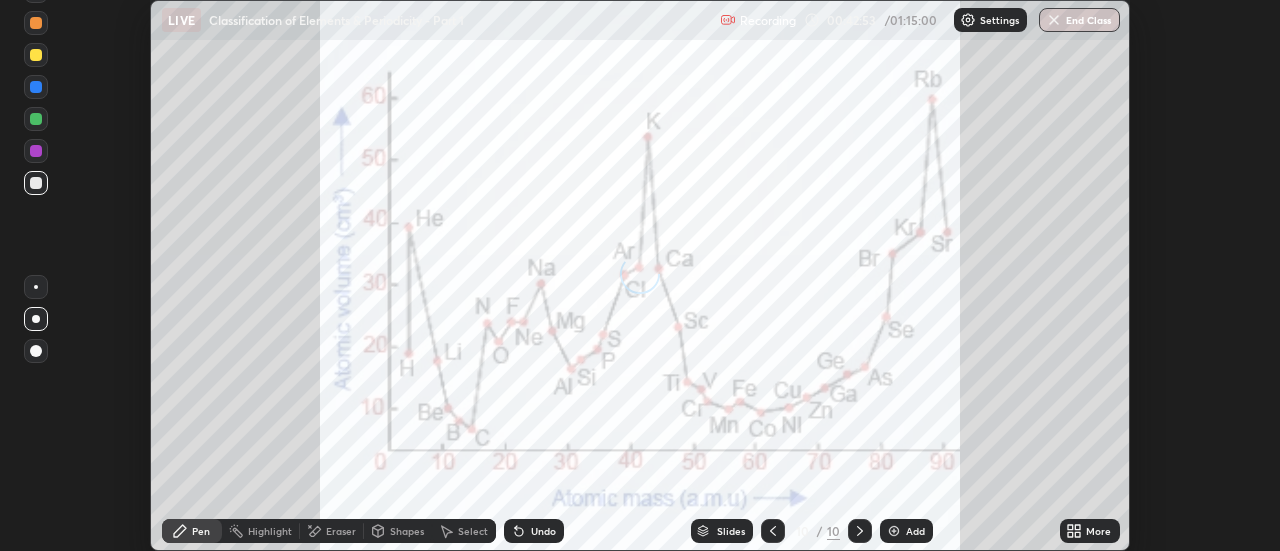 click 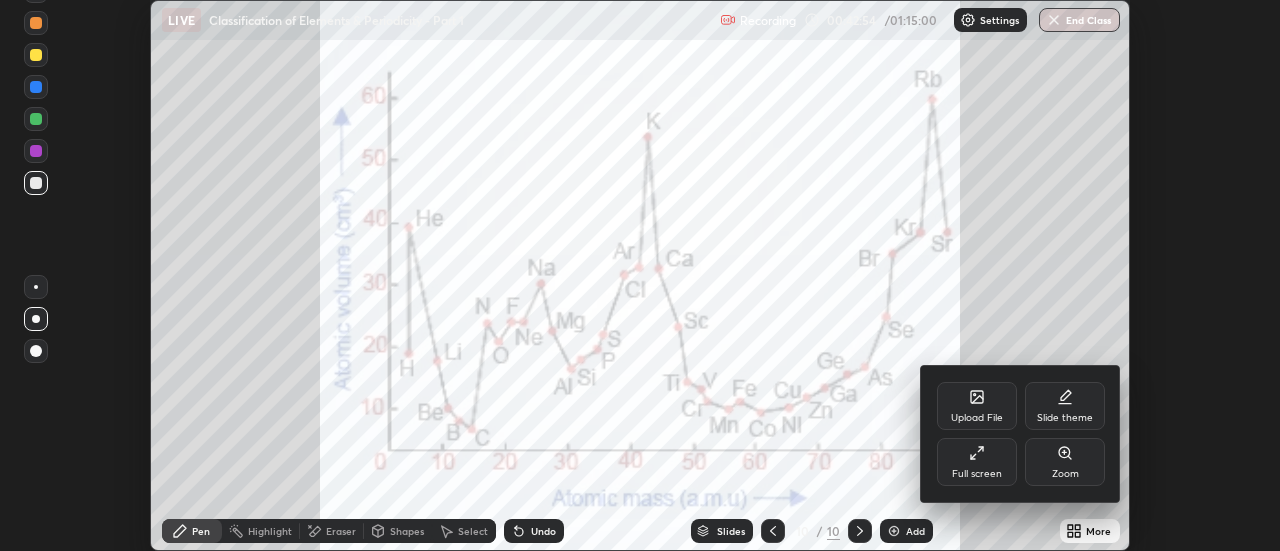 click 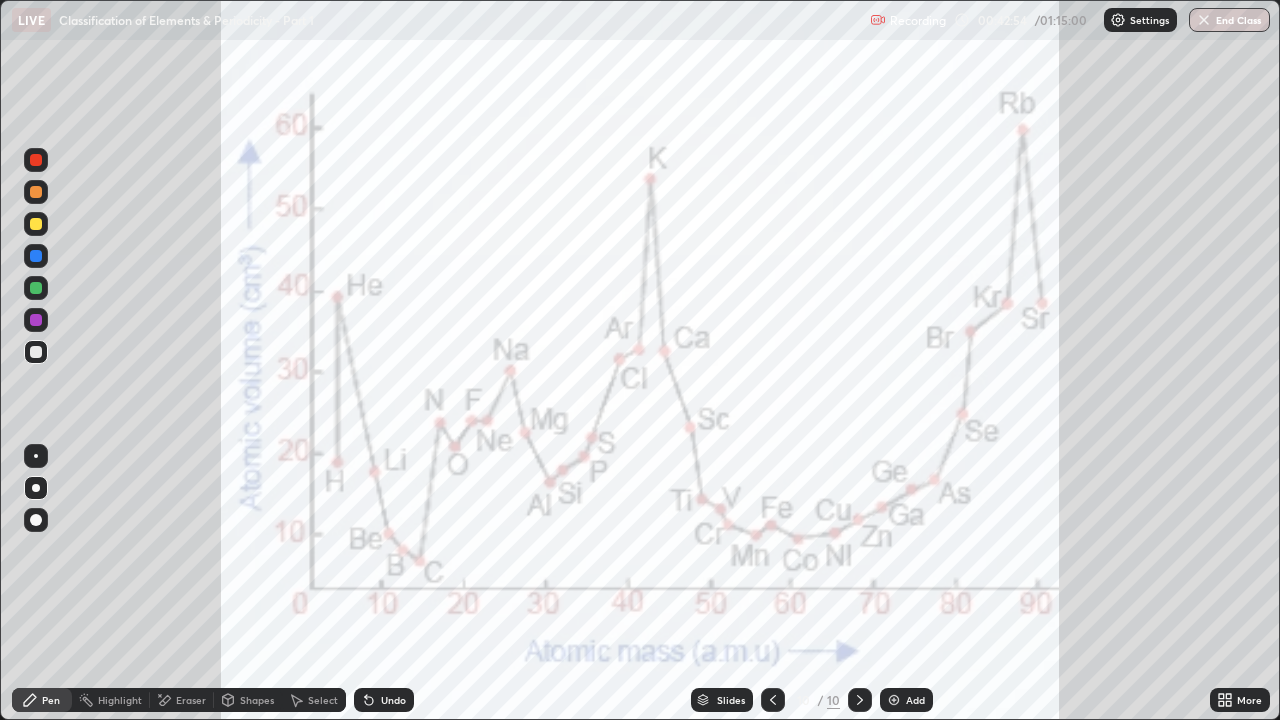 scroll, scrollTop: 99280, scrollLeft: 98720, axis: both 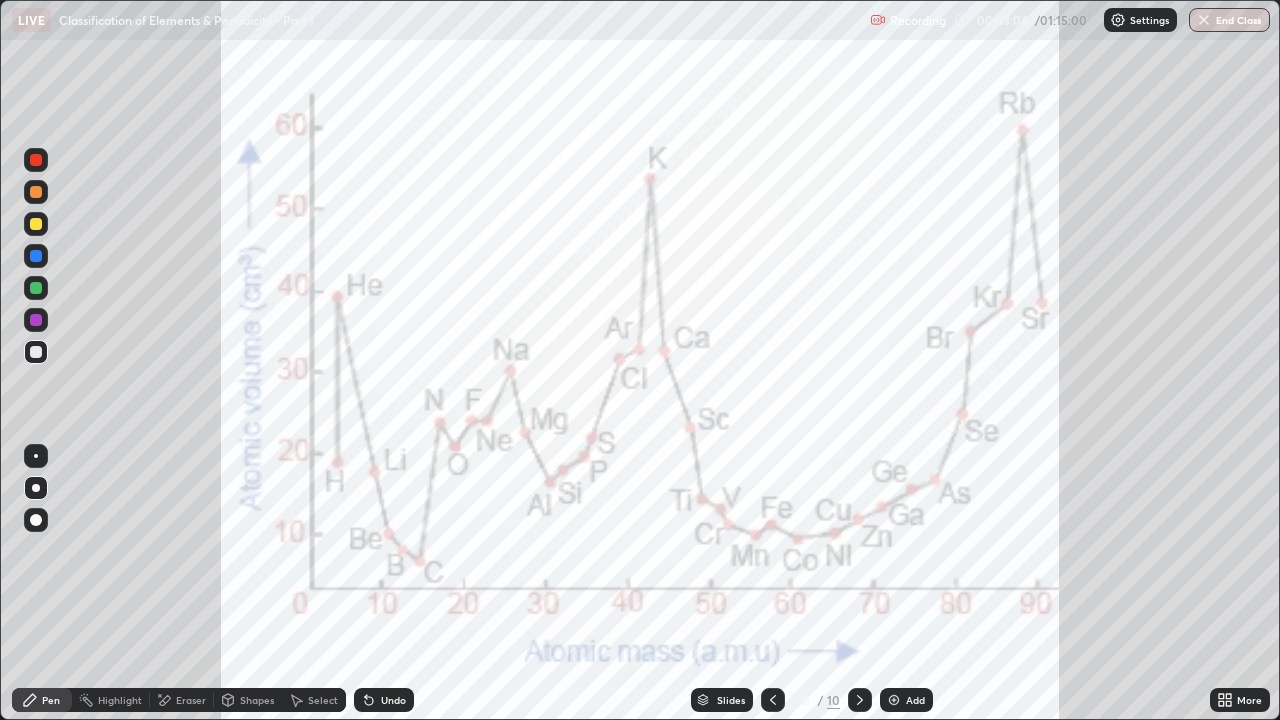 click at bounding box center [36, 160] 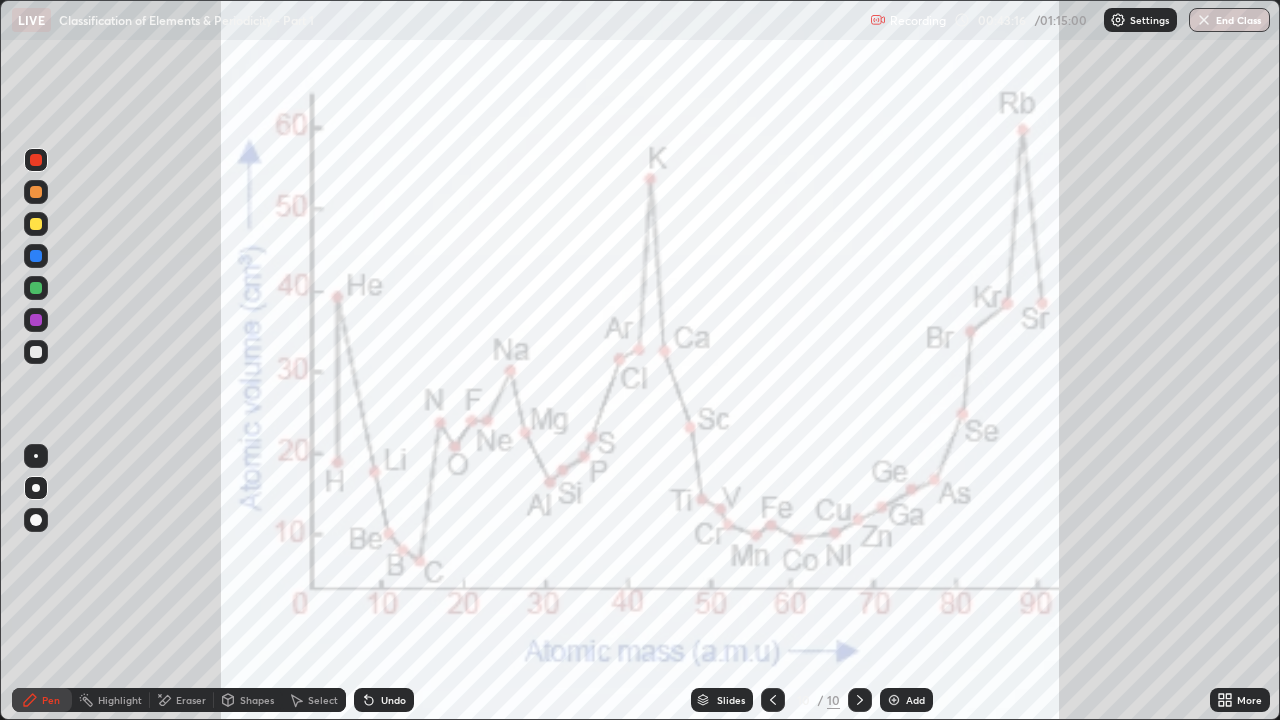 click on "Undo" at bounding box center [384, 700] 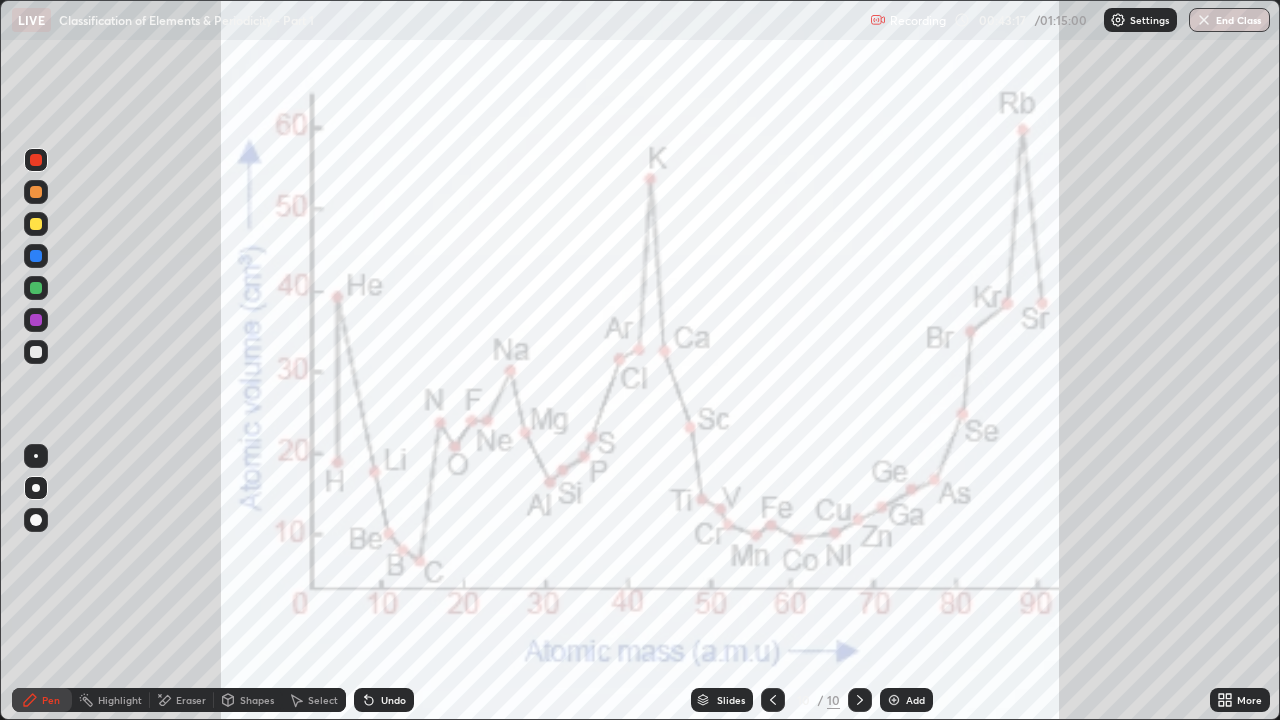 click on "Undo" at bounding box center [393, 700] 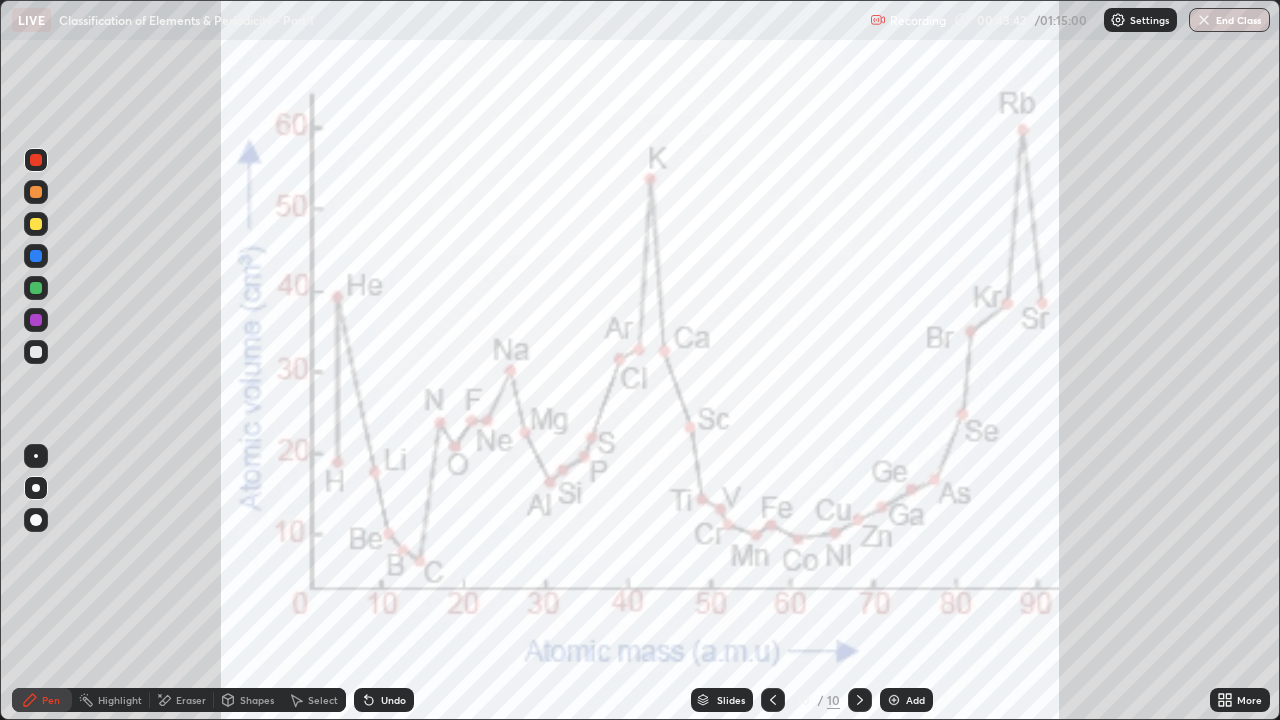 click on "Eraser" at bounding box center (191, 700) 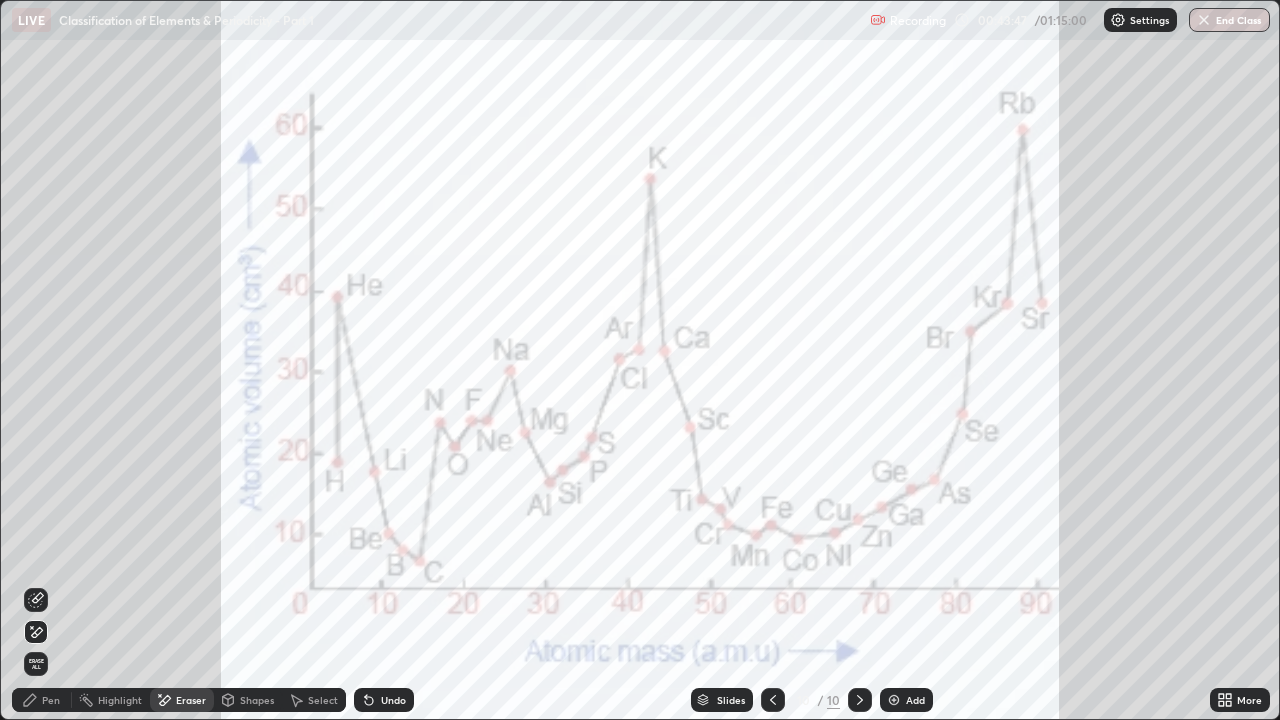 click 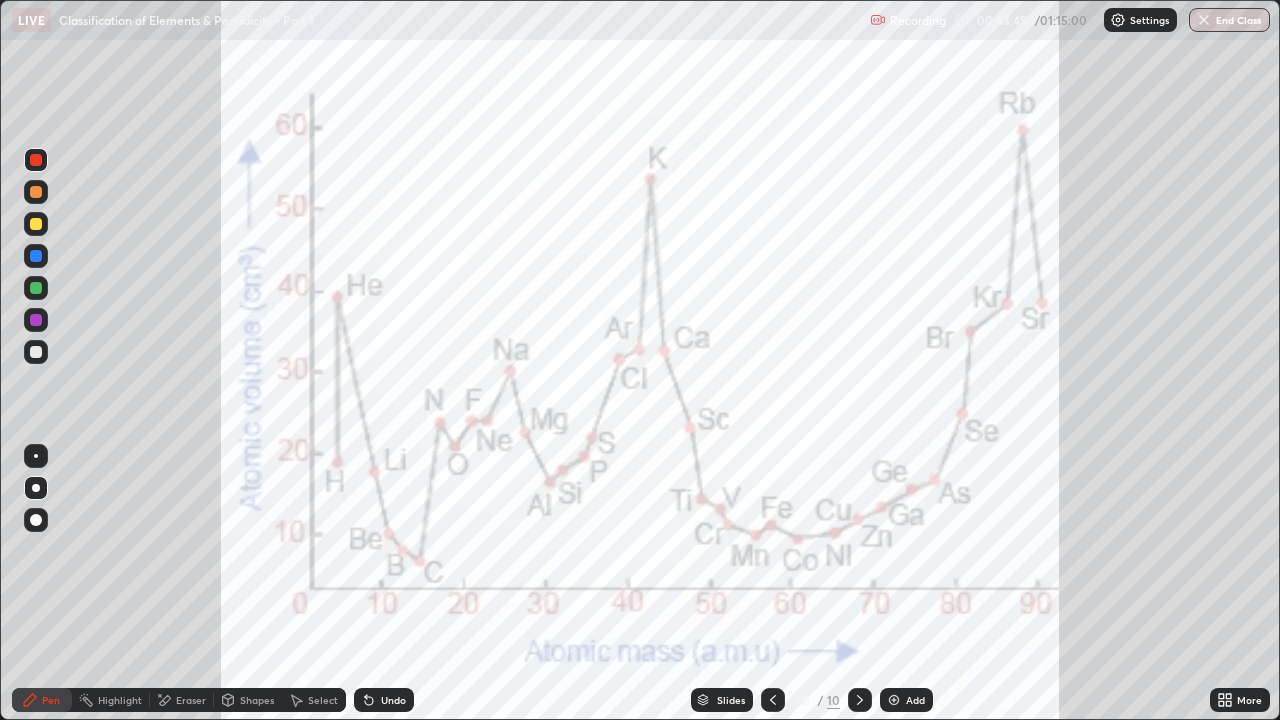 click at bounding box center (36, 288) 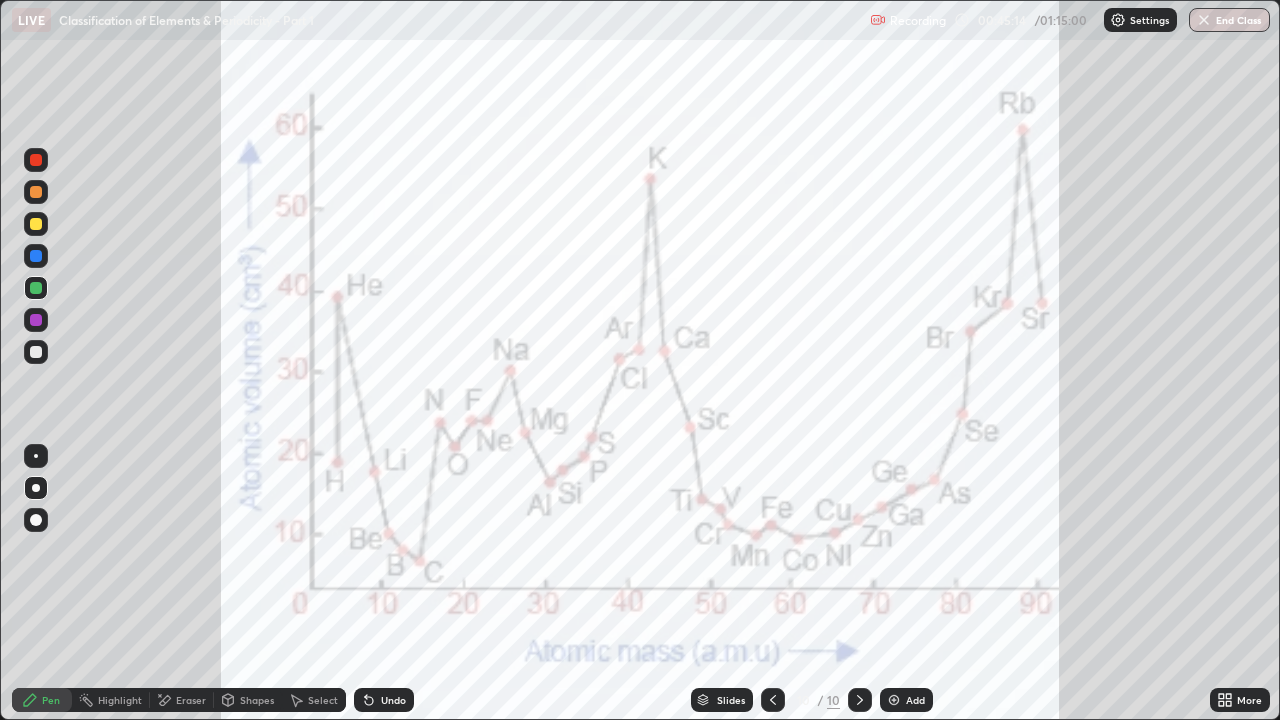 click on "Undo" at bounding box center (384, 700) 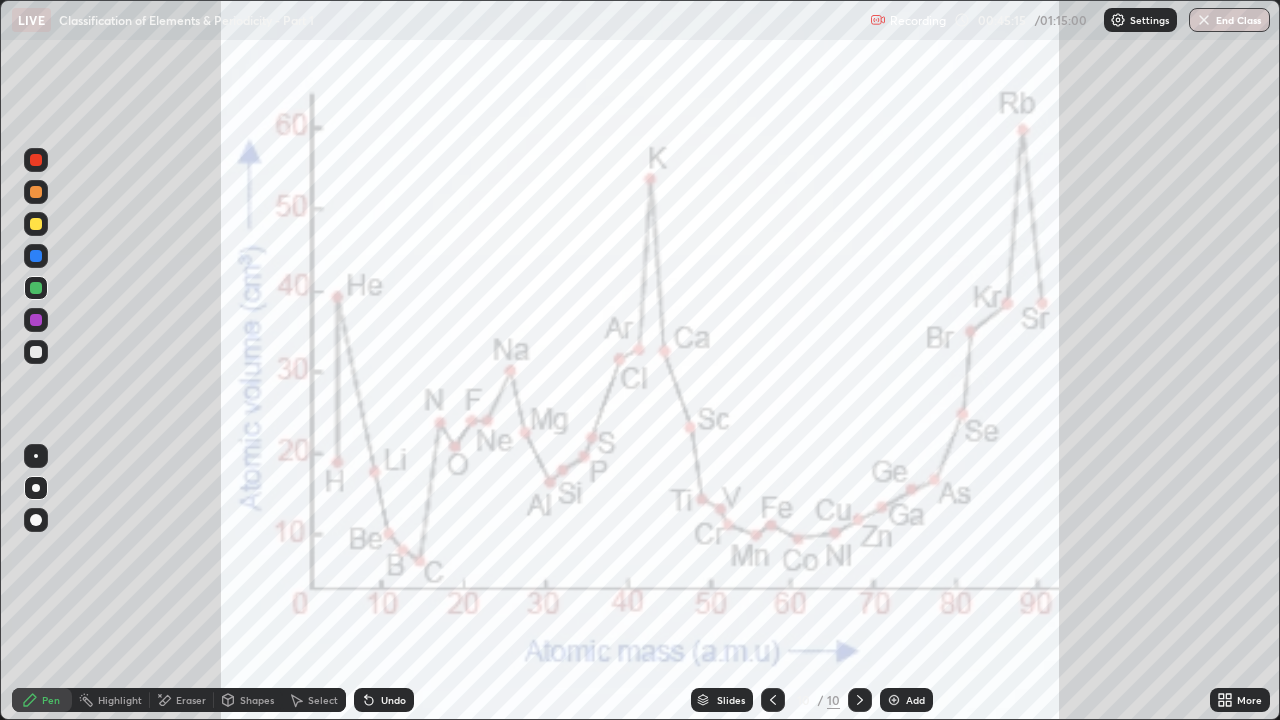 click on "Undo" at bounding box center (384, 700) 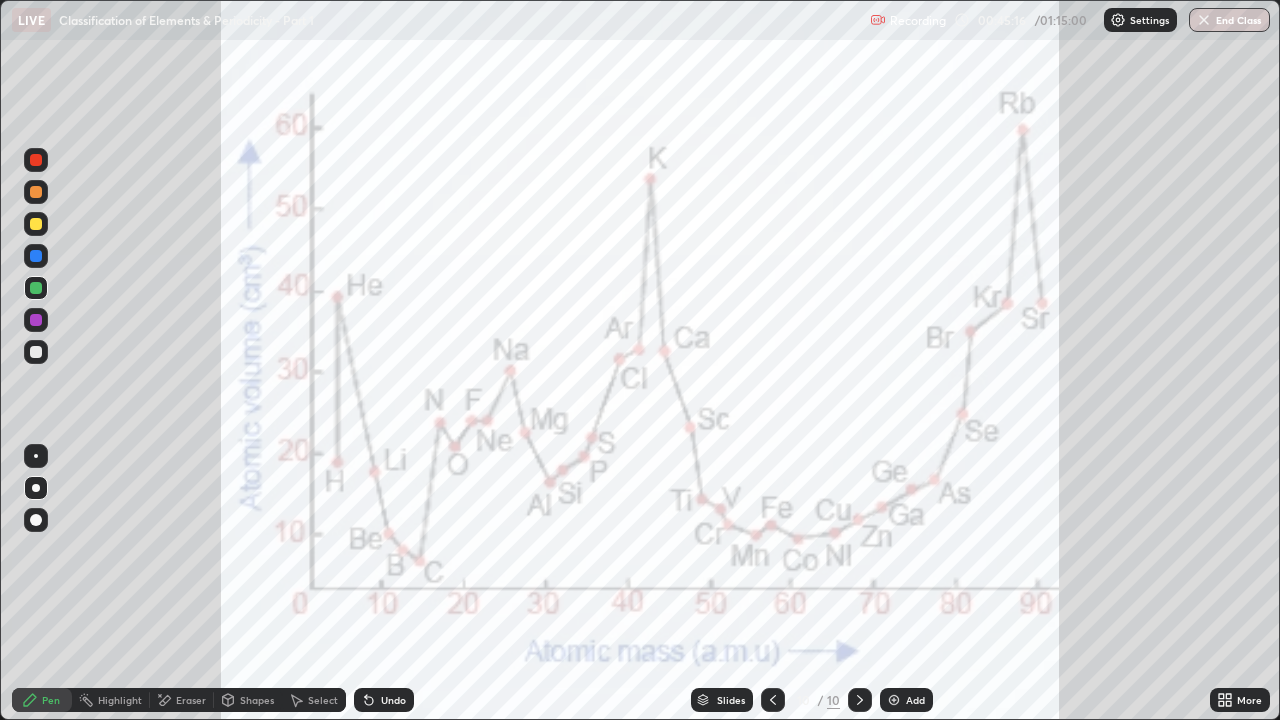 click on "Undo" at bounding box center [393, 700] 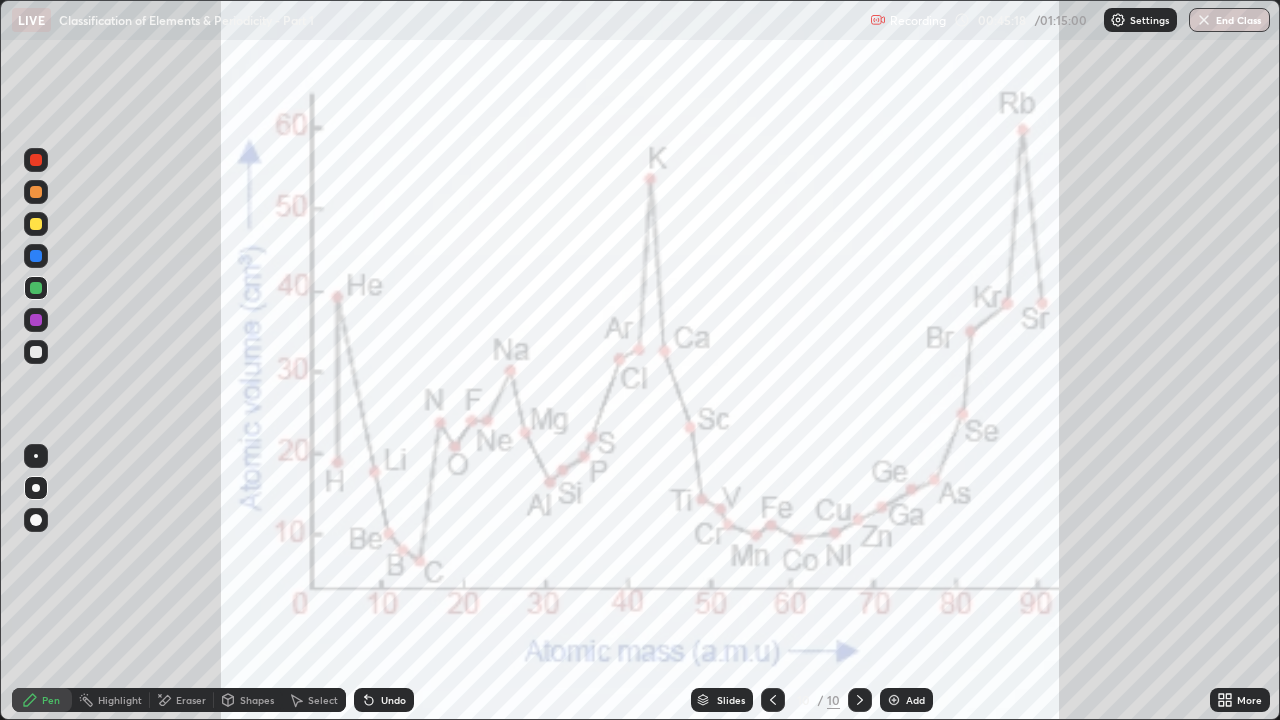 click on "Eraser" at bounding box center [182, 700] 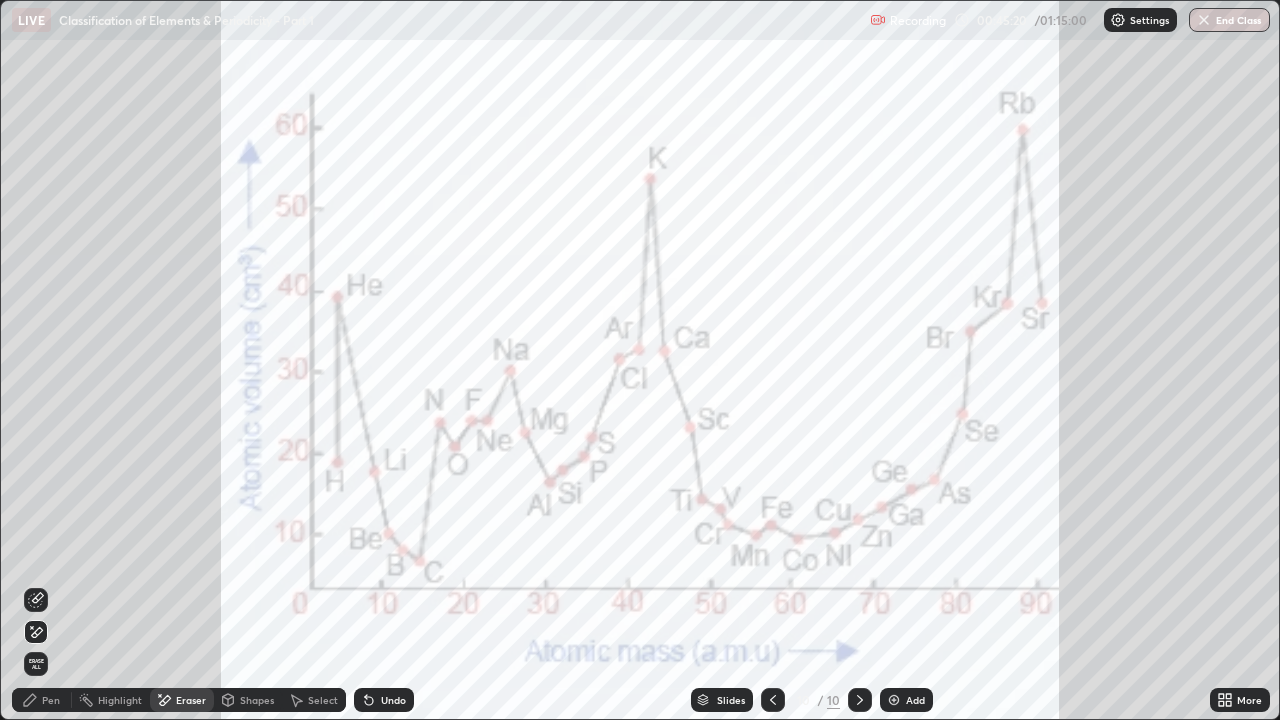 click 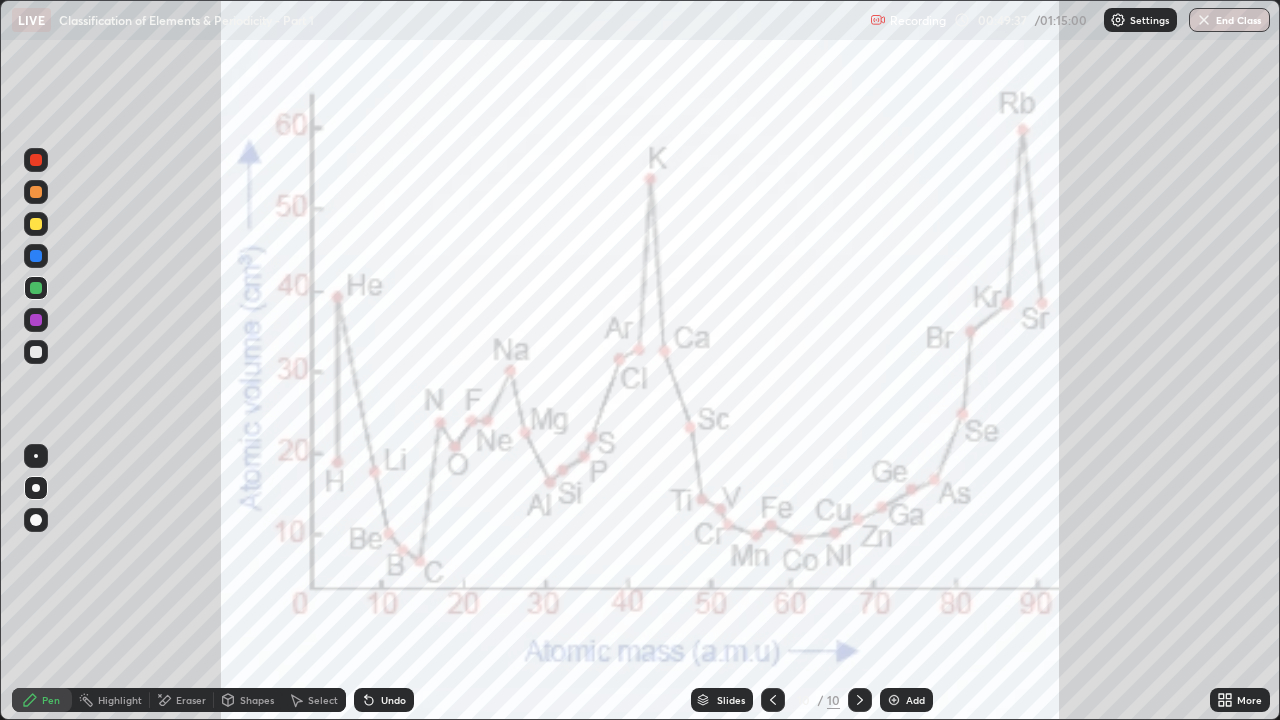 click on "Eraser" at bounding box center [191, 700] 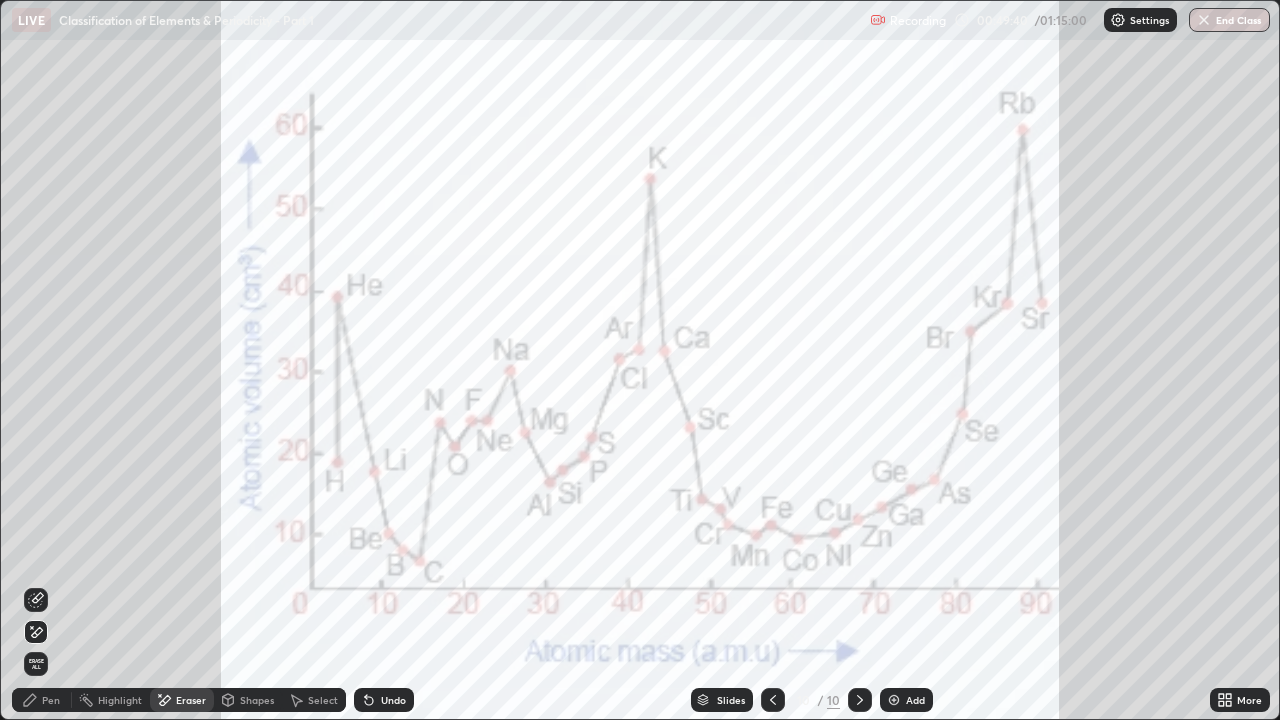 click on "Pen" at bounding box center (51, 700) 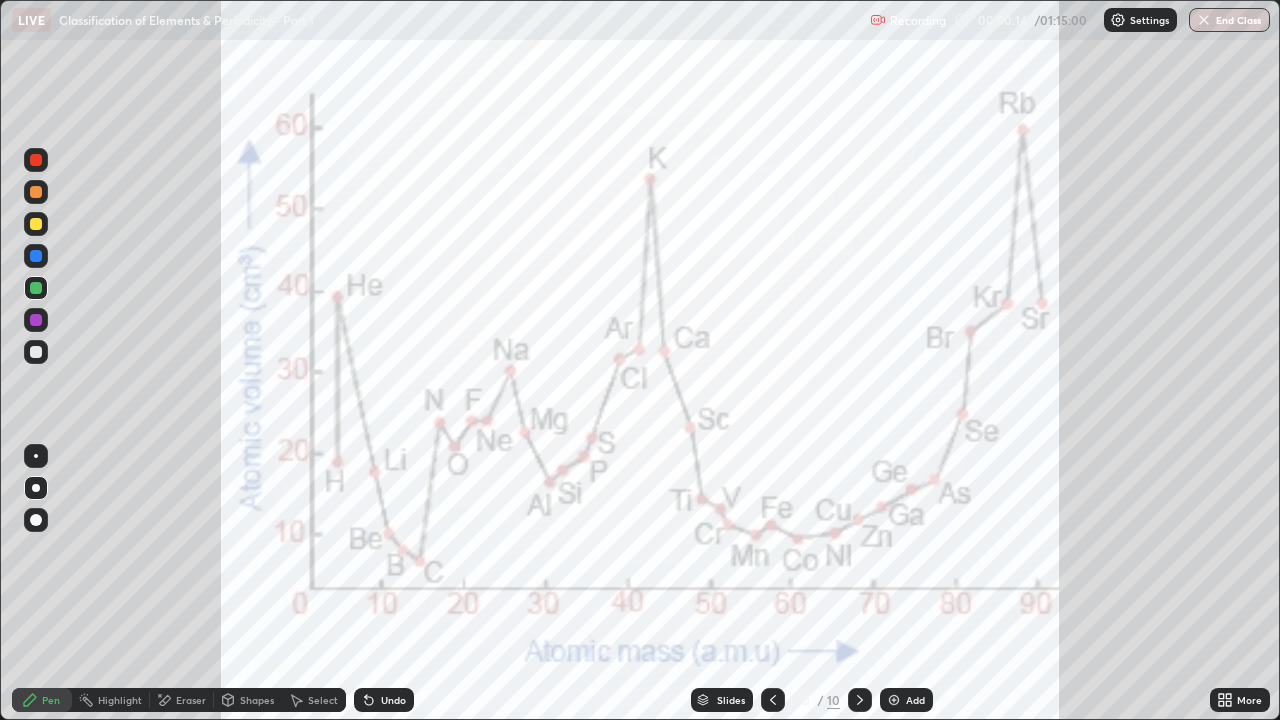 click at bounding box center (36, 192) 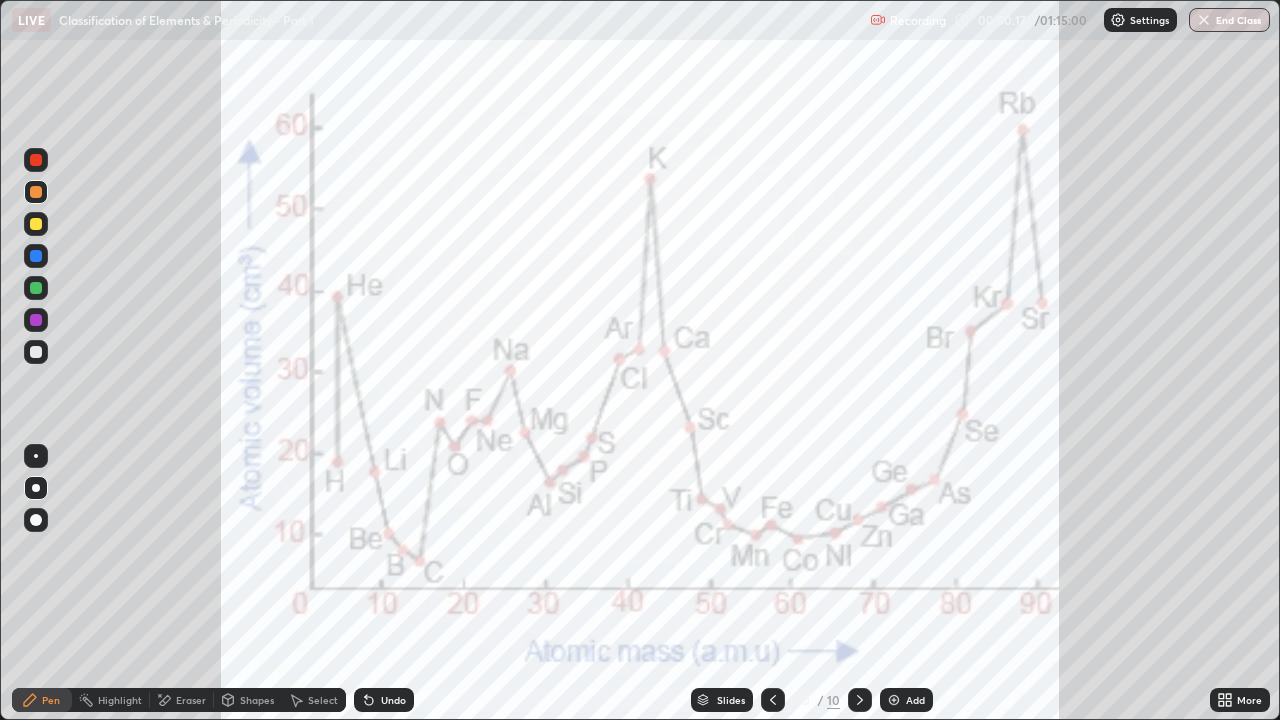 click at bounding box center (36, 224) 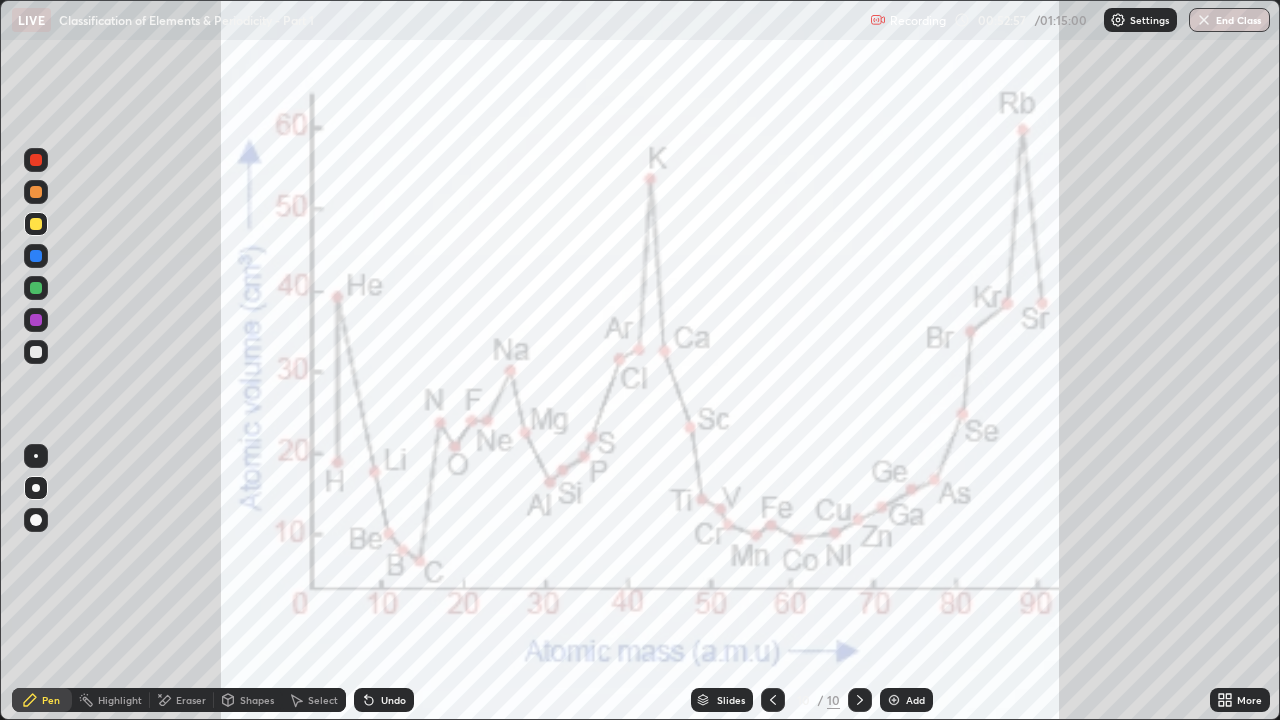 click at bounding box center (36, 256) 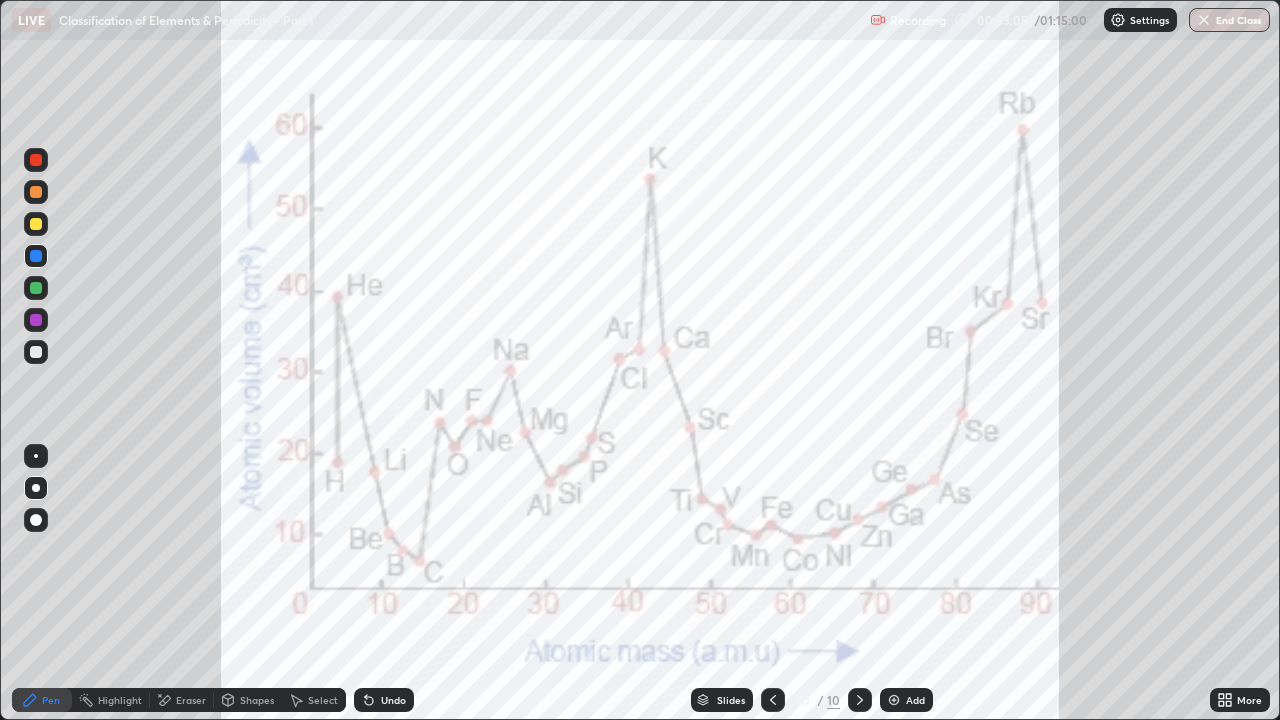 click on "Undo" at bounding box center (384, 700) 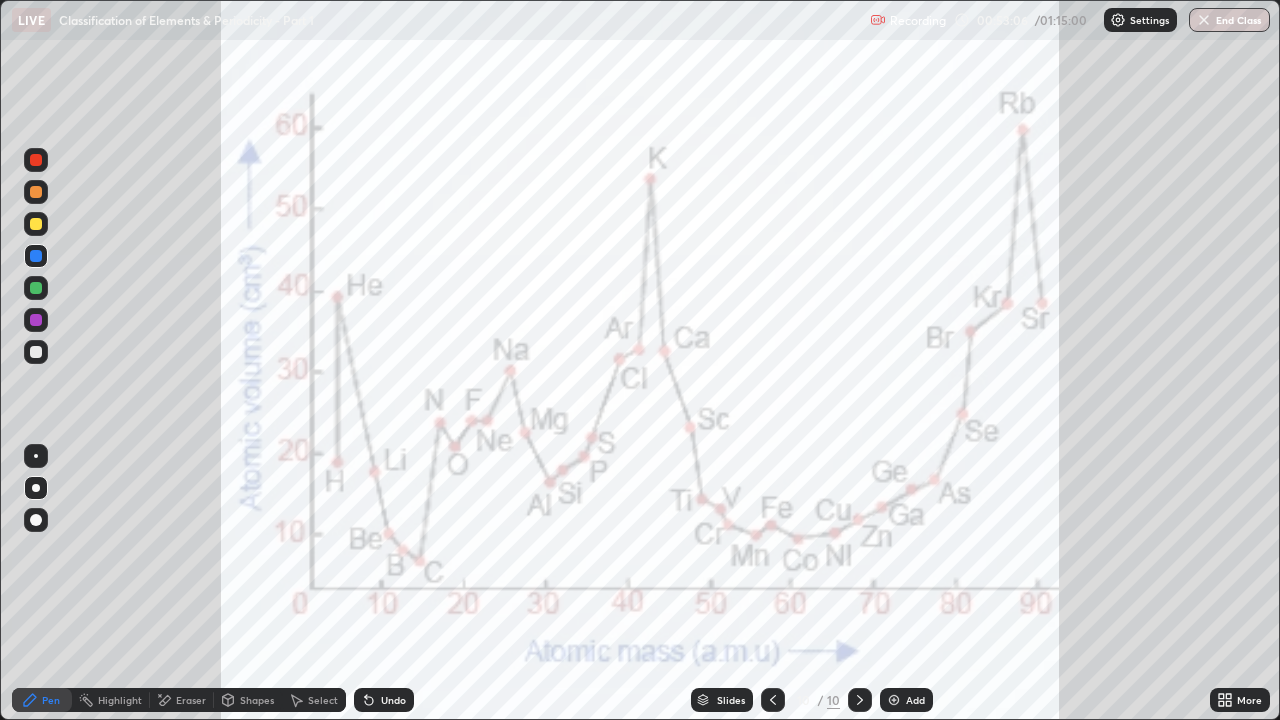 click on "Undo" at bounding box center [384, 700] 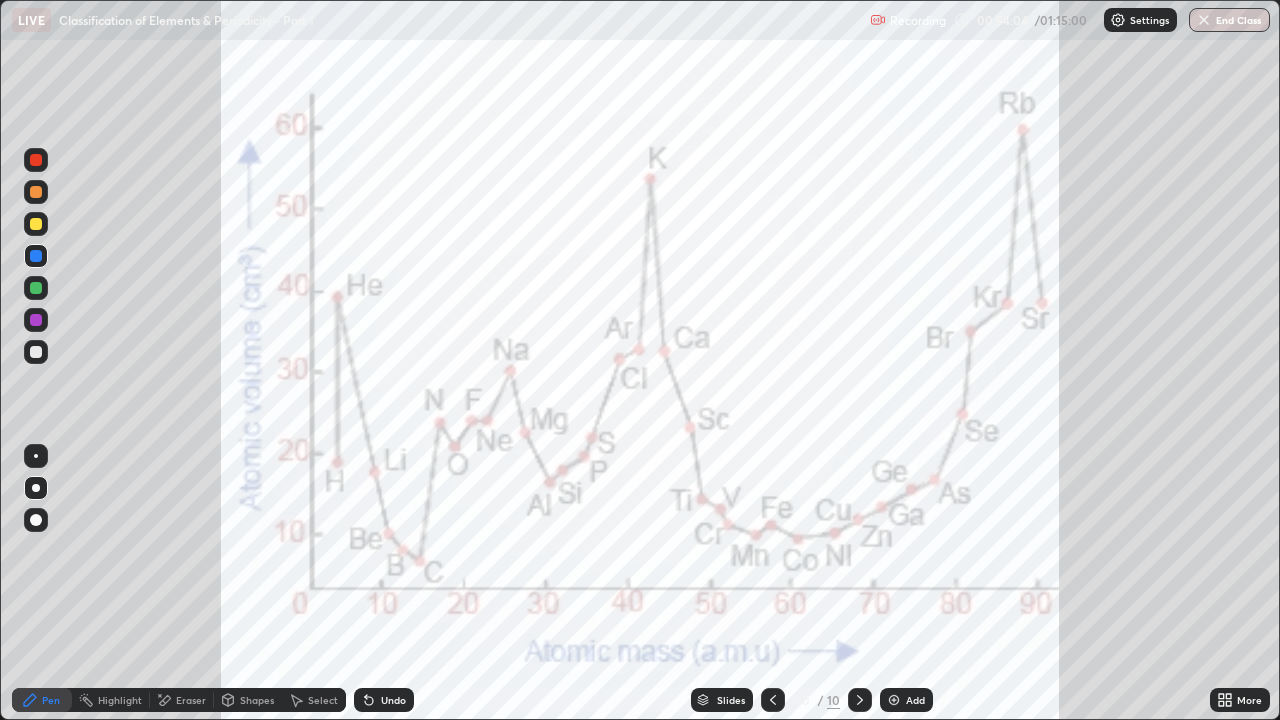 click at bounding box center [36, 160] 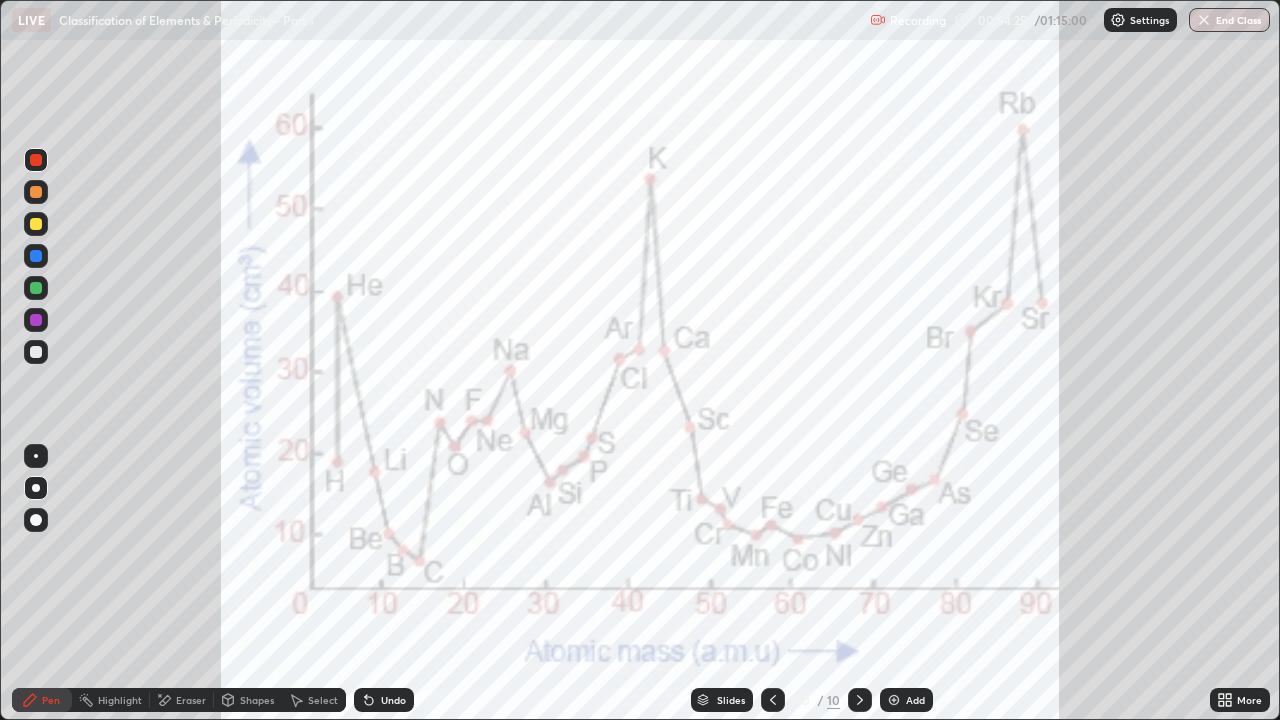click on "Undo" at bounding box center [384, 700] 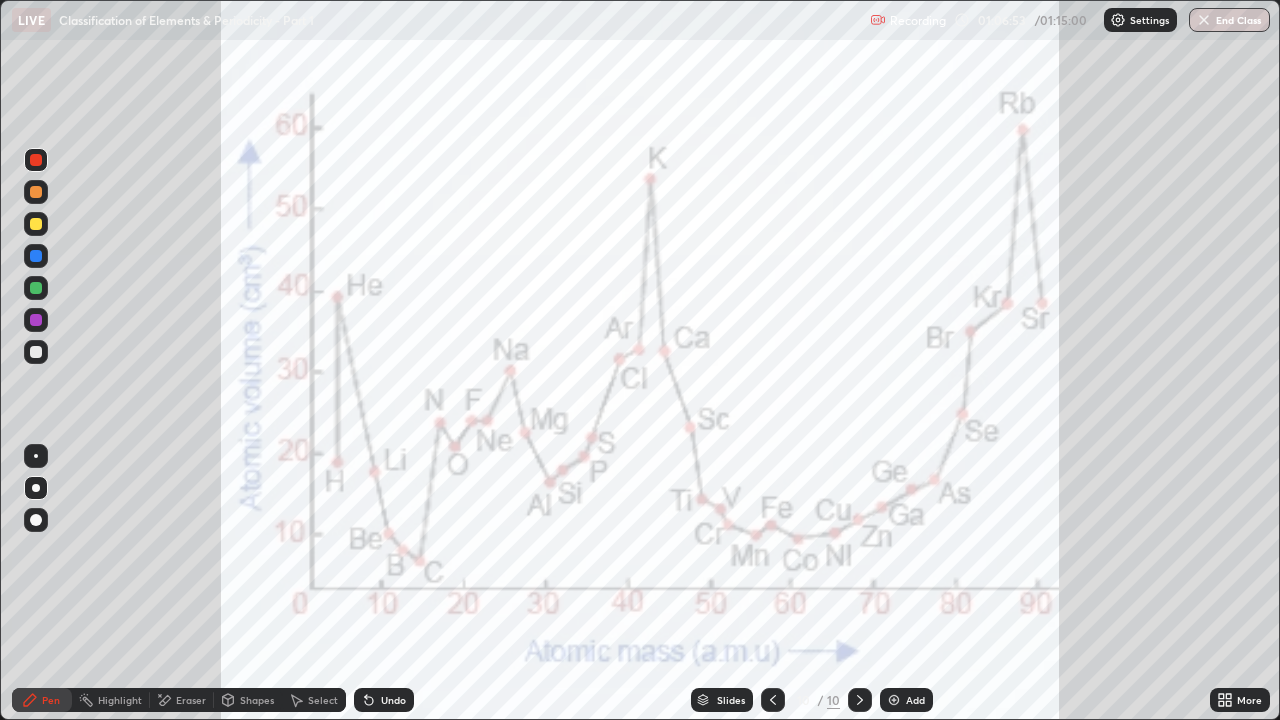 click on "End Class" at bounding box center (1229, 20) 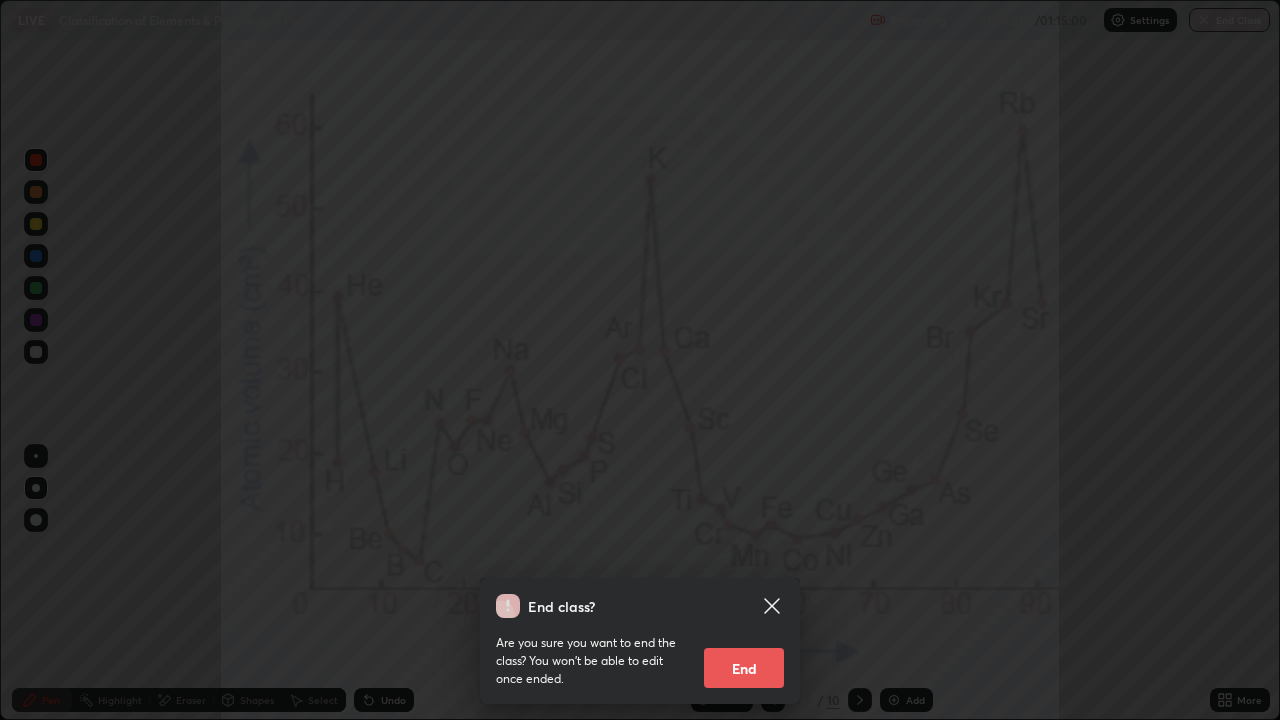 click 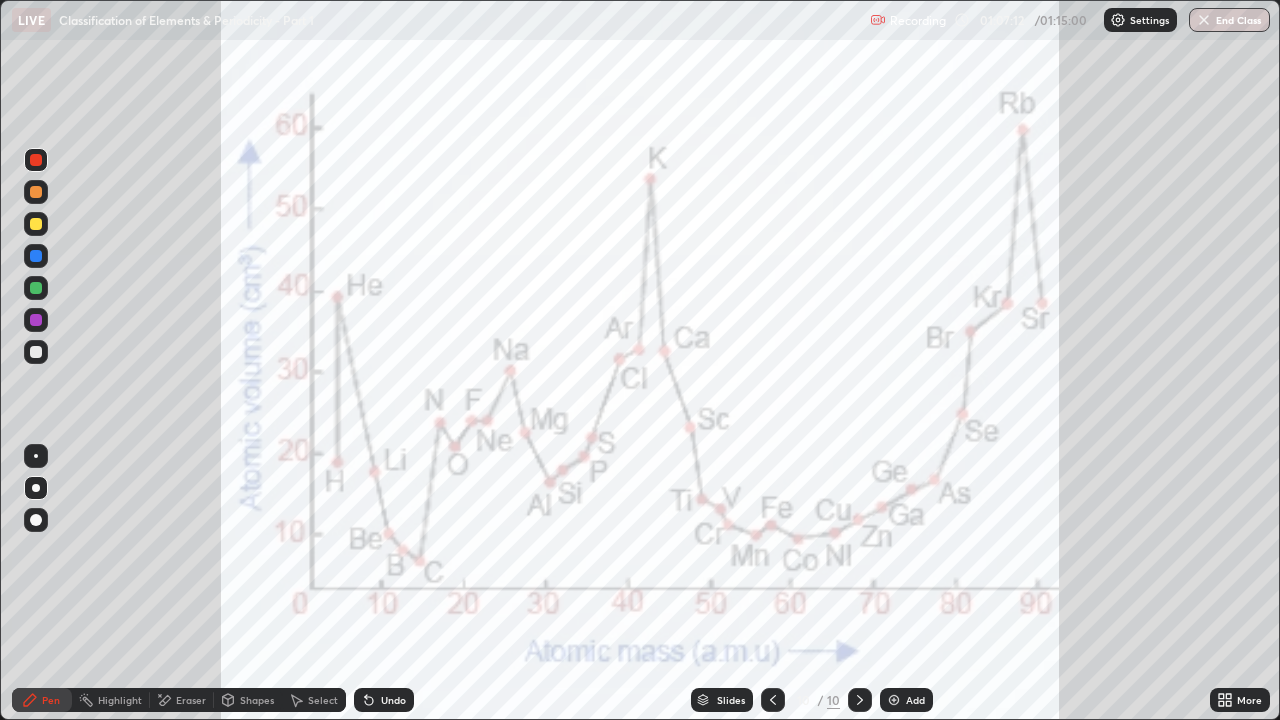 click on "End Class" at bounding box center [1229, 20] 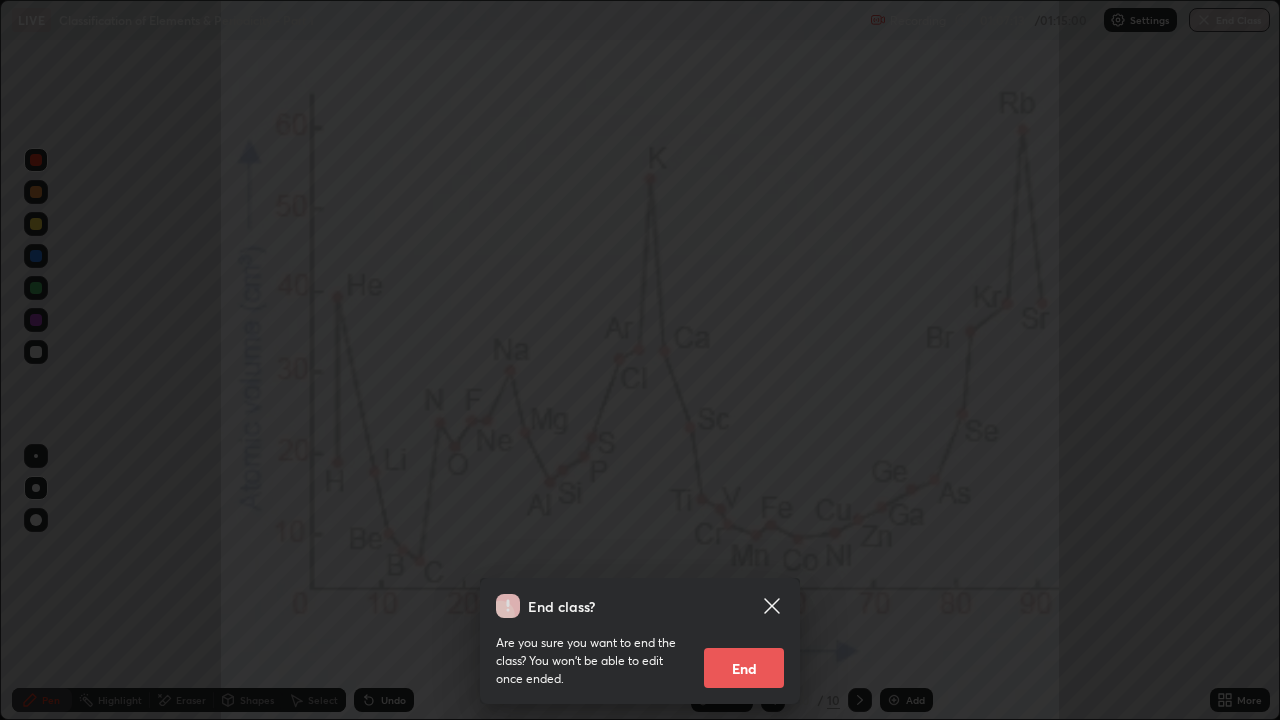 click on "End" at bounding box center (744, 668) 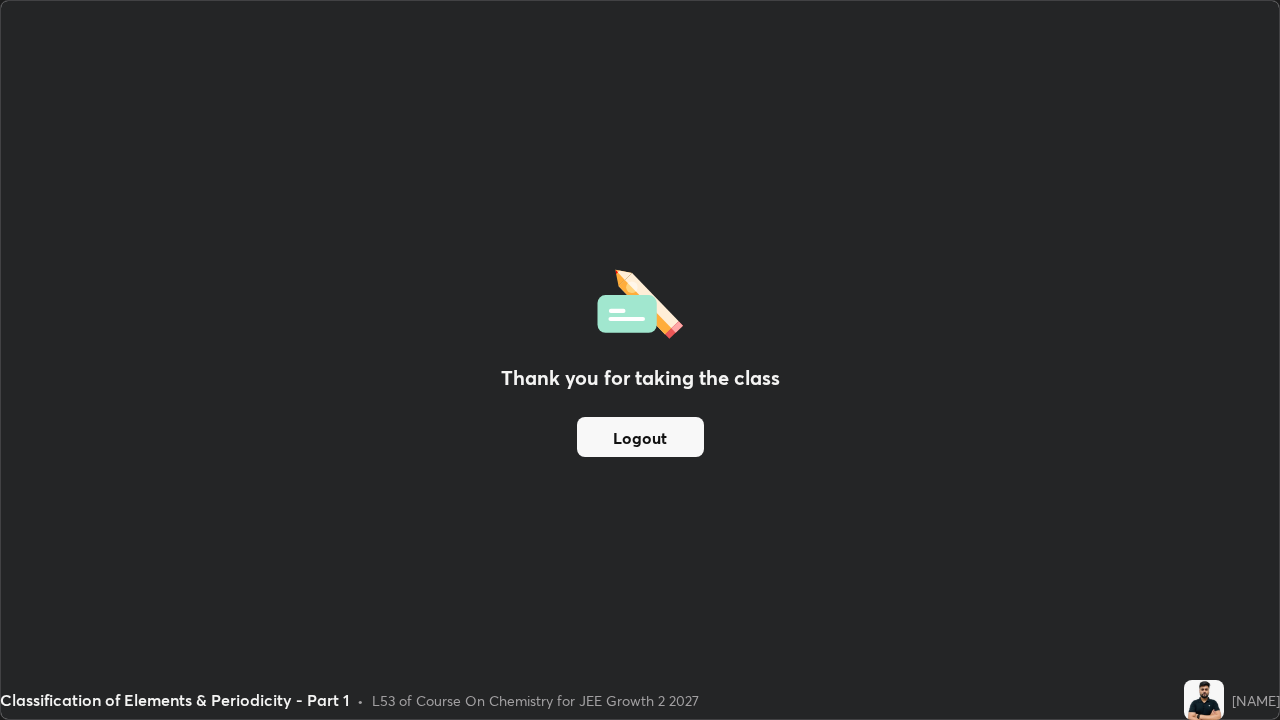 click on "Logout" at bounding box center (640, 437) 